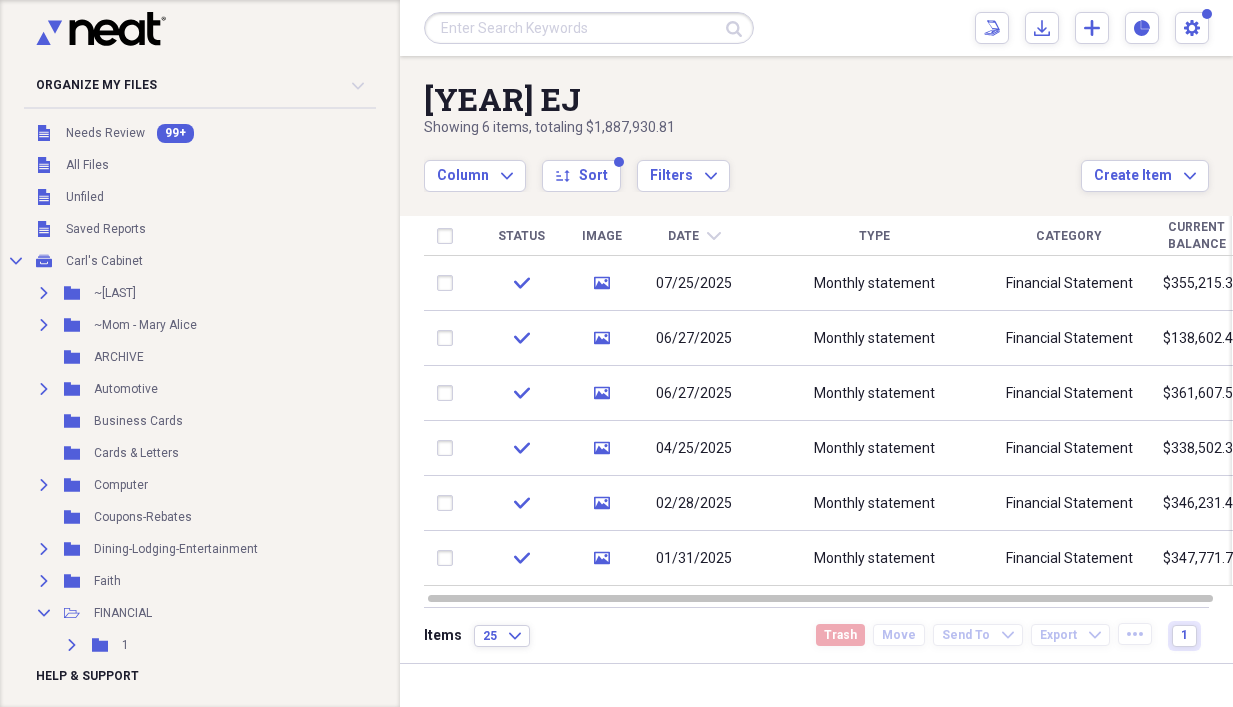 scroll, scrollTop: 0, scrollLeft: 0, axis: both 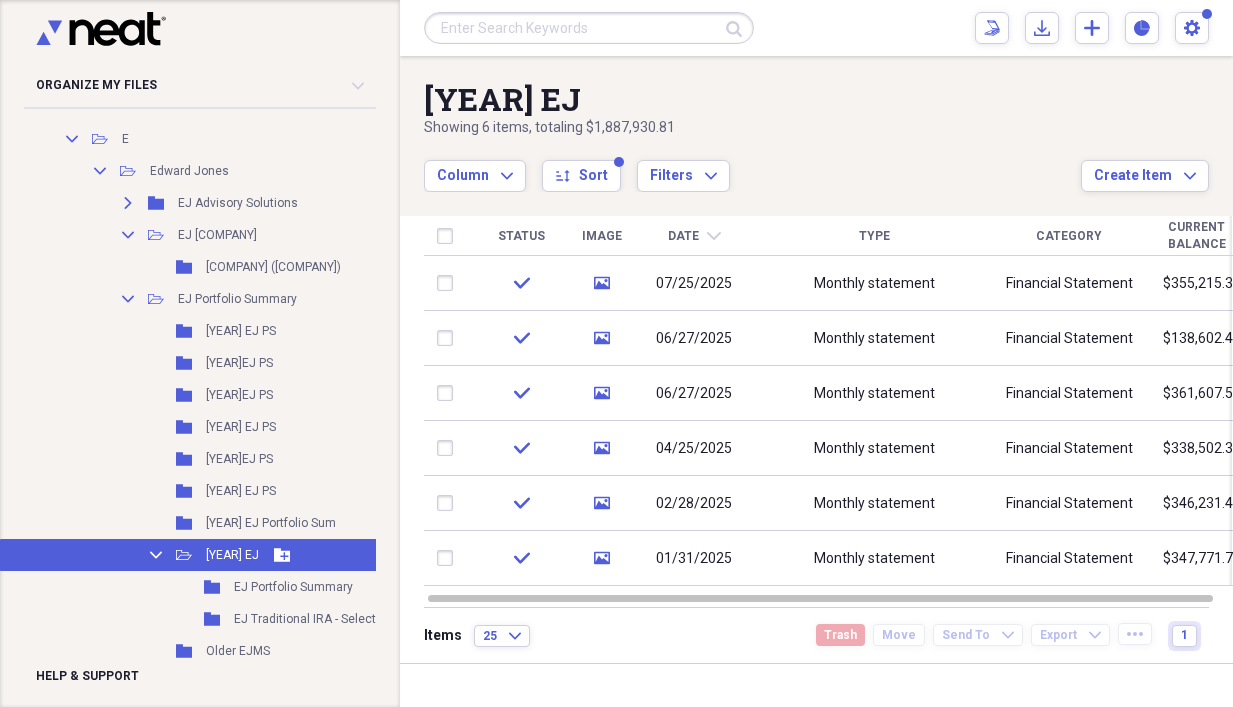 click on "Collapse Open Folder [YEAR] EJ Add Folder" at bounding box center [218, 555] 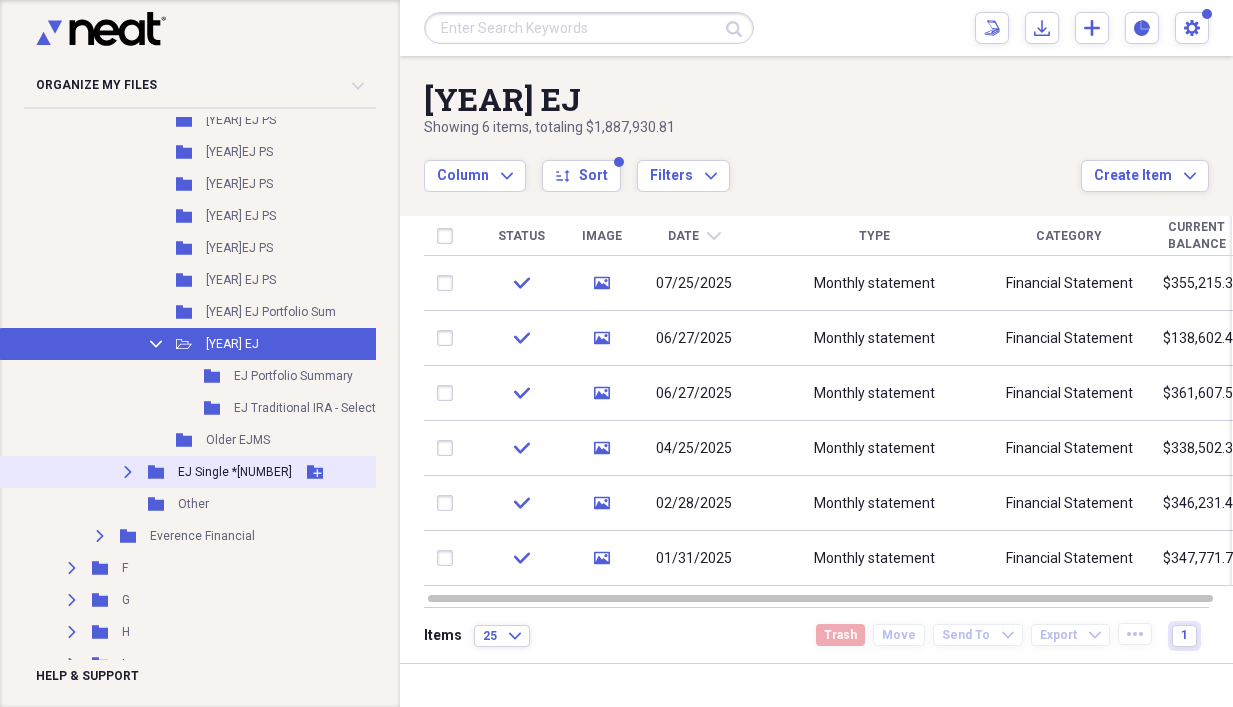 scroll, scrollTop: 933, scrollLeft: 0, axis: vertical 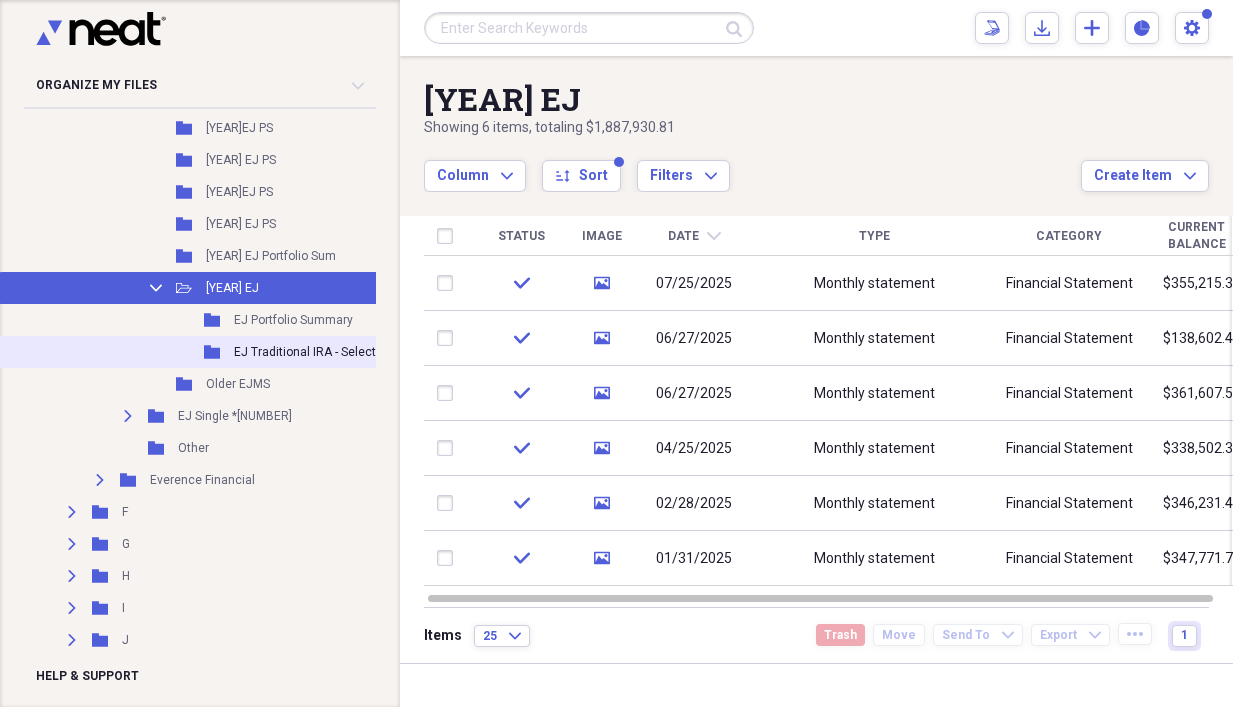 click on "EJ Traditional IRA - Select" at bounding box center (305, 352) 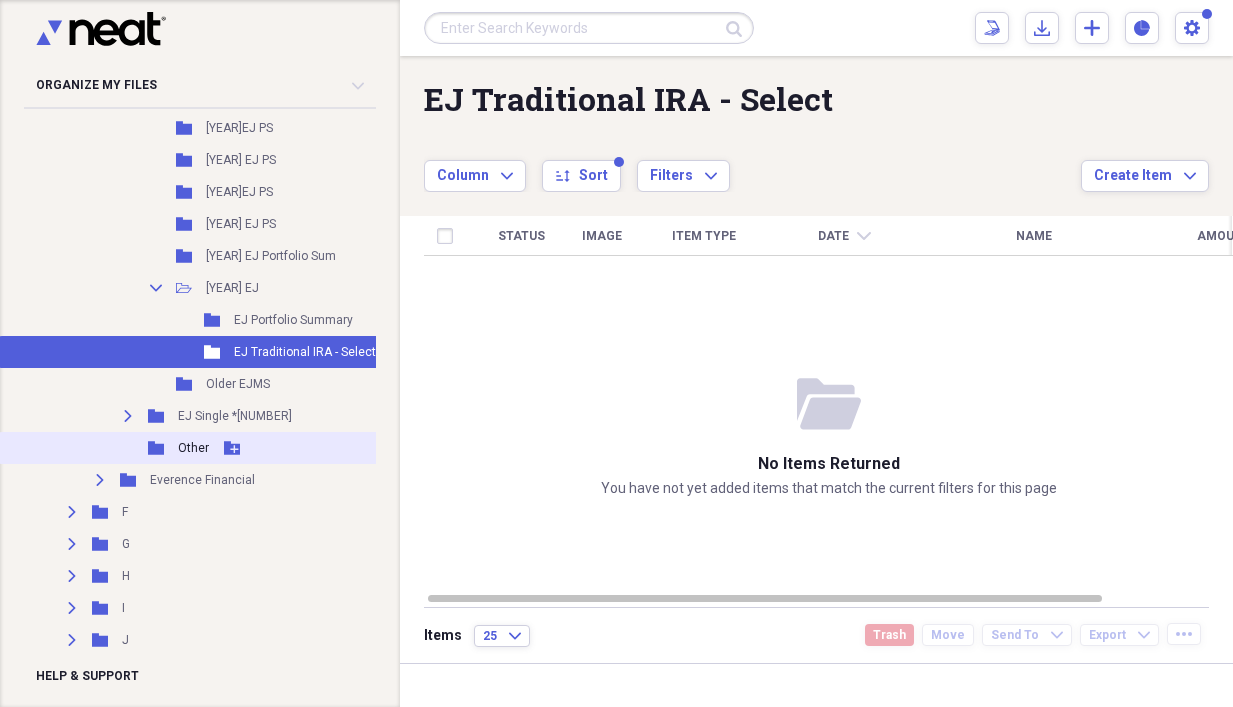 click on "Other" at bounding box center (193, 448) 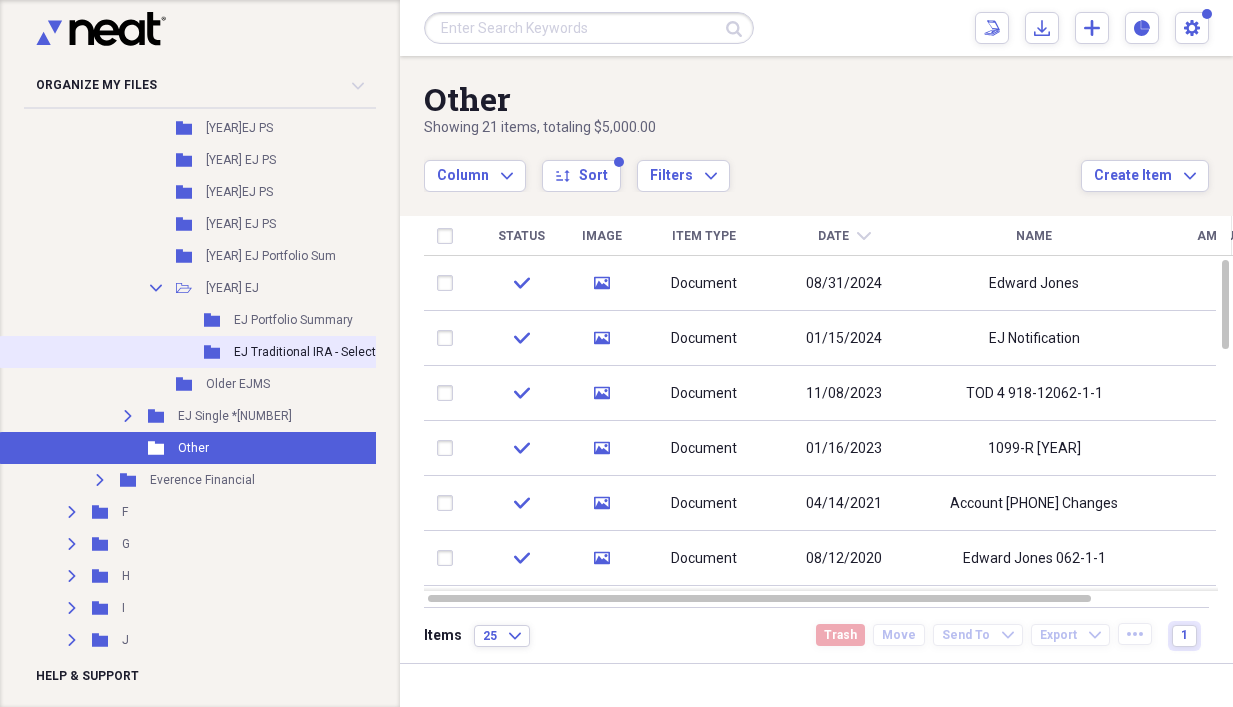click on "EJ Traditional IRA - Select" at bounding box center (305, 352) 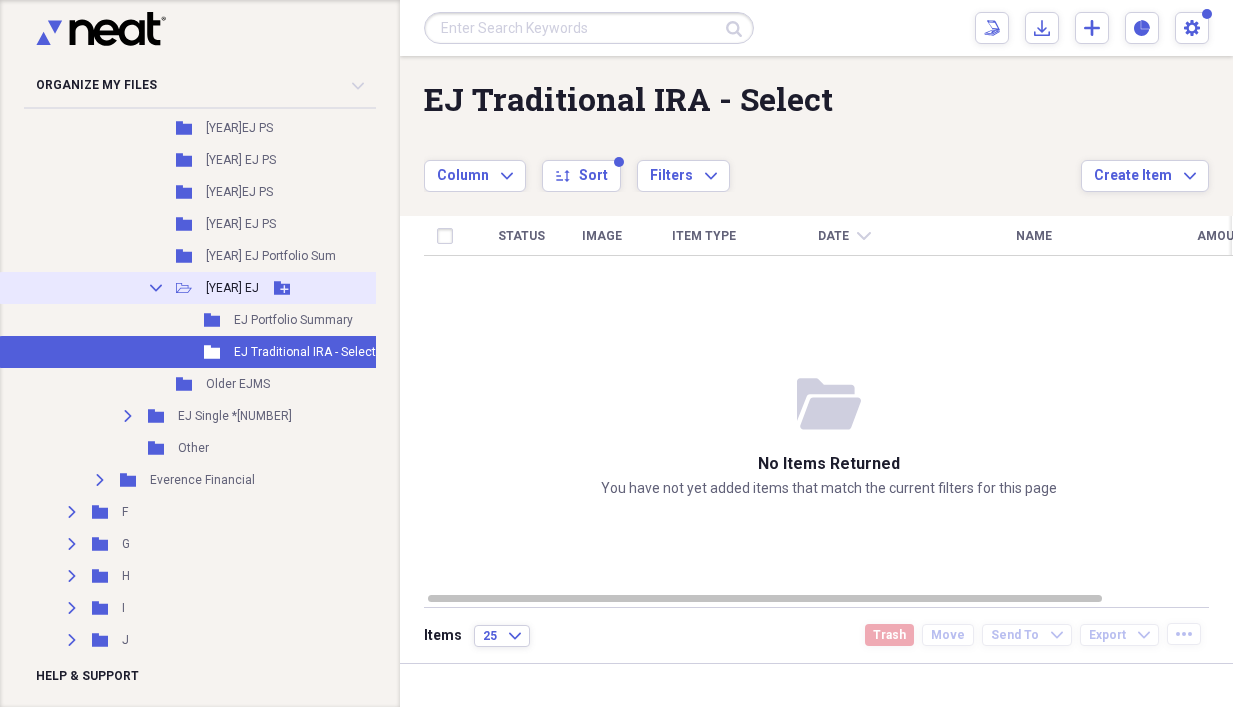 click on "[YEAR] EJ" at bounding box center [232, 288] 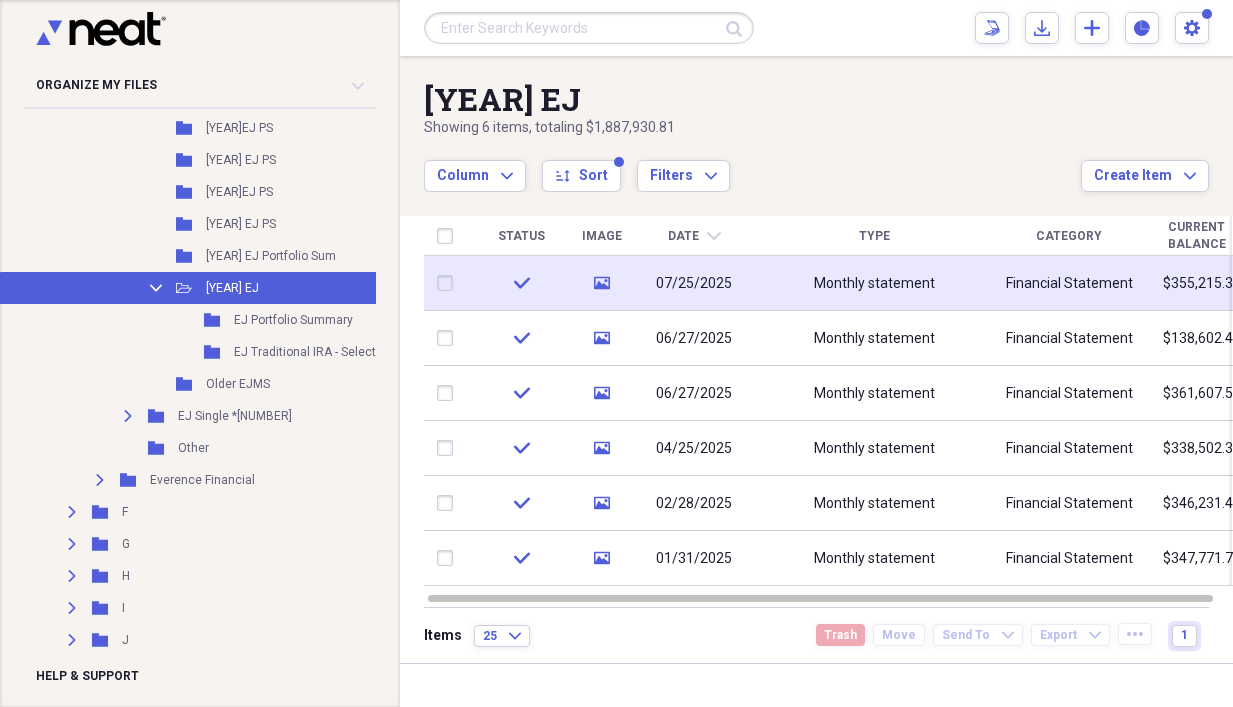 click on "Monthly statement" at bounding box center (874, 283) 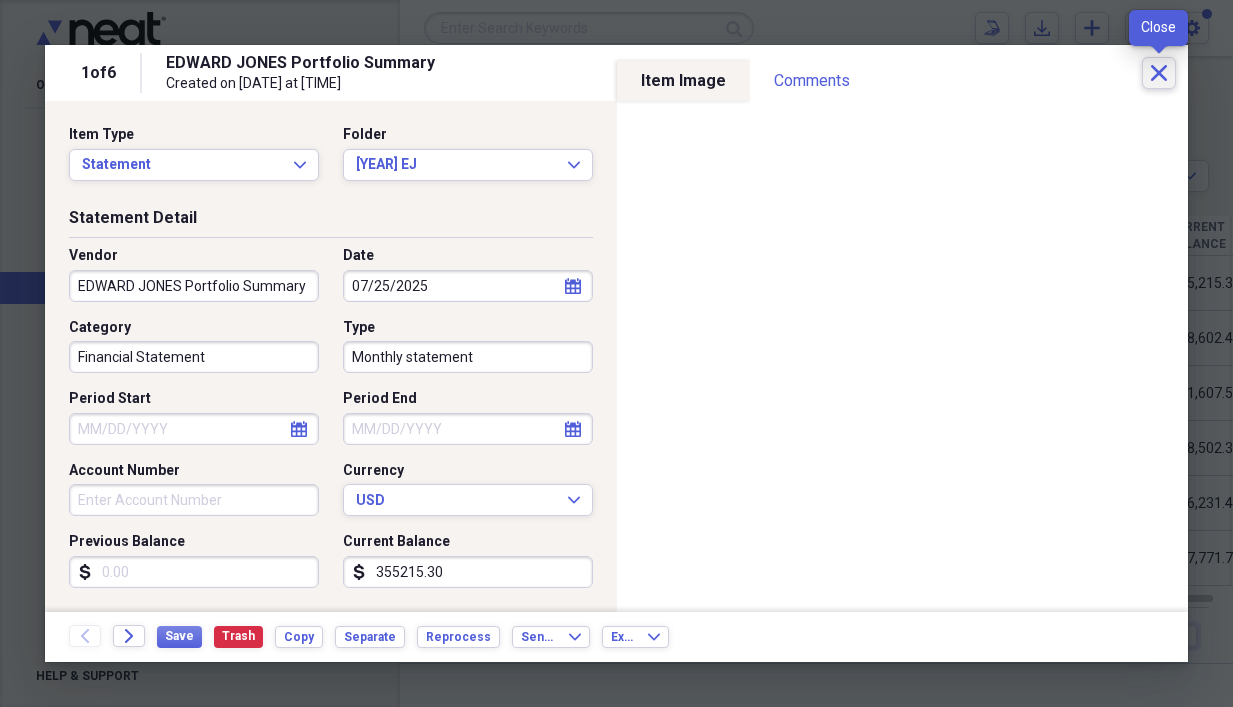 click on "Close" at bounding box center (1159, 73) 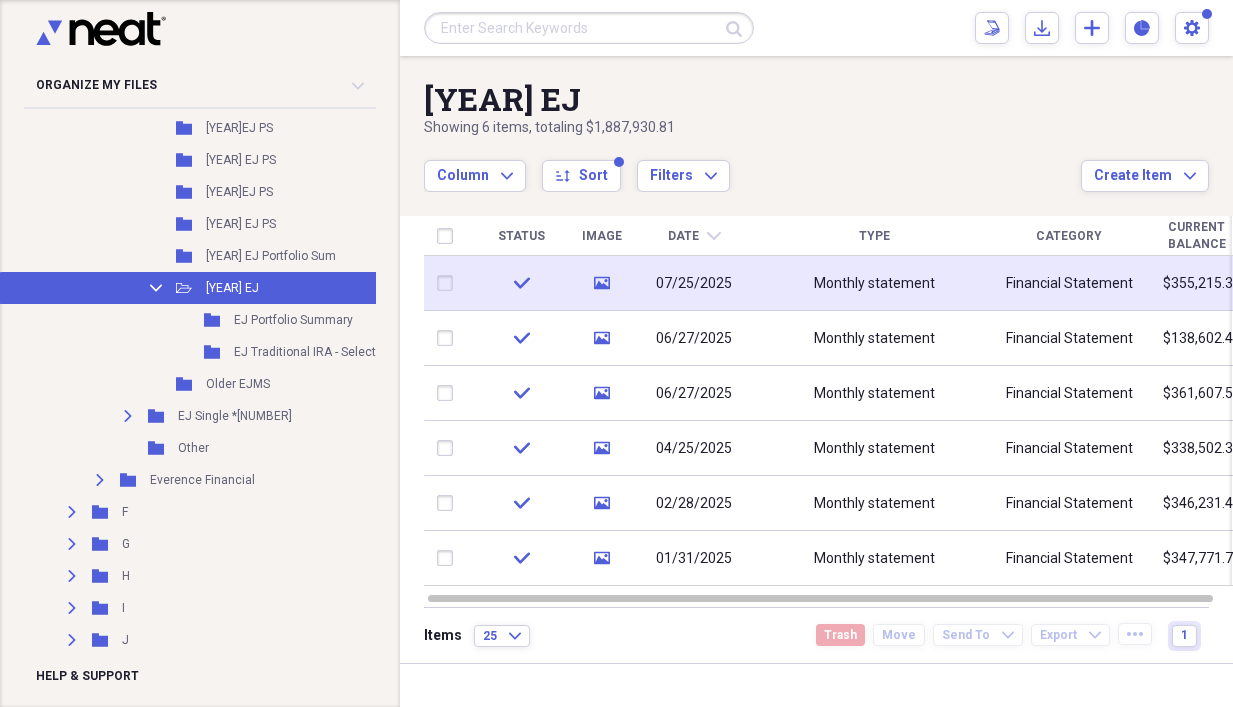click on "Monthly statement" at bounding box center [874, 283] 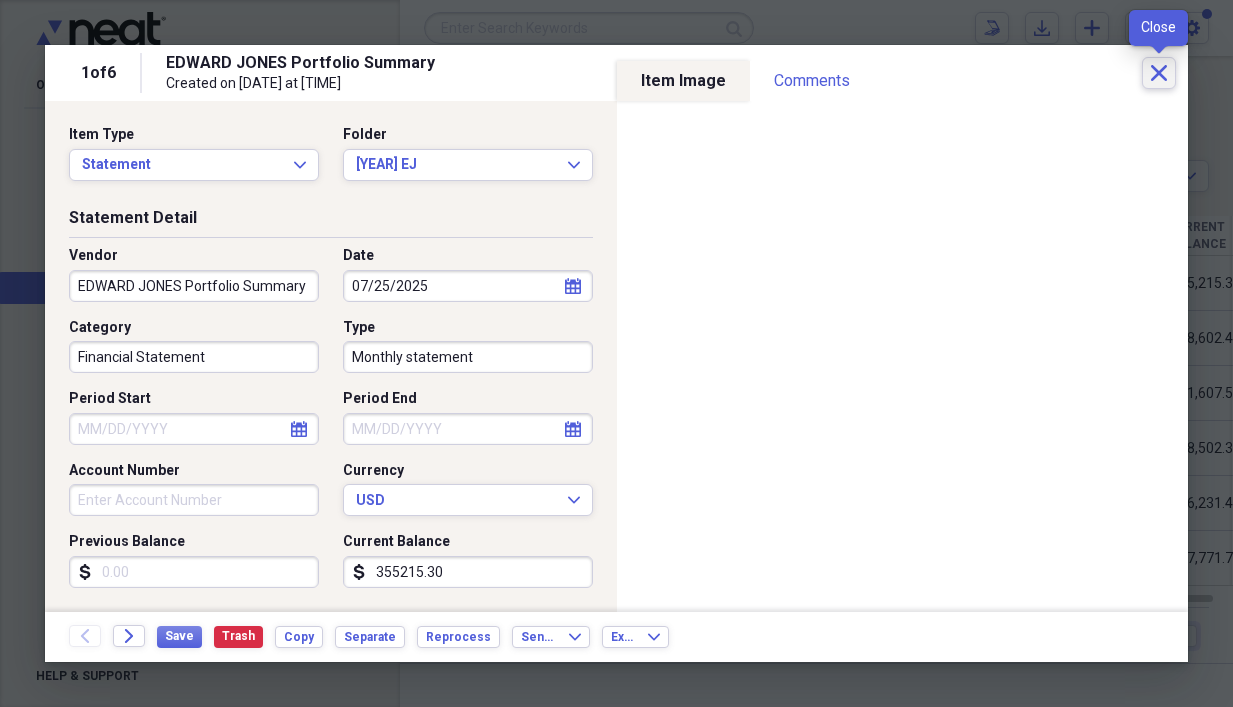 click on "Close" 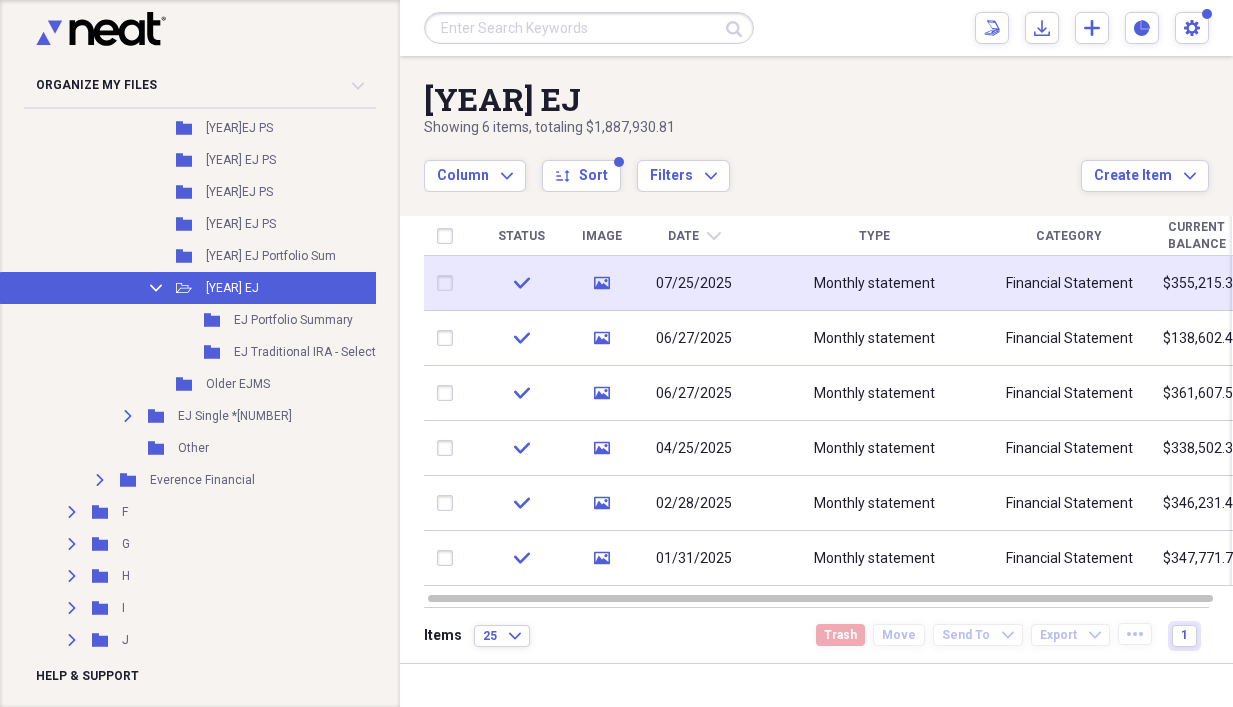 click on "Monthly statement" at bounding box center [874, 283] 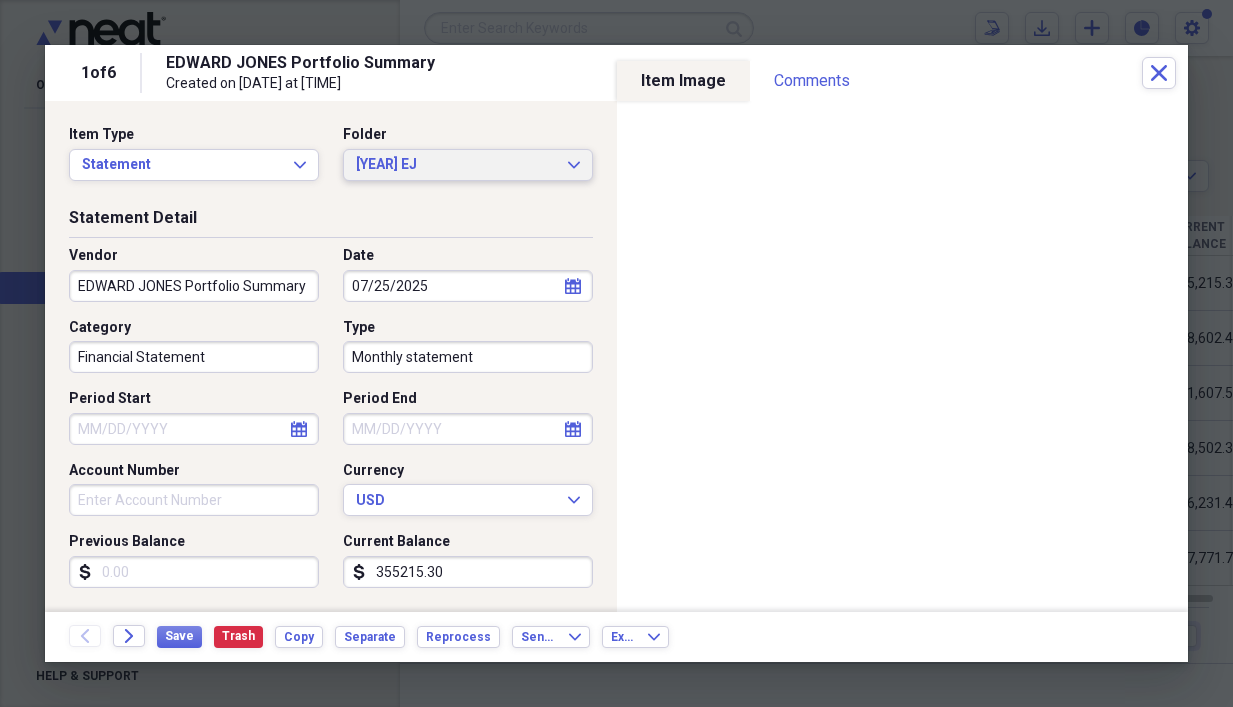click on "[YEAR] EJ Expand" at bounding box center [468, 165] 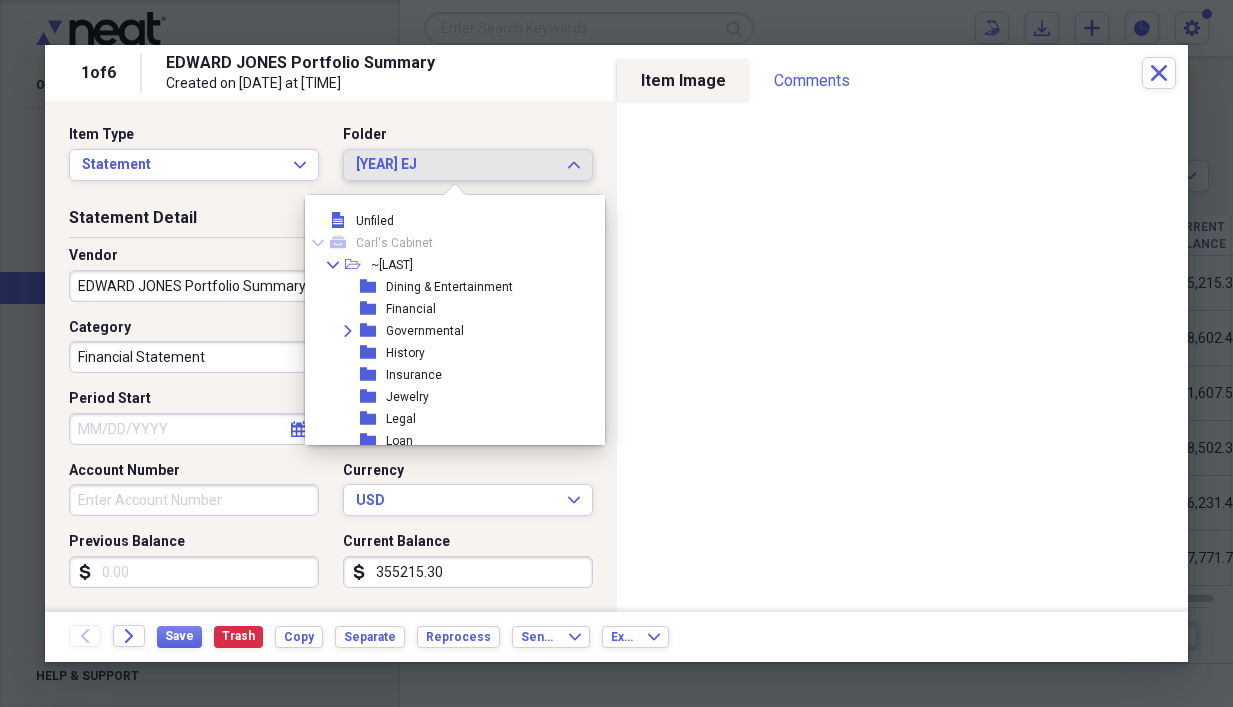scroll, scrollTop: 5093, scrollLeft: 0, axis: vertical 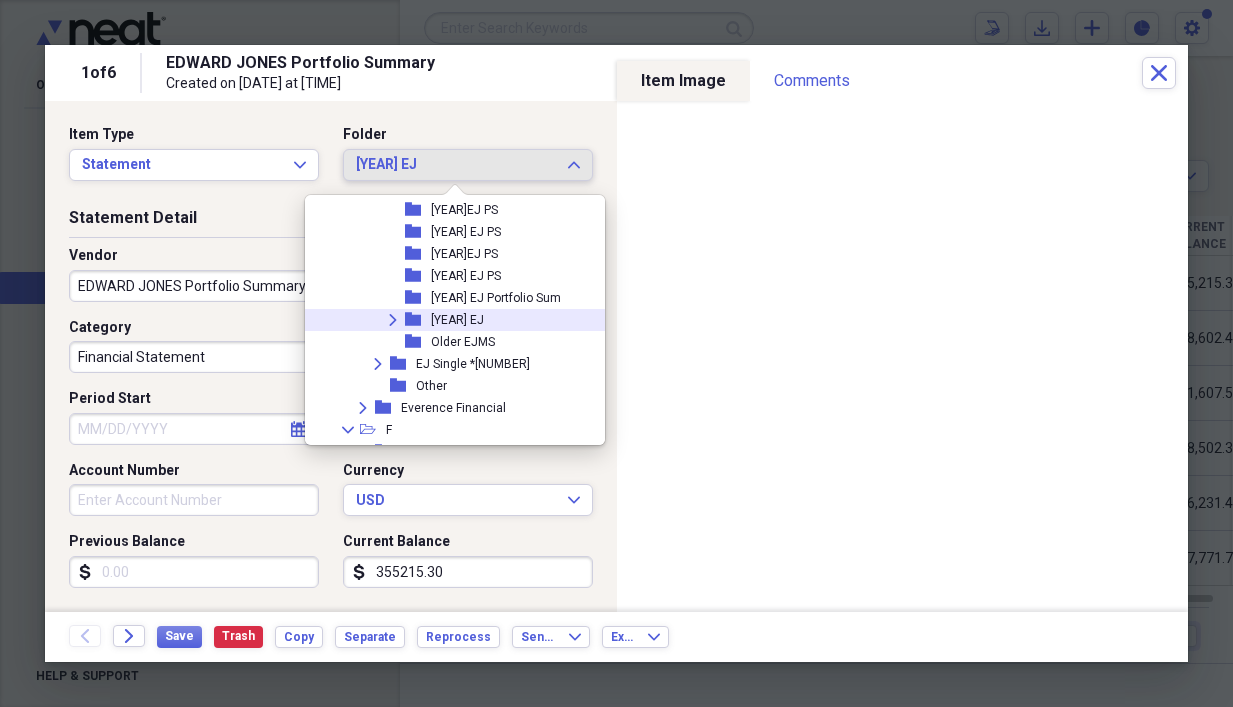 click 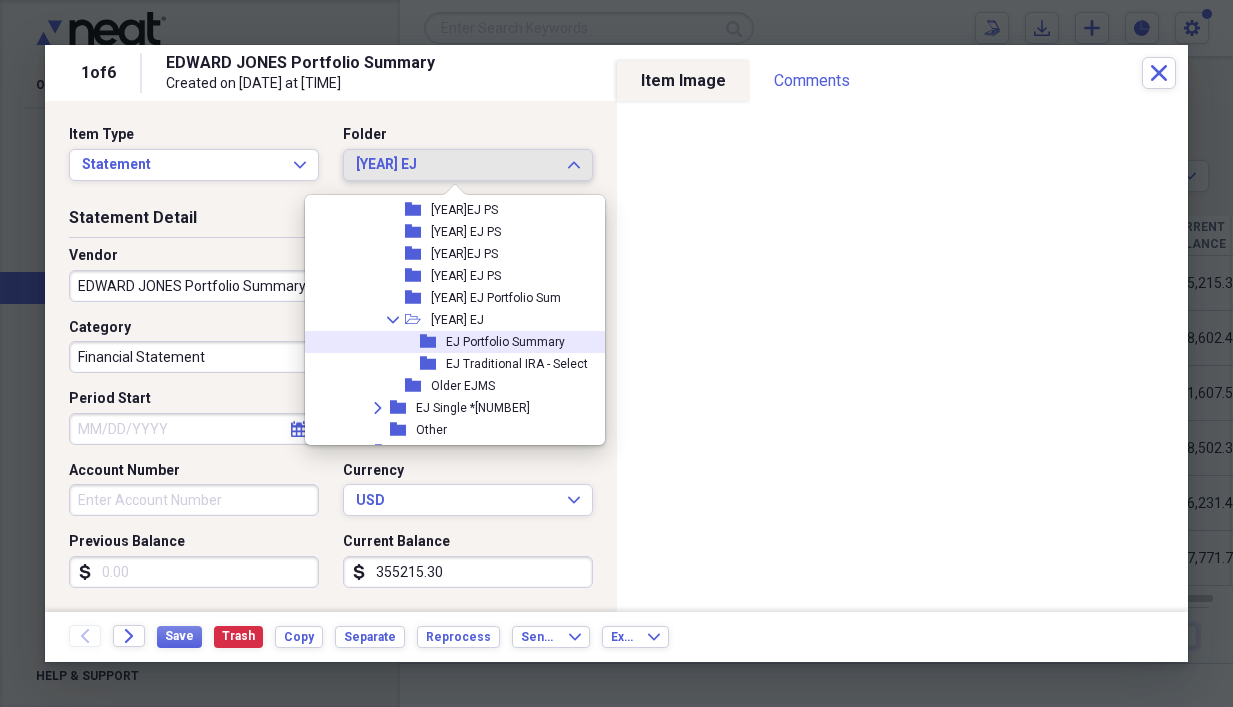 click on "EJ Portfolio Summary" at bounding box center (505, 342) 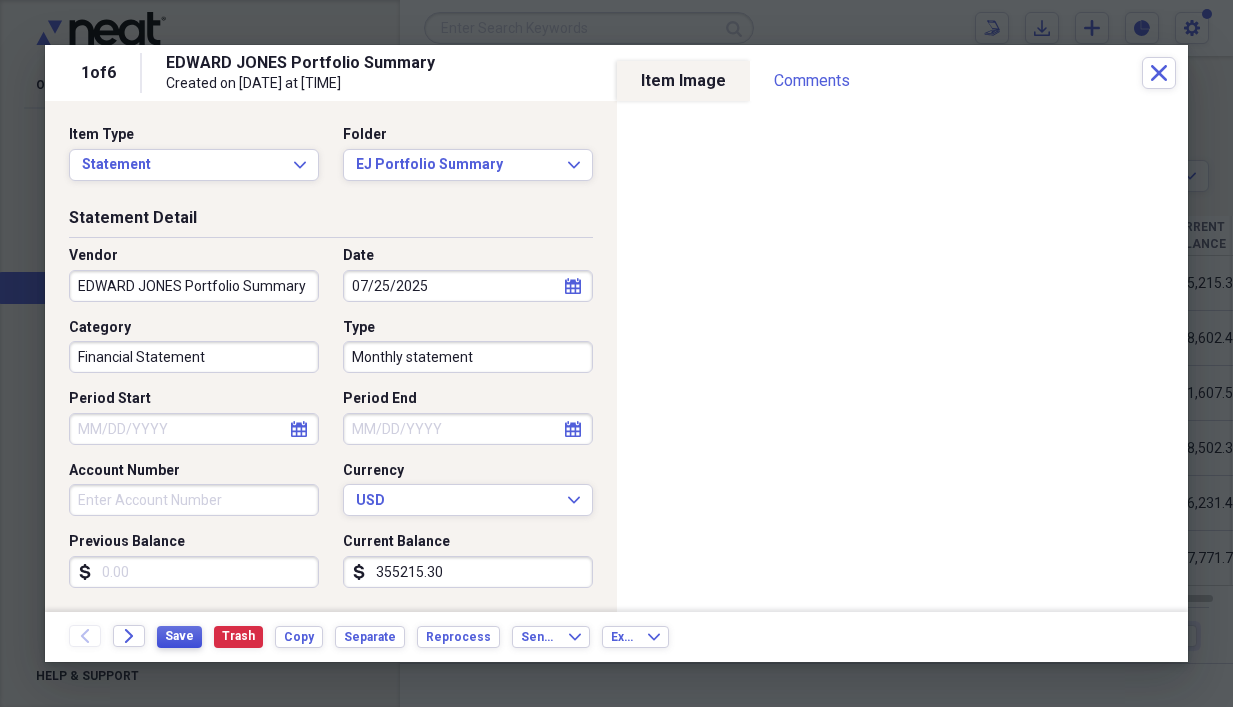 click on "Save" at bounding box center (179, 636) 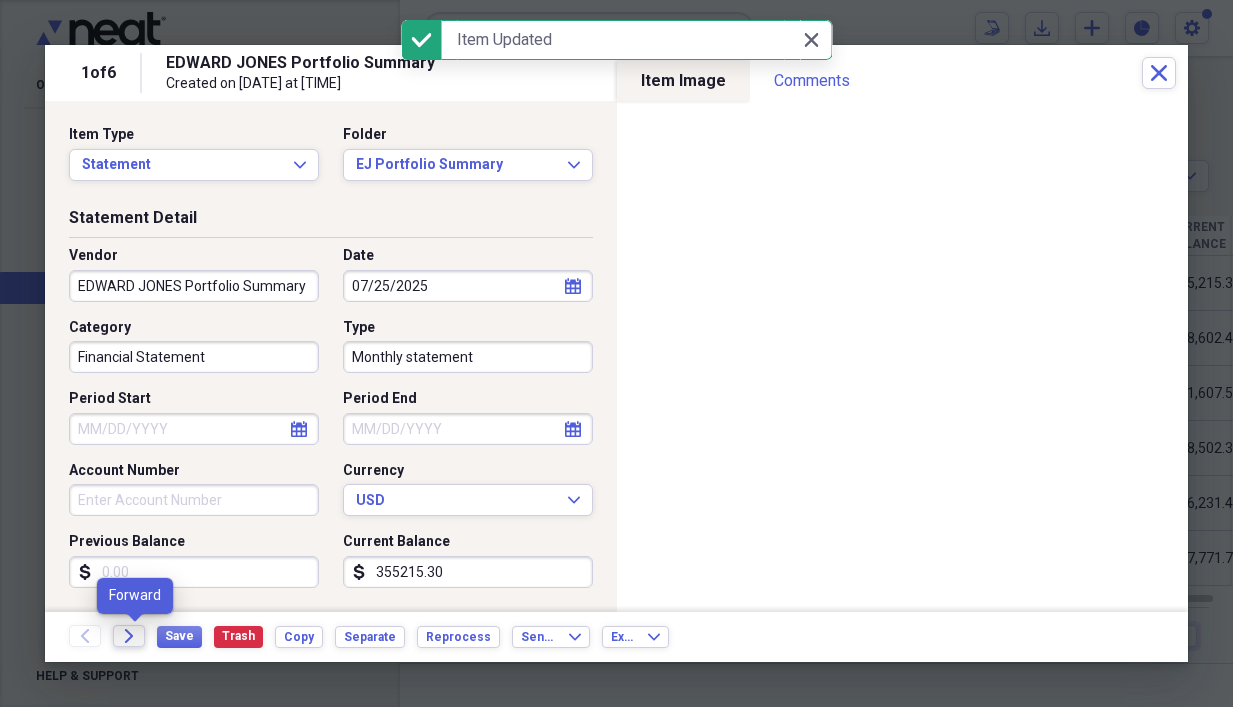 click on "Forward" 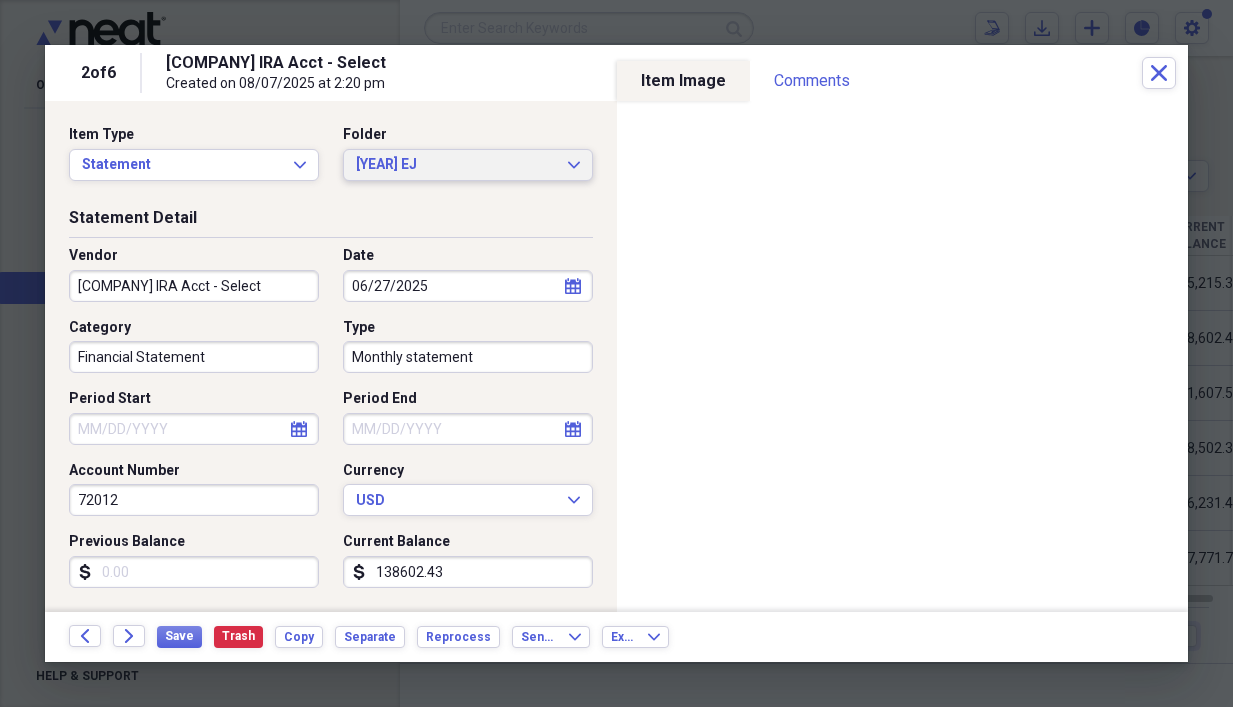 click on "[YEAR] EJ Expand" at bounding box center [468, 165] 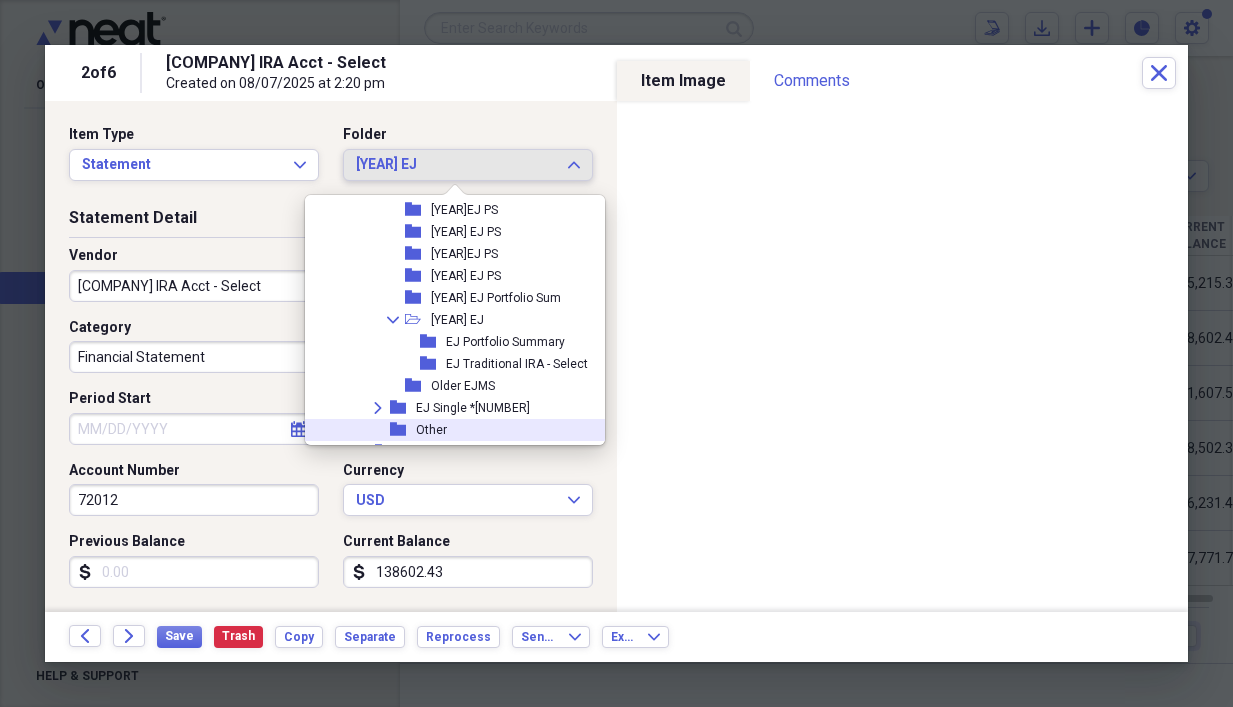 scroll, scrollTop: 5159, scrollLeft: 0, axis: vertical 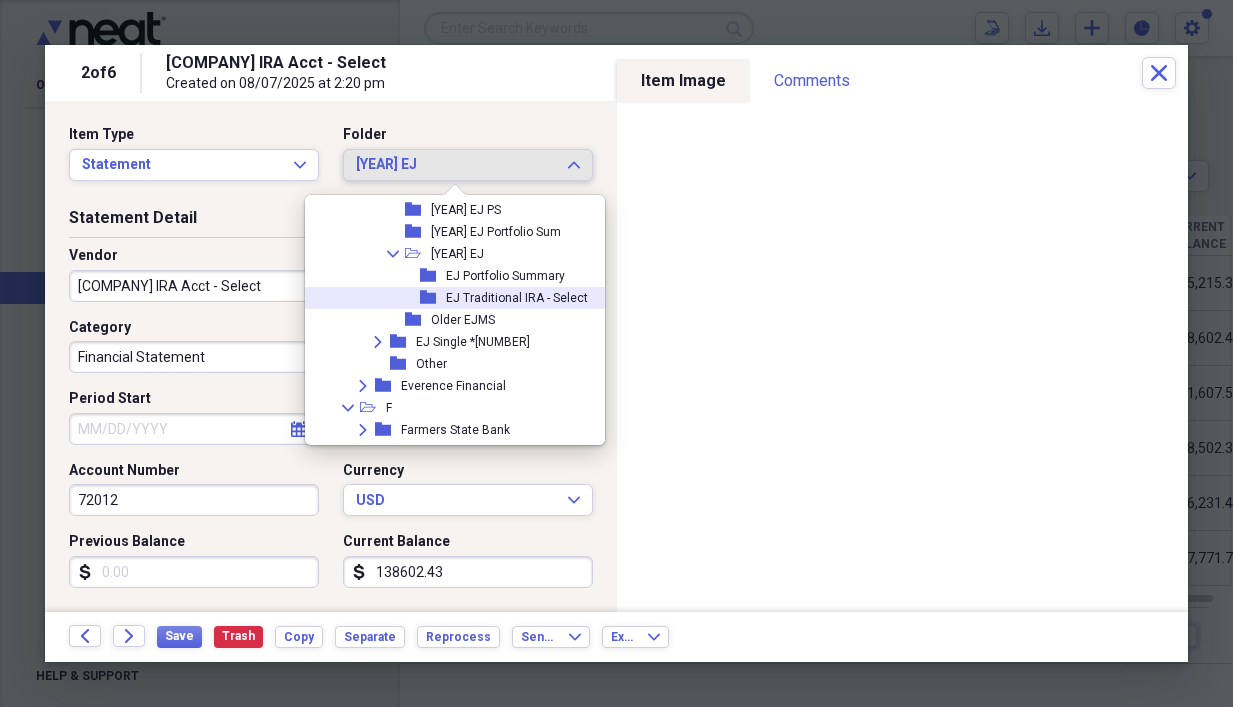 click on "EJ Traditional IRA - Select" at bounding box center [517, 298] 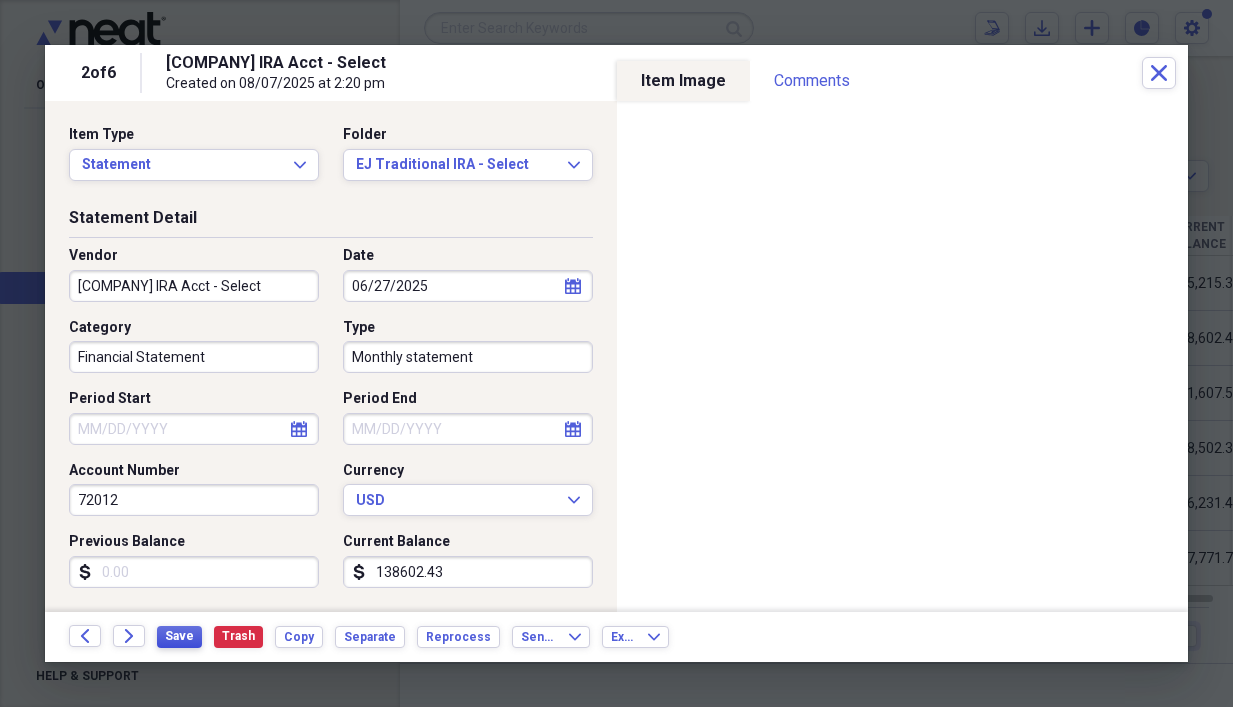 click on "Save" at bounding box center (179, 636) 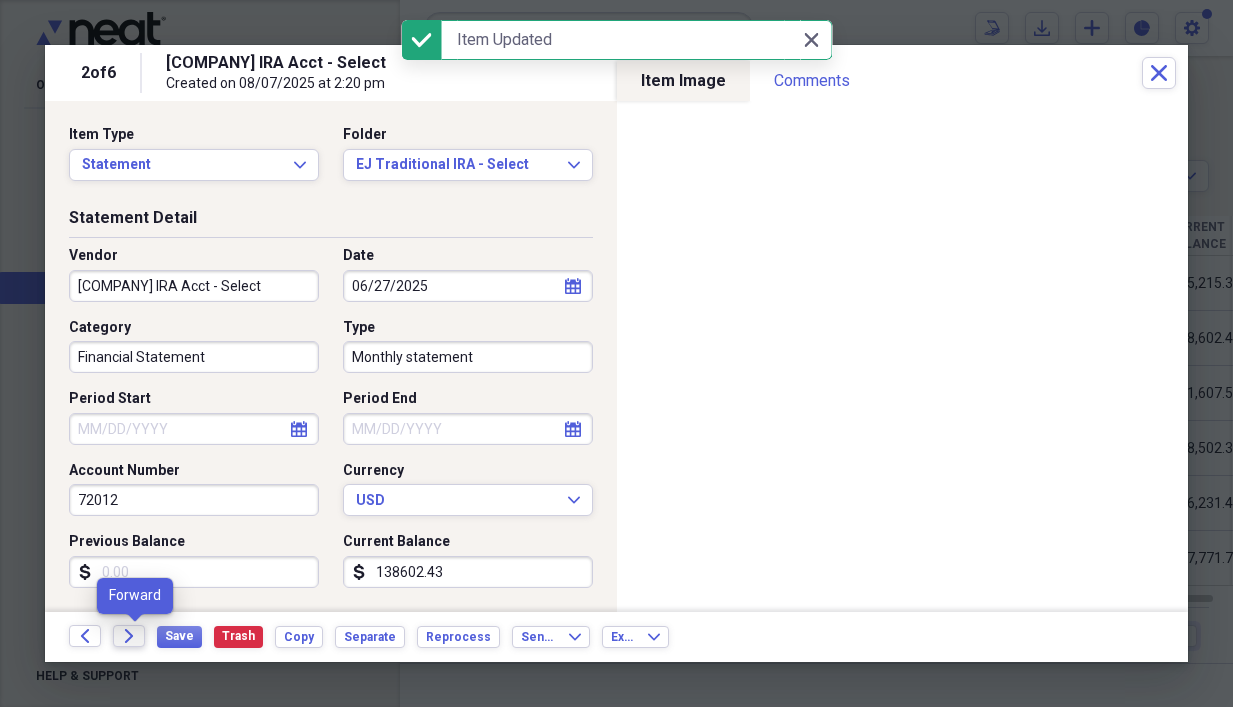 click on "Forward" 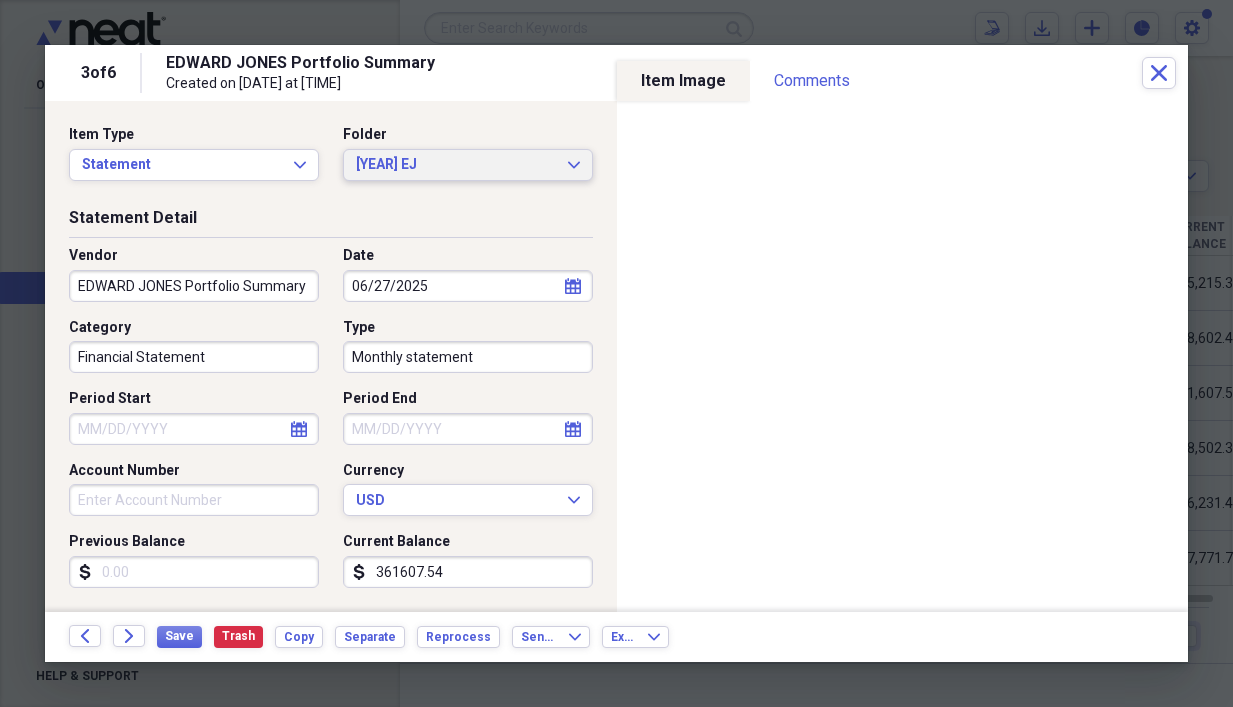 click on "Expand" 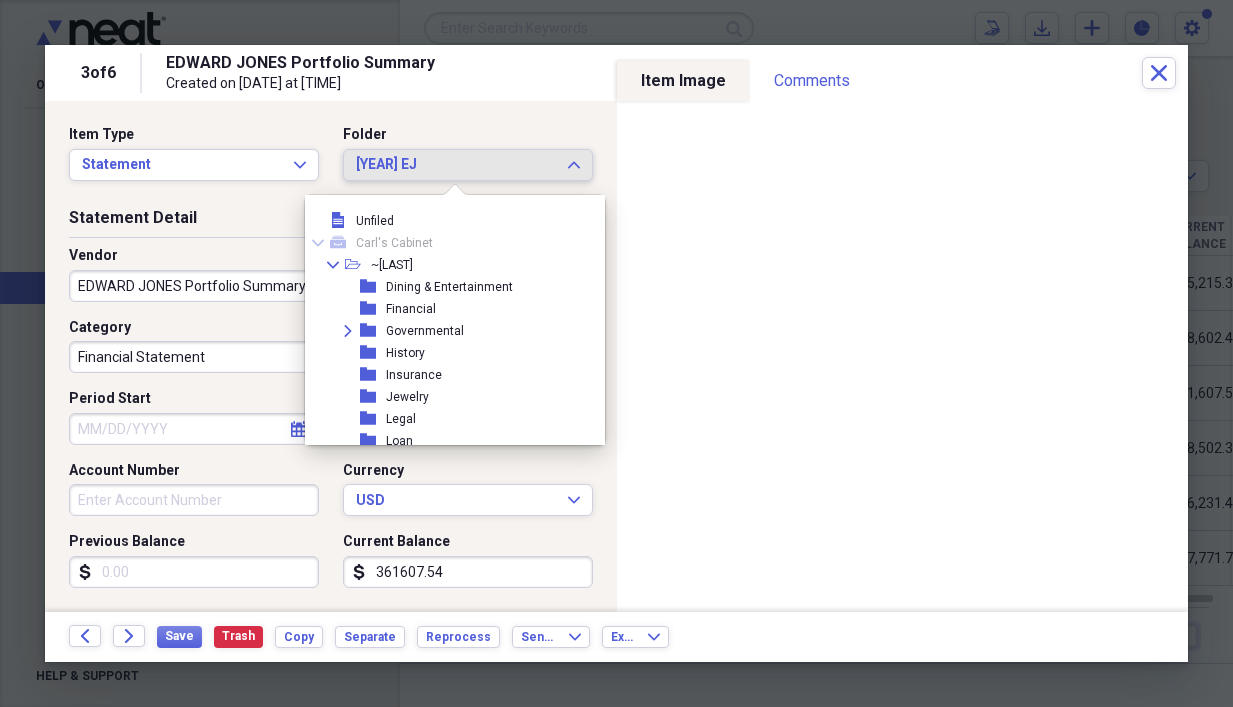 scroll, scrollTop: 5093, scrollLeft: 0, axis: vertical 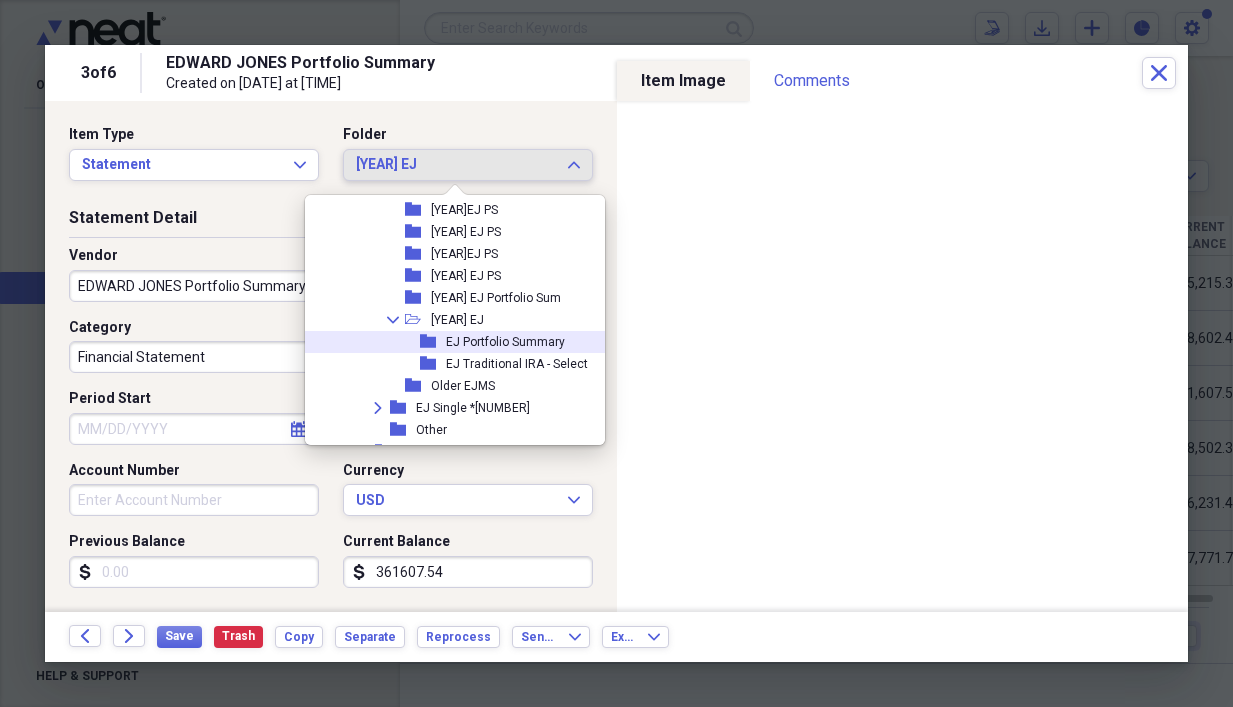 click on "EJ Portfolio Summary" at bounding box center (505, 342) 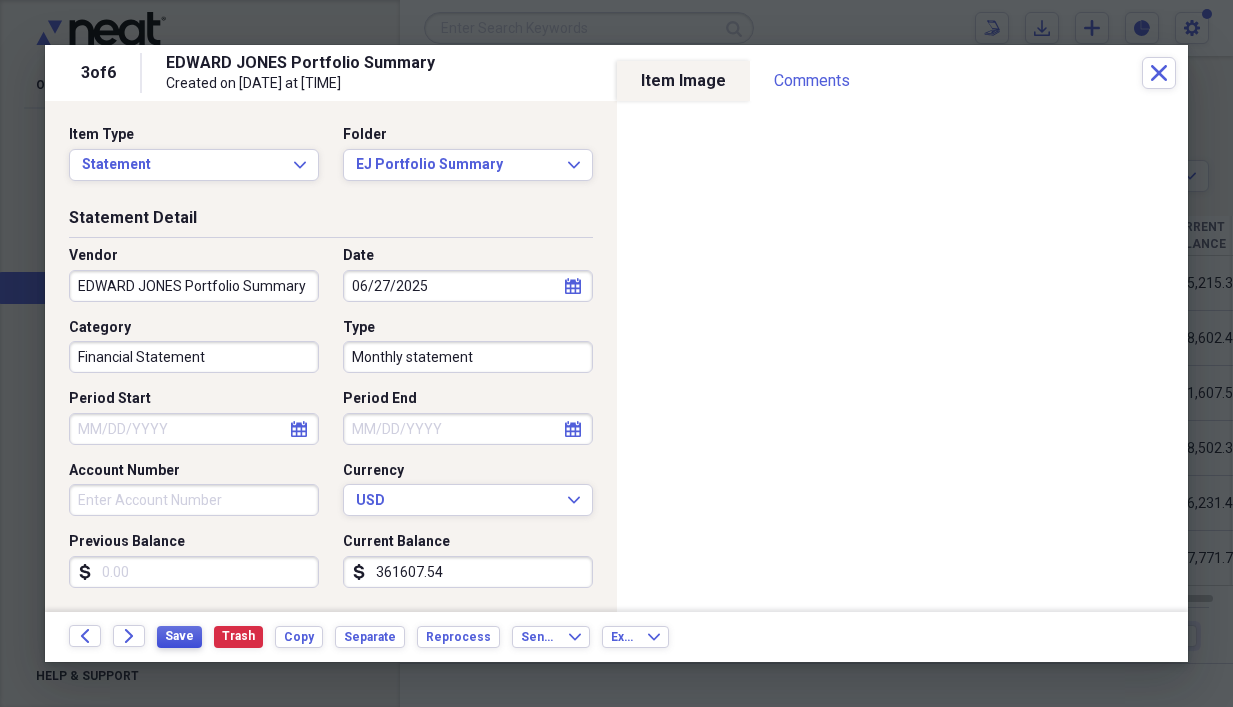 click on "Save" at bounding box center (179, 636) 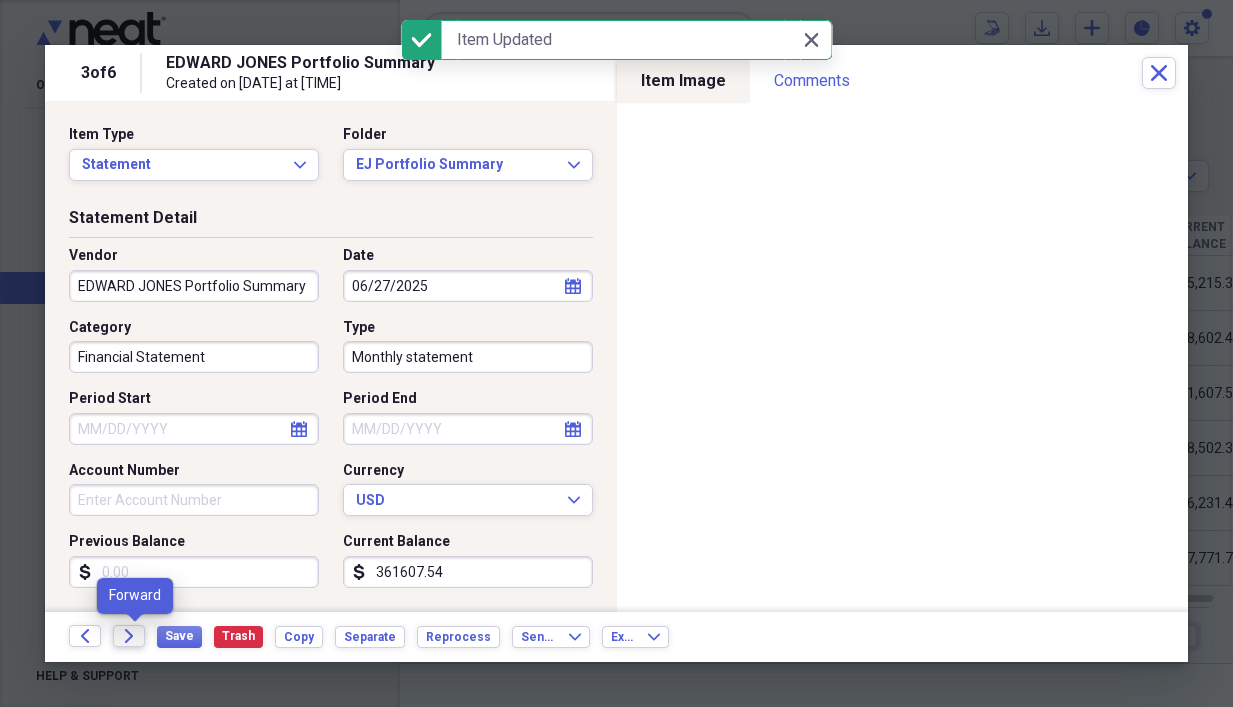 click 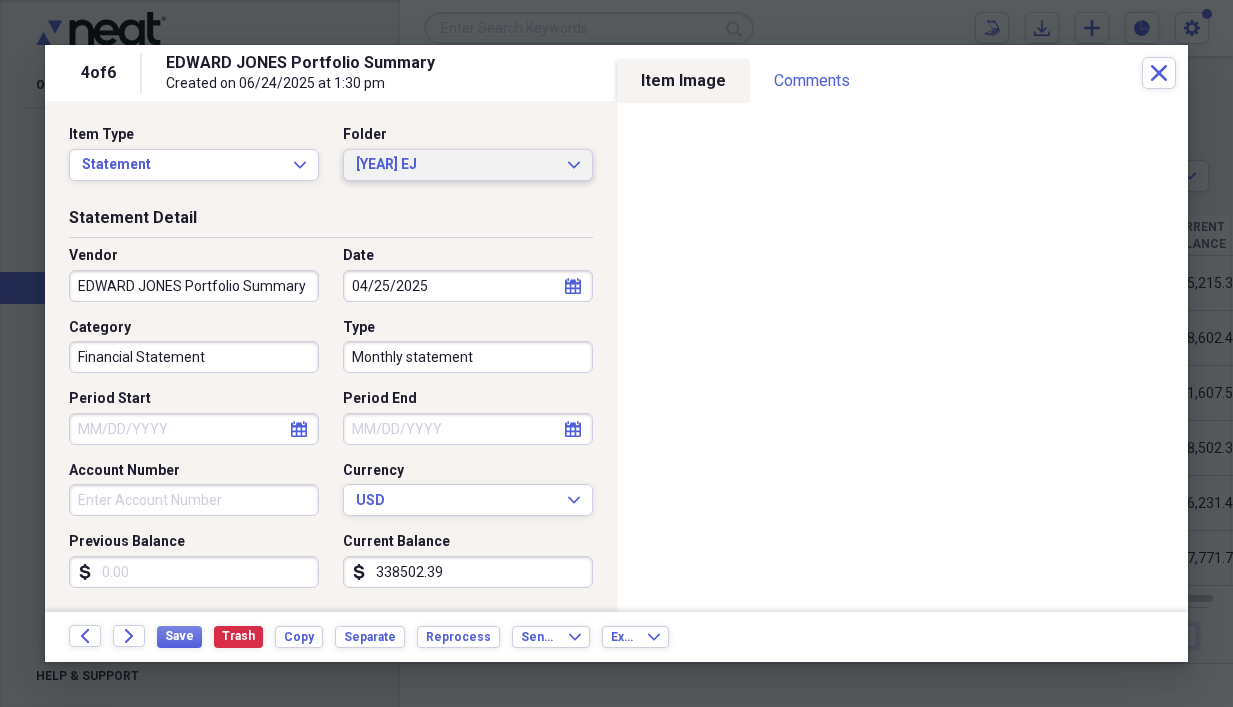 click on "Expand" 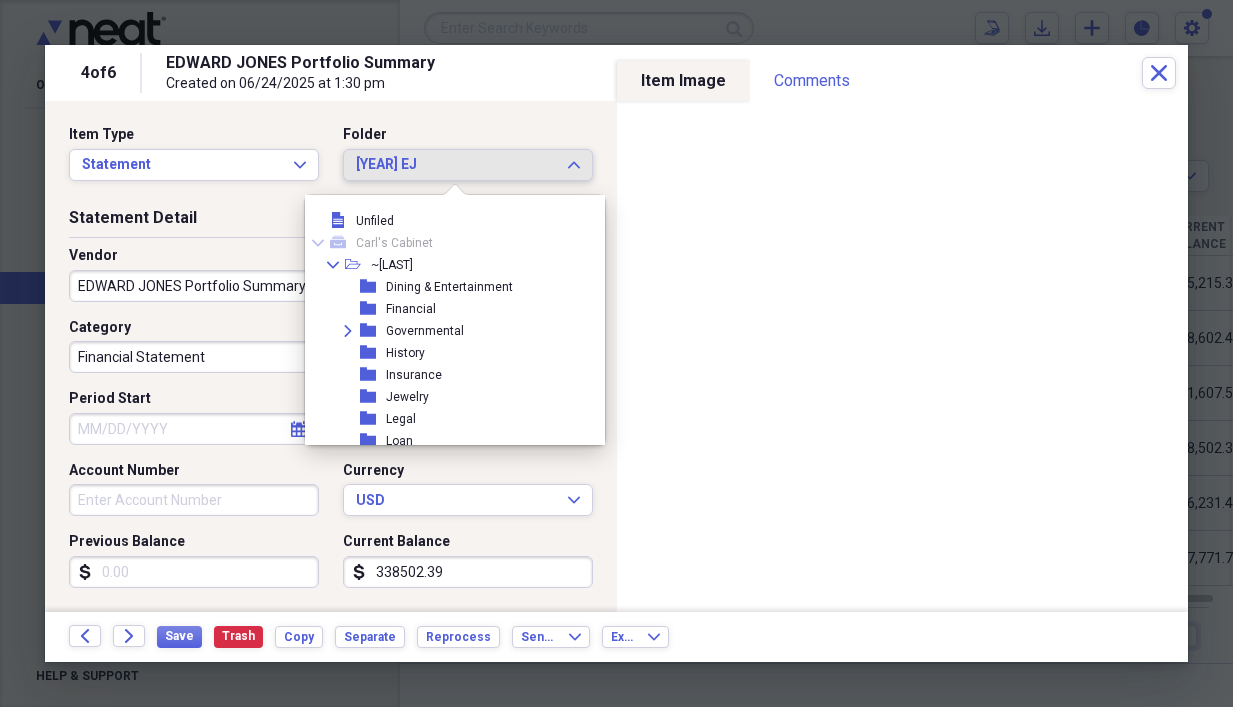 scroll, scrollTop: 5093, scrollLeft: 0, axis: vertical 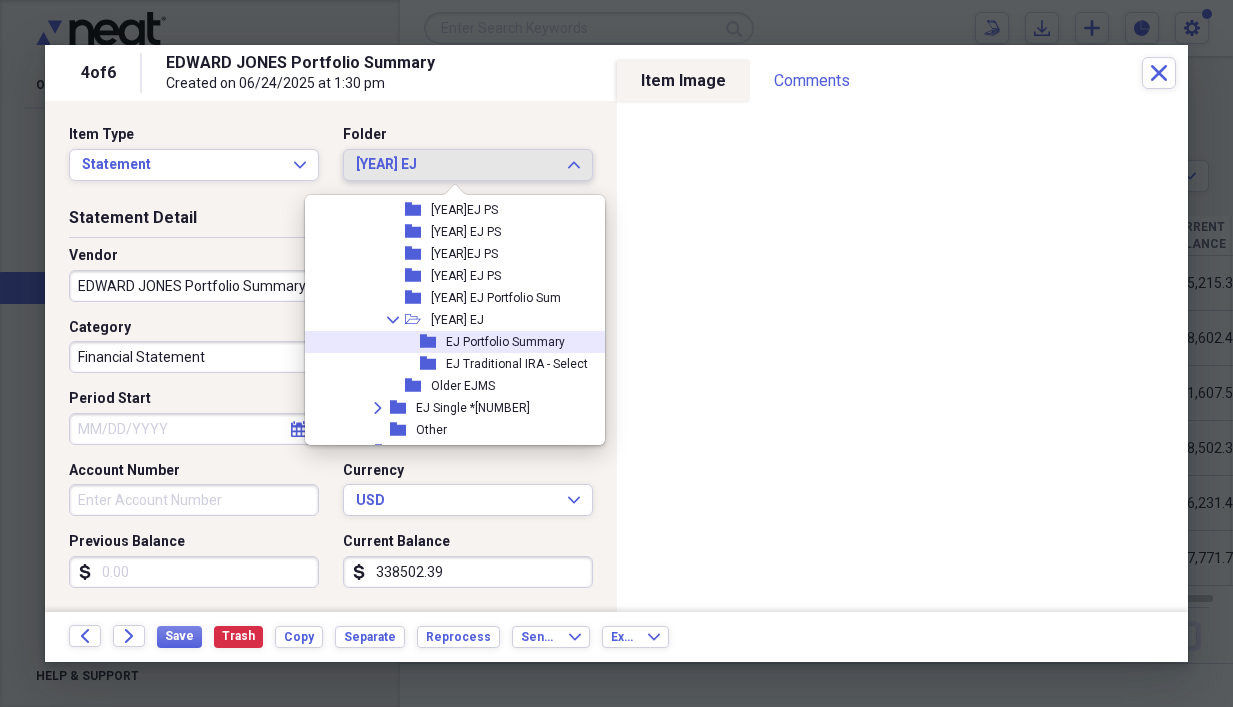 click on "EJ Portfolio Summary" at bounding box center [505, 342] 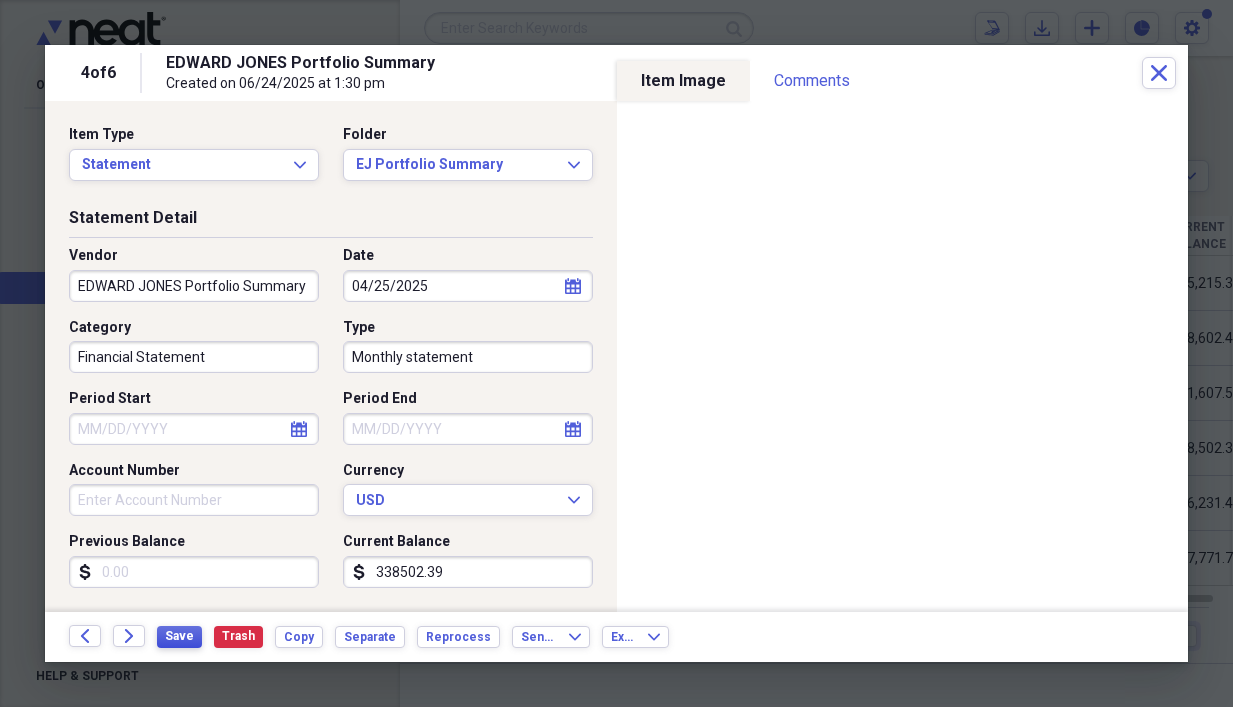 click on "Save" at bounding box center (179, 636) 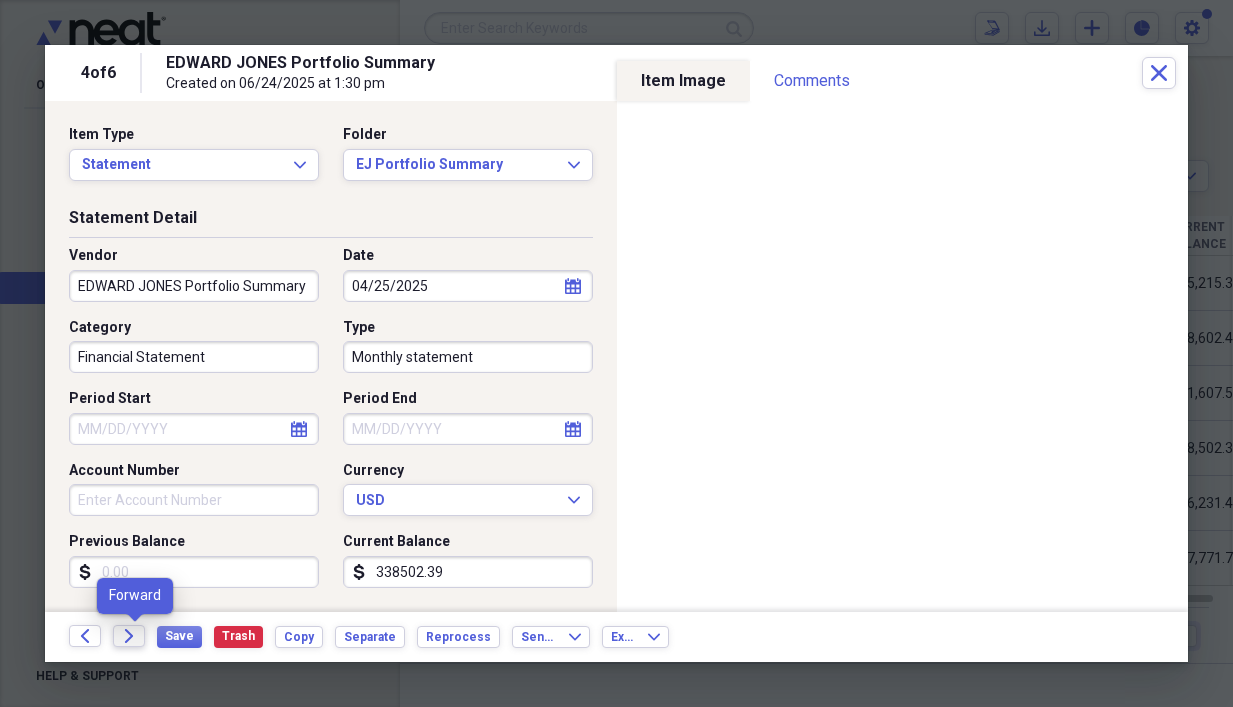 click 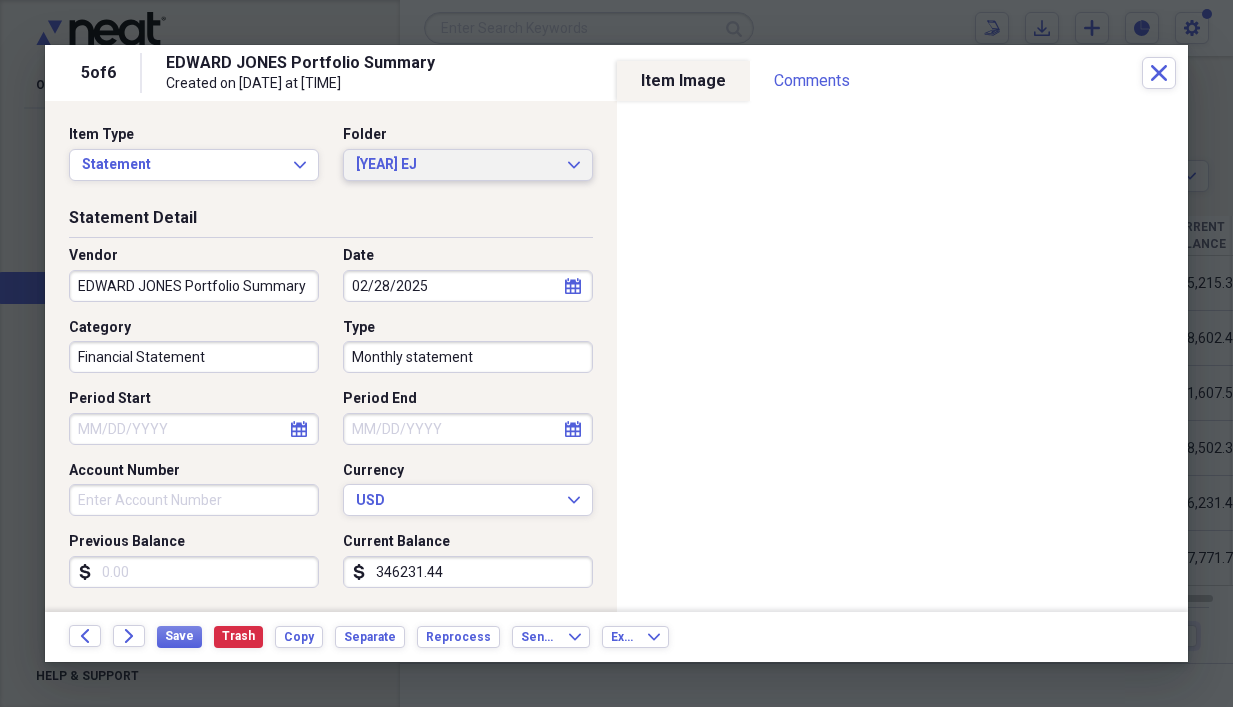 click on "Expand" 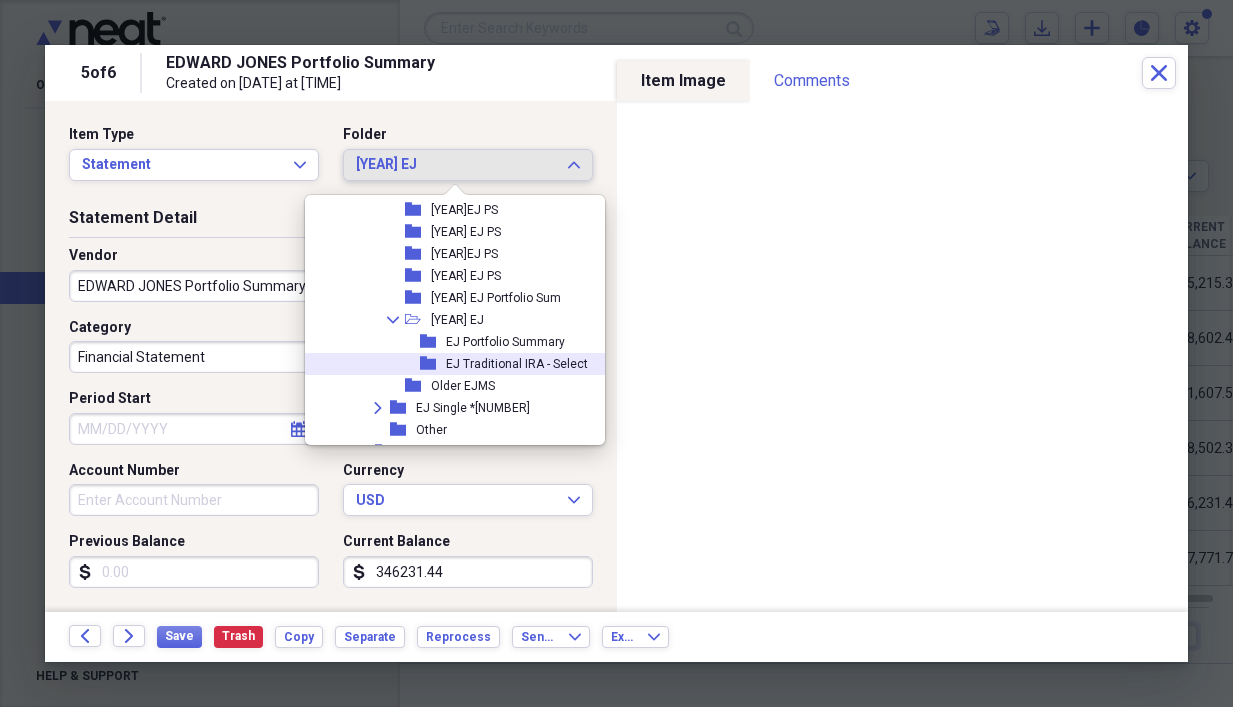 scroll, scrollTop: 5115, scrollLeft: 0, axis: vertical 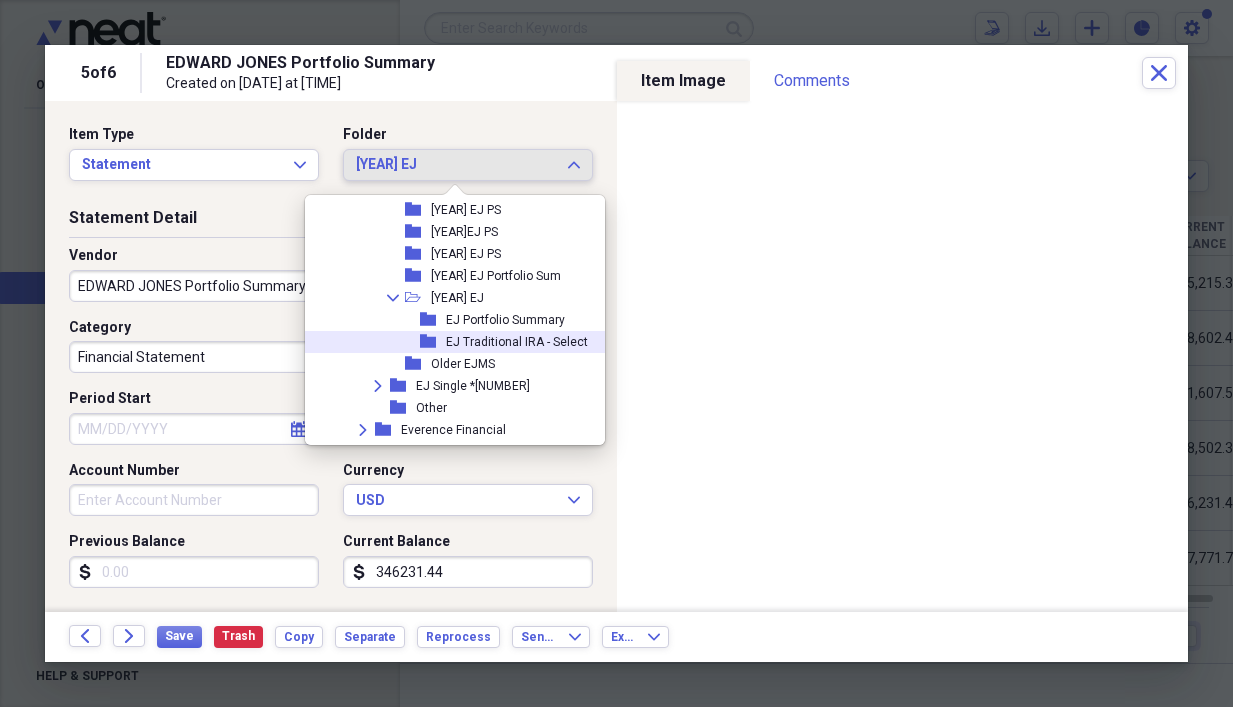 click on "EJ Traditional IRA - Select" at bounding box center [517, 342] 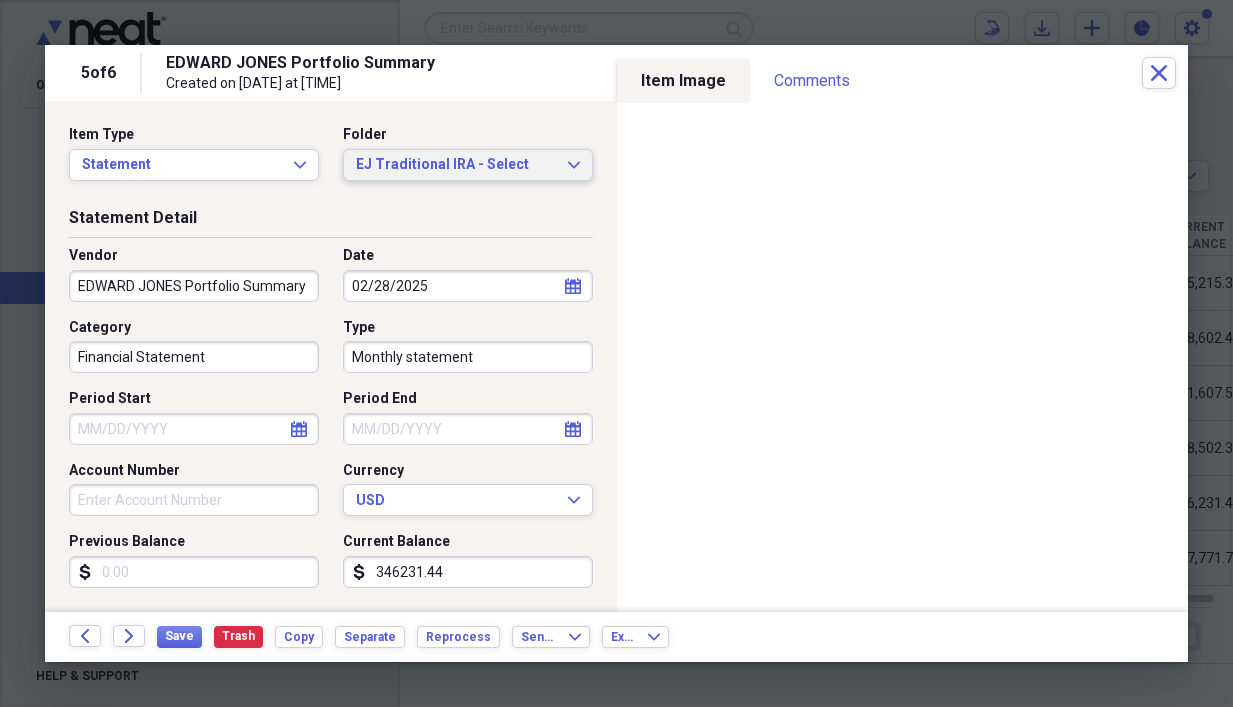 click on "EJ Traditional IRA - Select Expand" at bounding box center [468, 165] 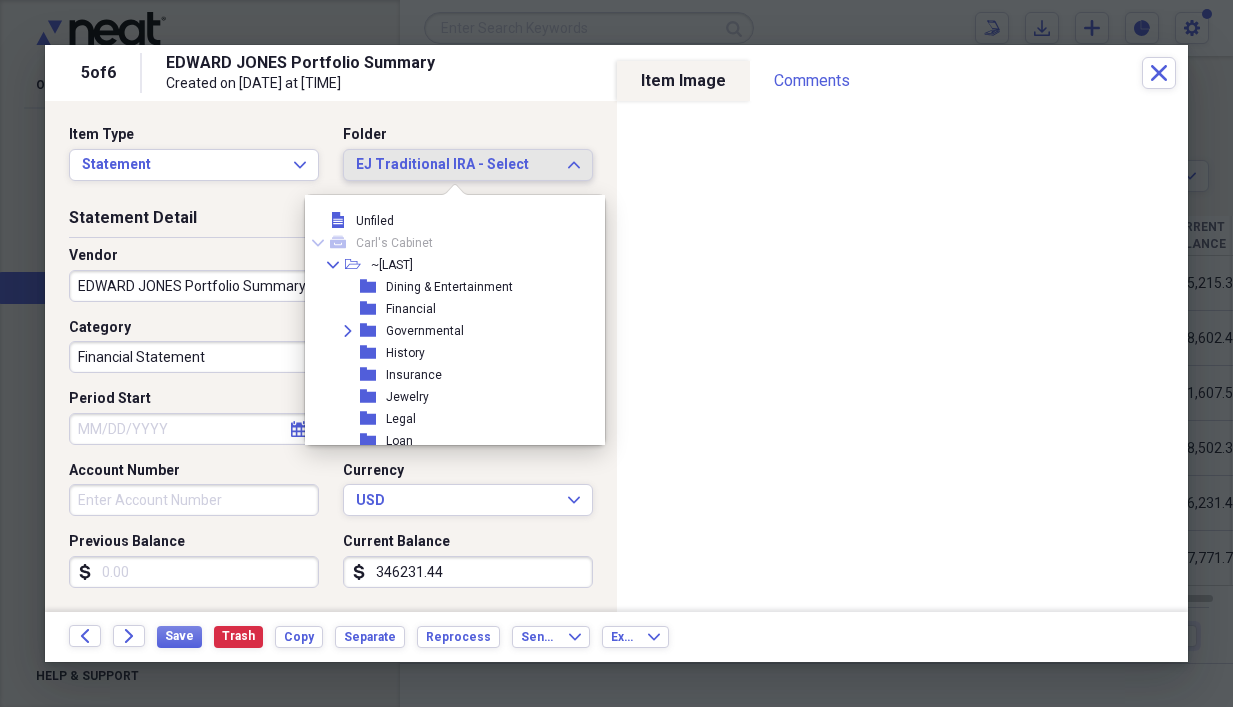scroll, scrollTop: 5137, scrollLeft: 0, axis: vertical 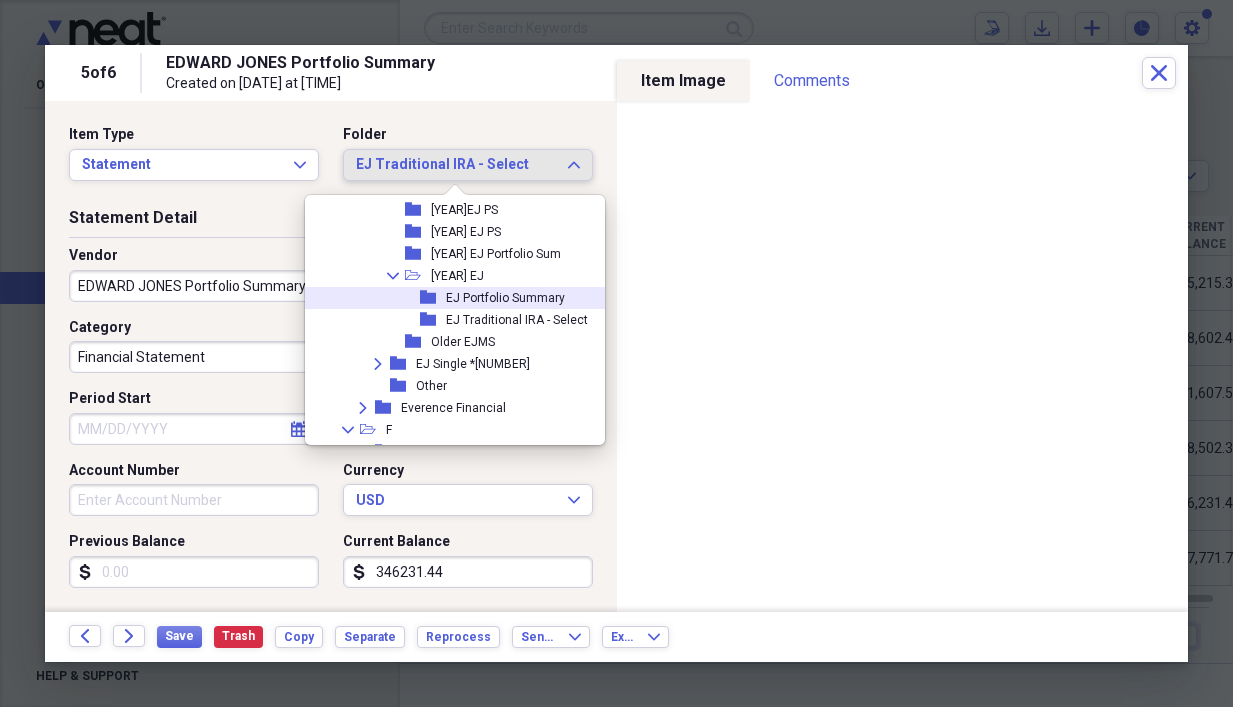 click on "EJ Portfolio Summary" at bounding box center [505, 298] 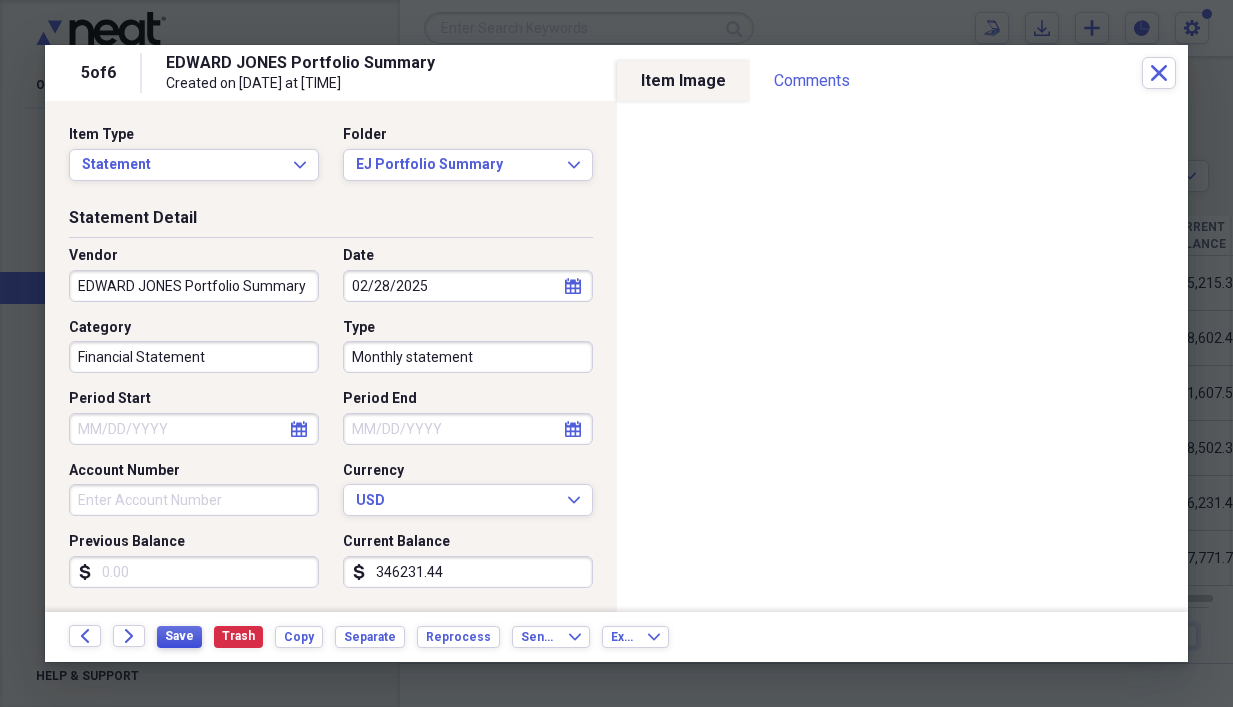 click on "Save" at bounding box center (179, 636) 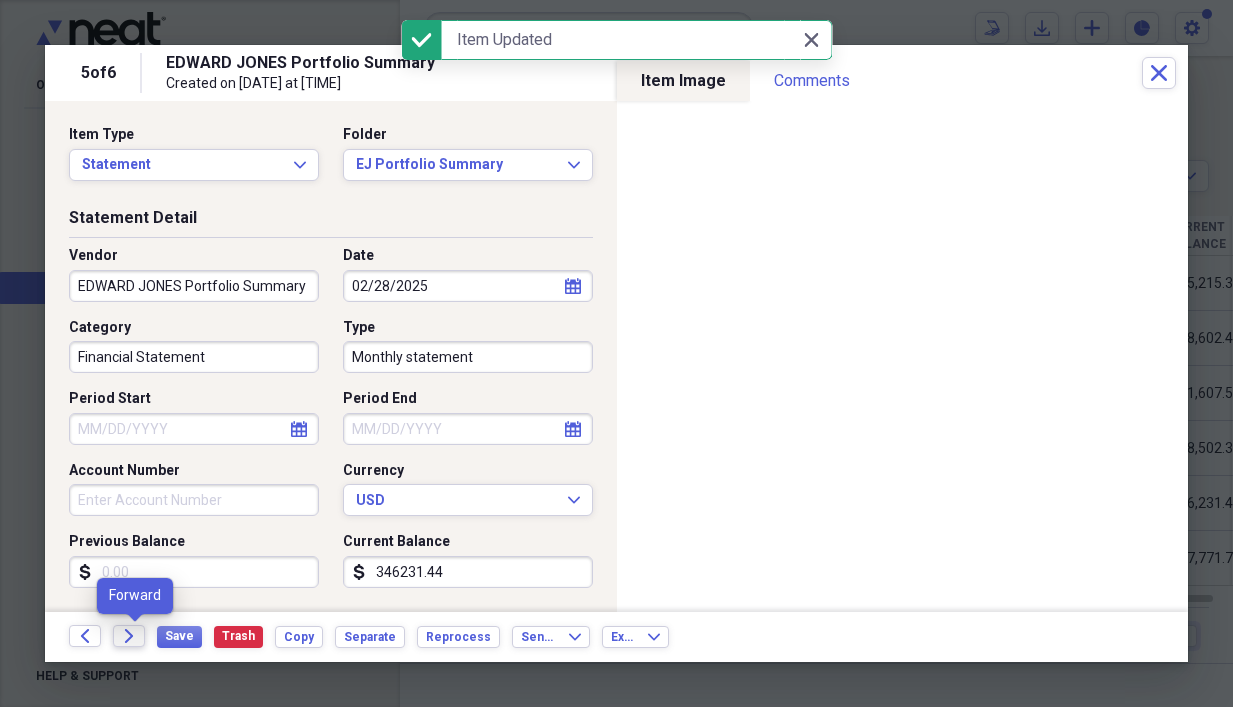 click on "Forward" 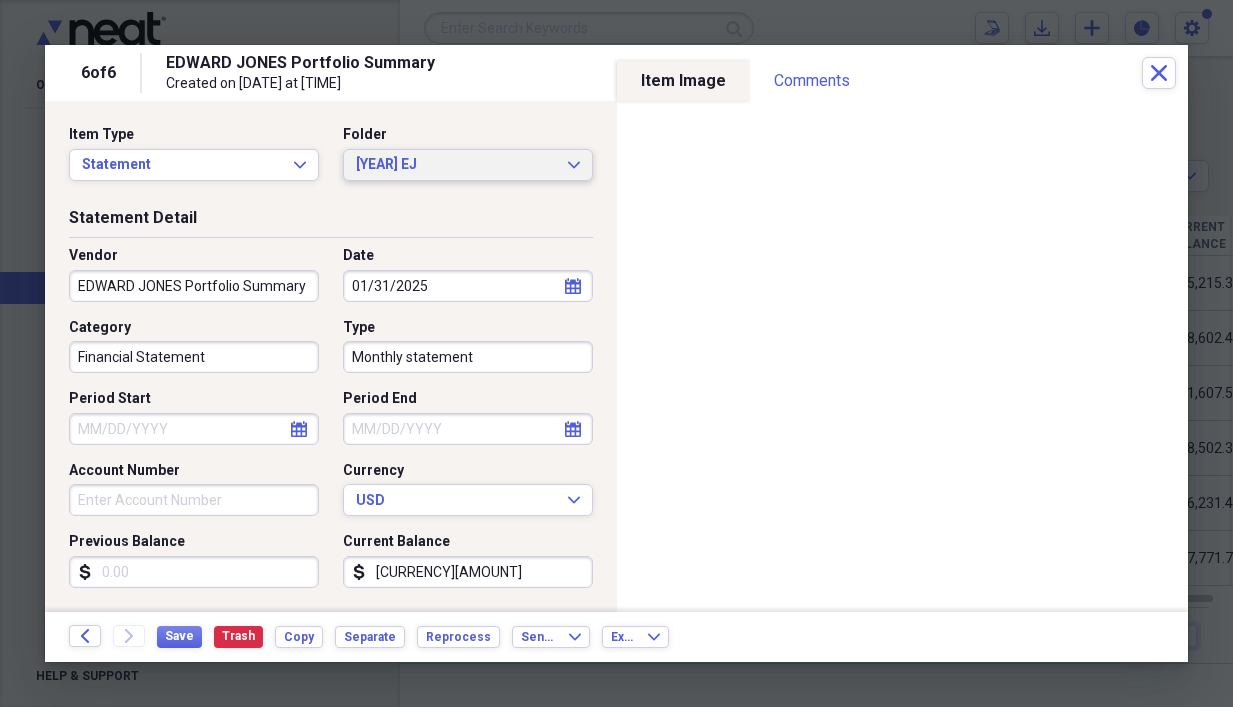 click on "Expand" 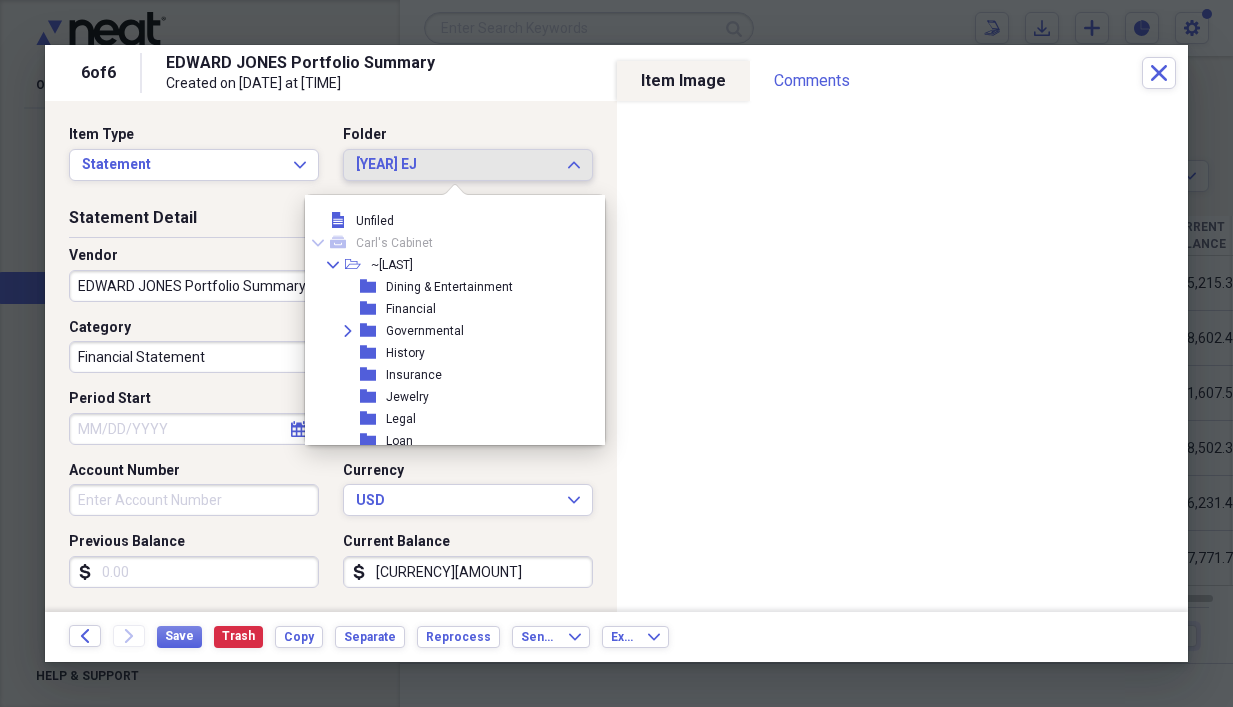 scroll, scrollTop: 5093, scrollLeft: 0, axis: vertical 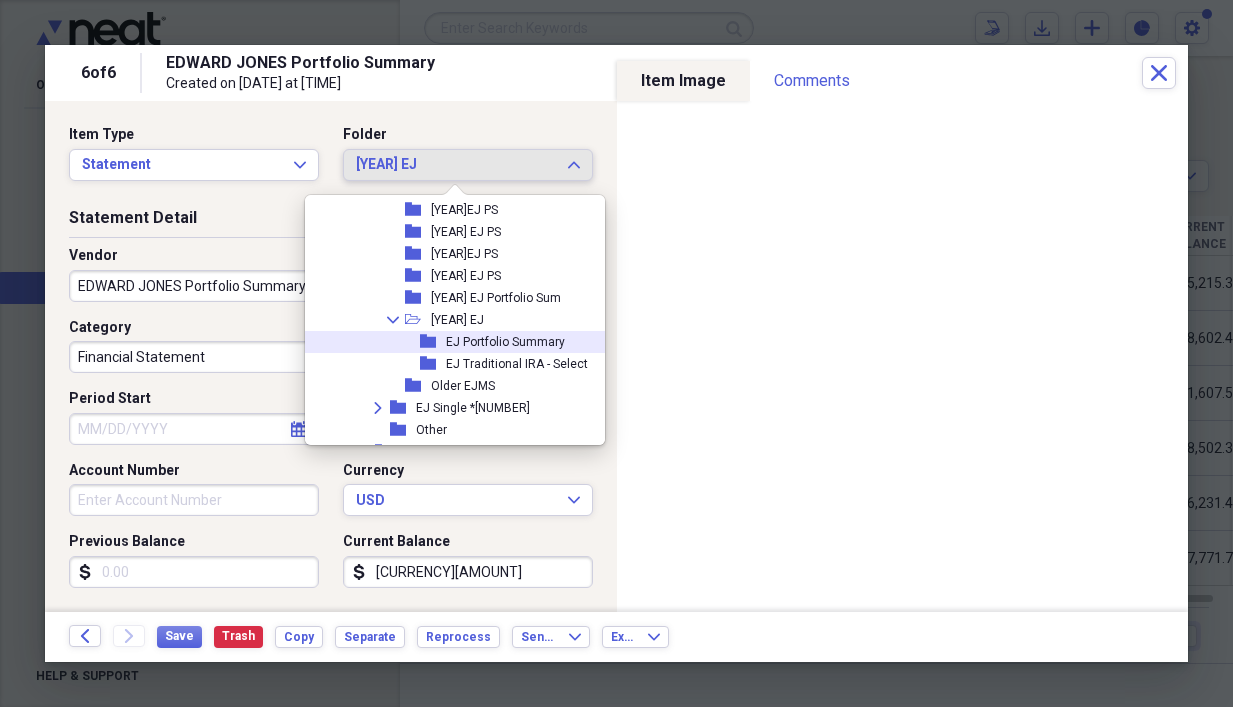 click on "EJ Portfolio Summary" at bounding box center (505, 342) 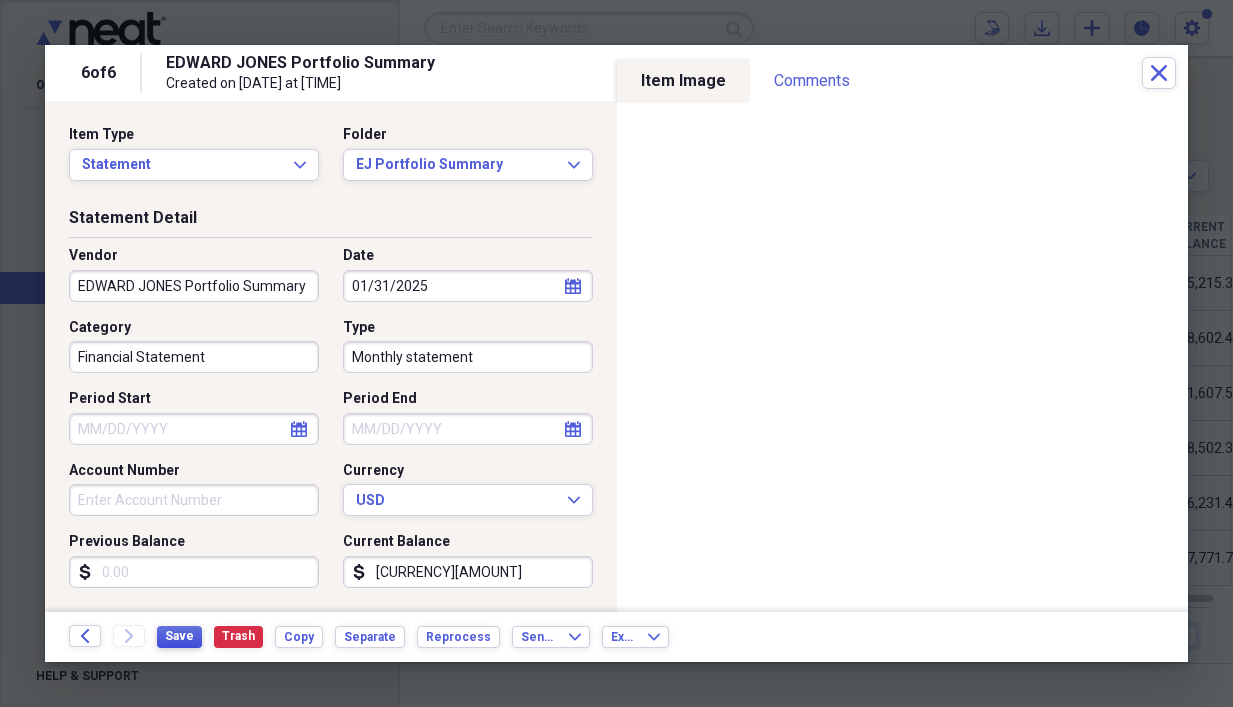 click on "Save" at bounding box center (179, 636) 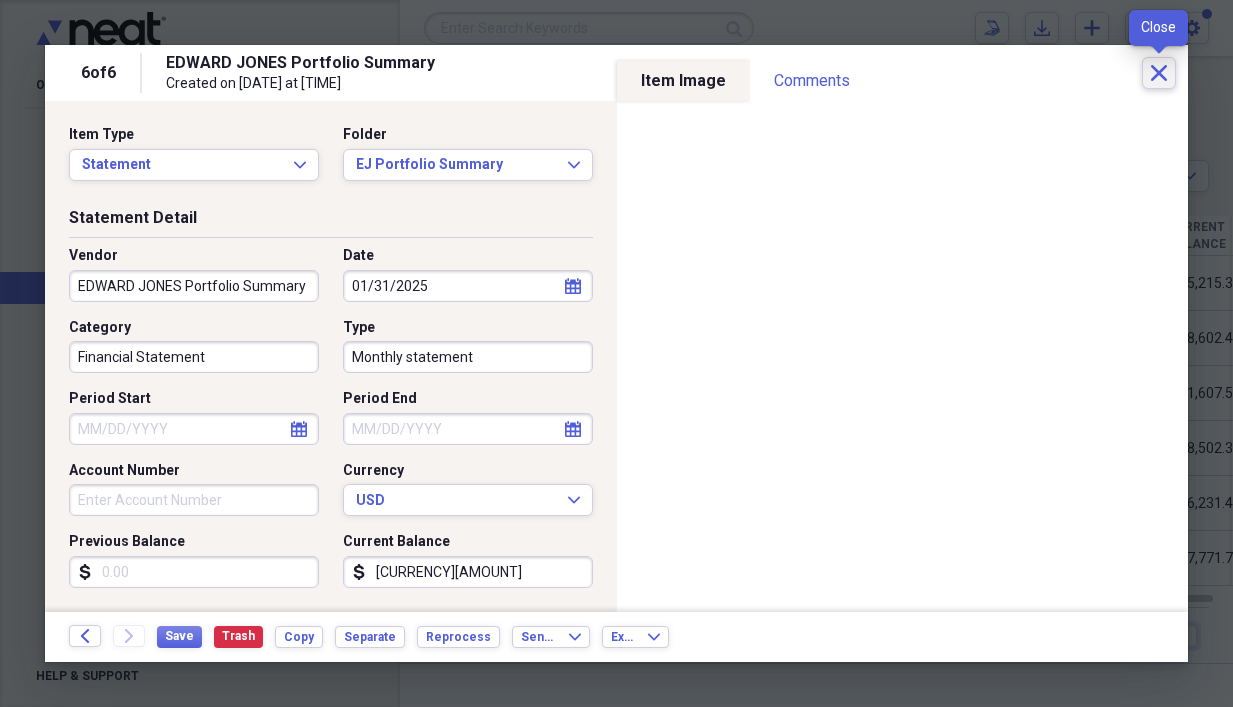 click 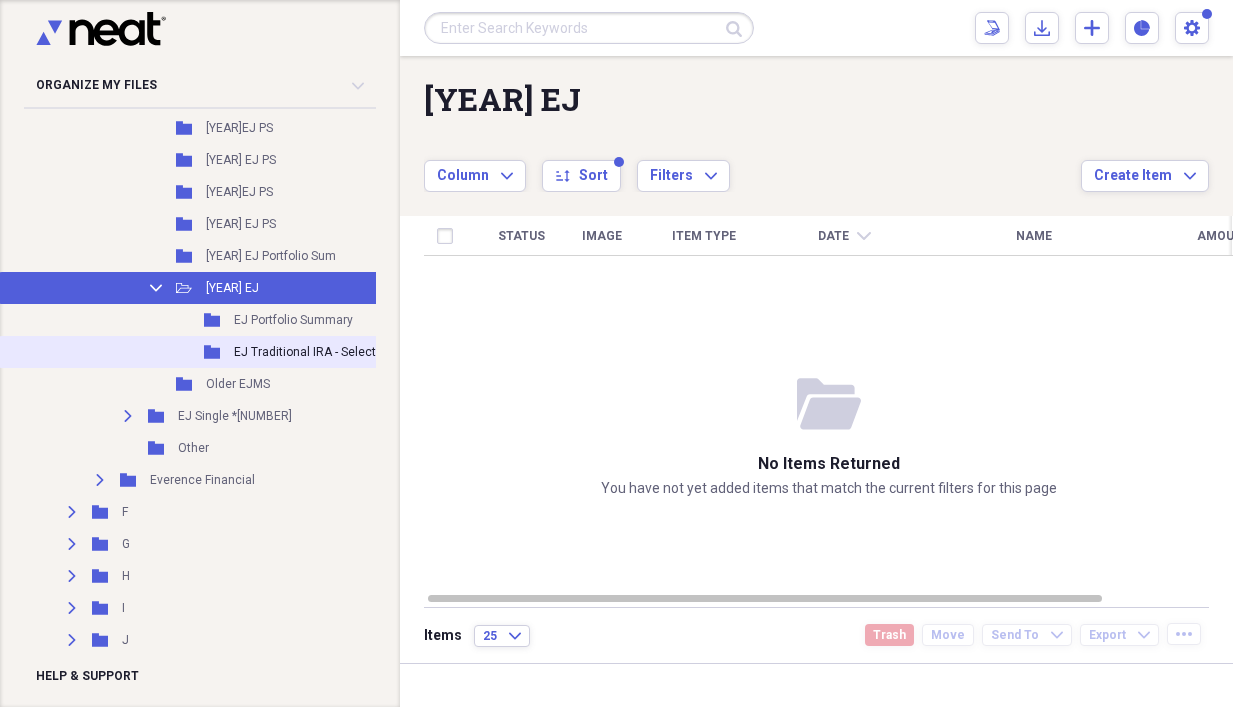 click on "EJ Traditional IRA - Select" at bounding box center (305, 352) 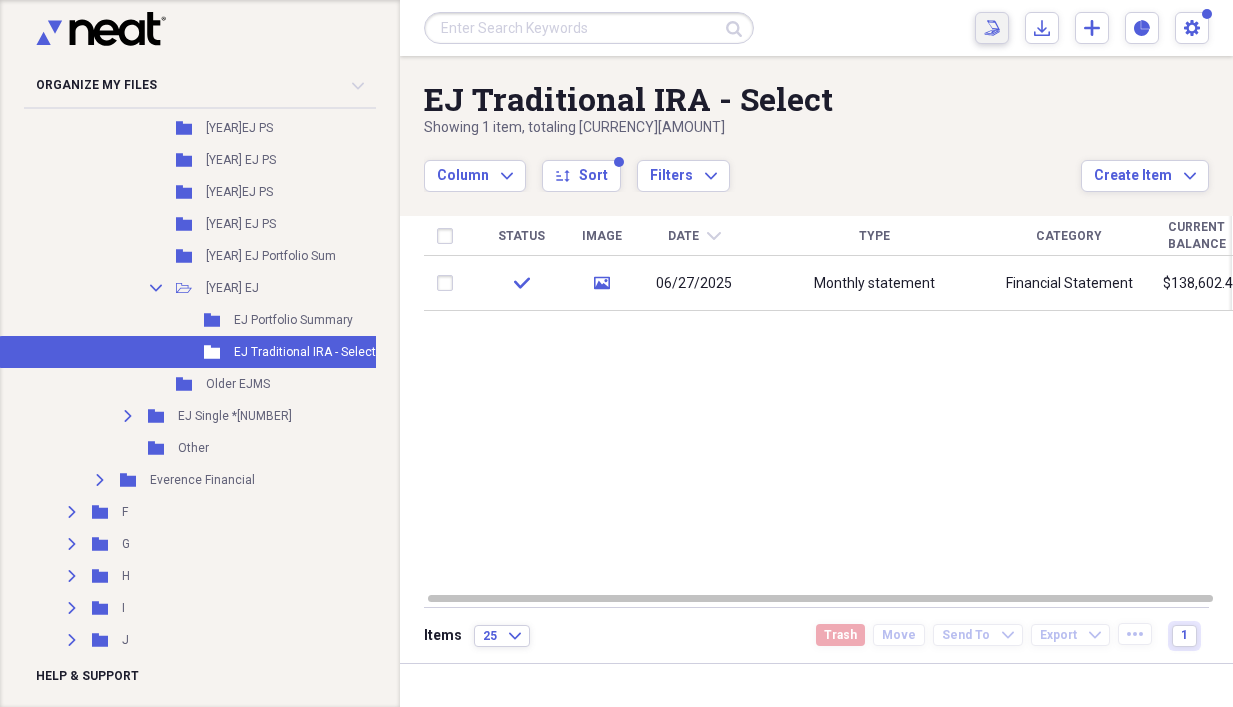 click on "Scan" 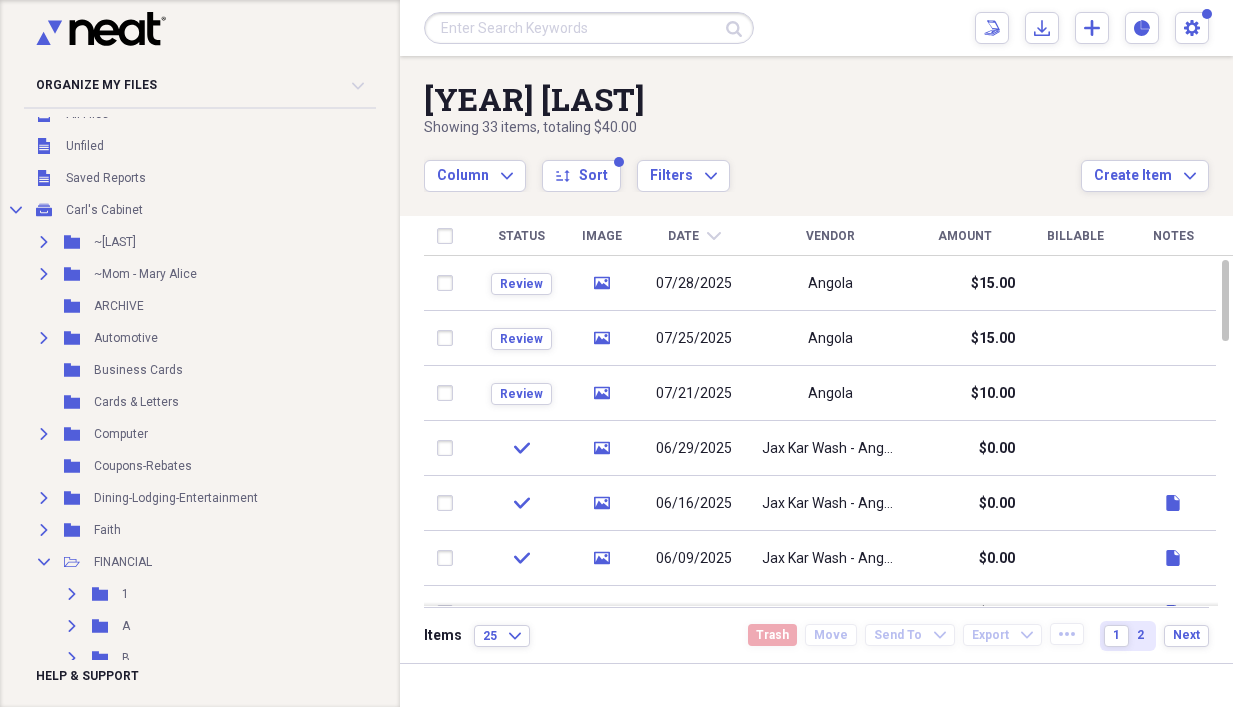 scroll, scrollTop: 0, scrollLeft: 0, axis: both 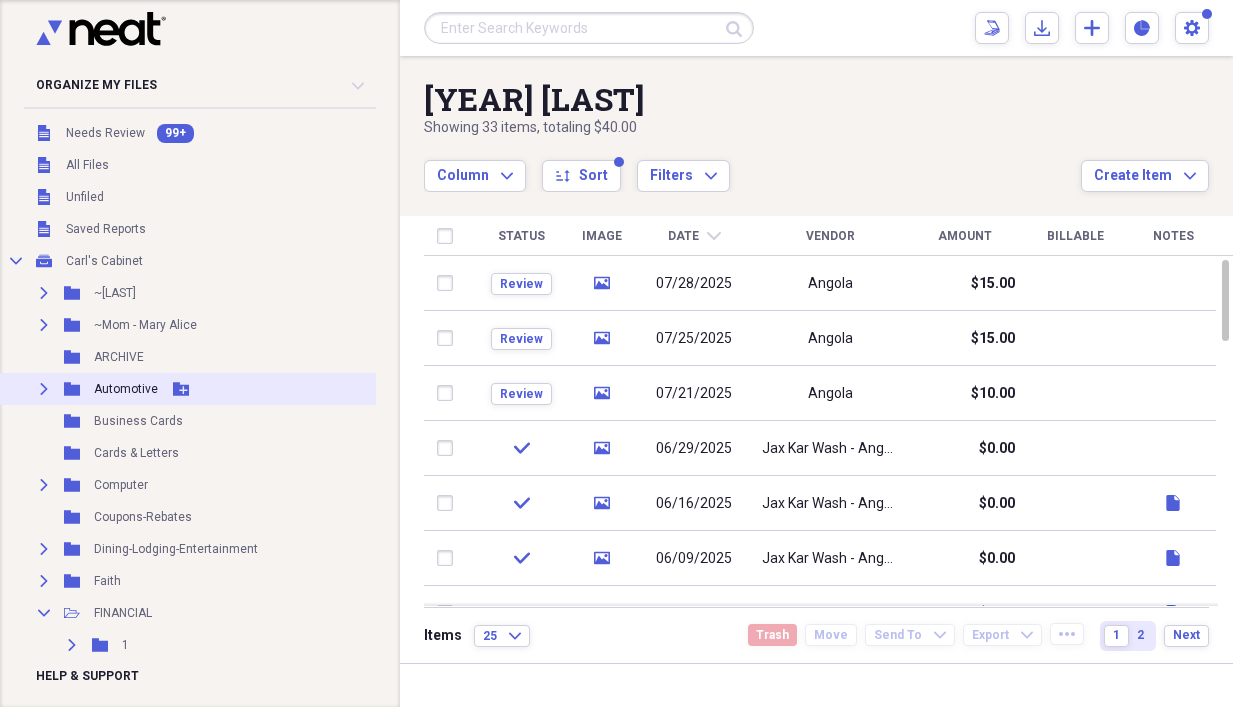 click 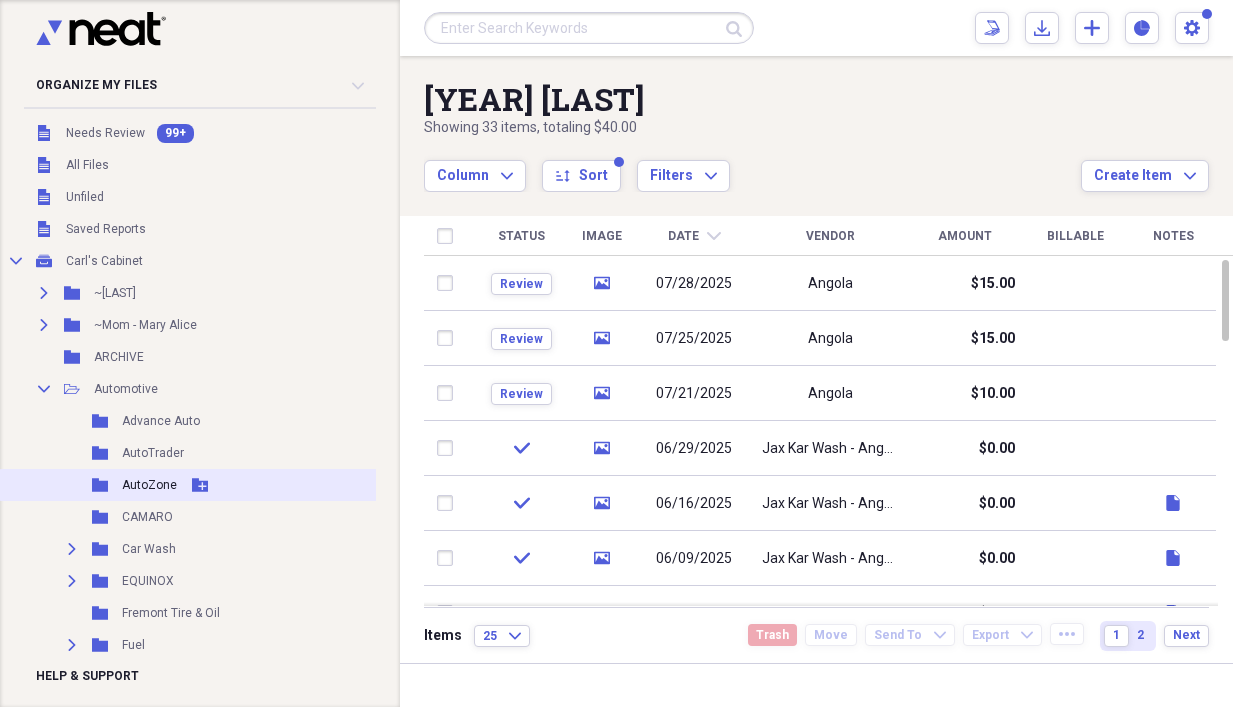 scroll, scrollTop: 133, scrollLeft: 0, axis: vertical 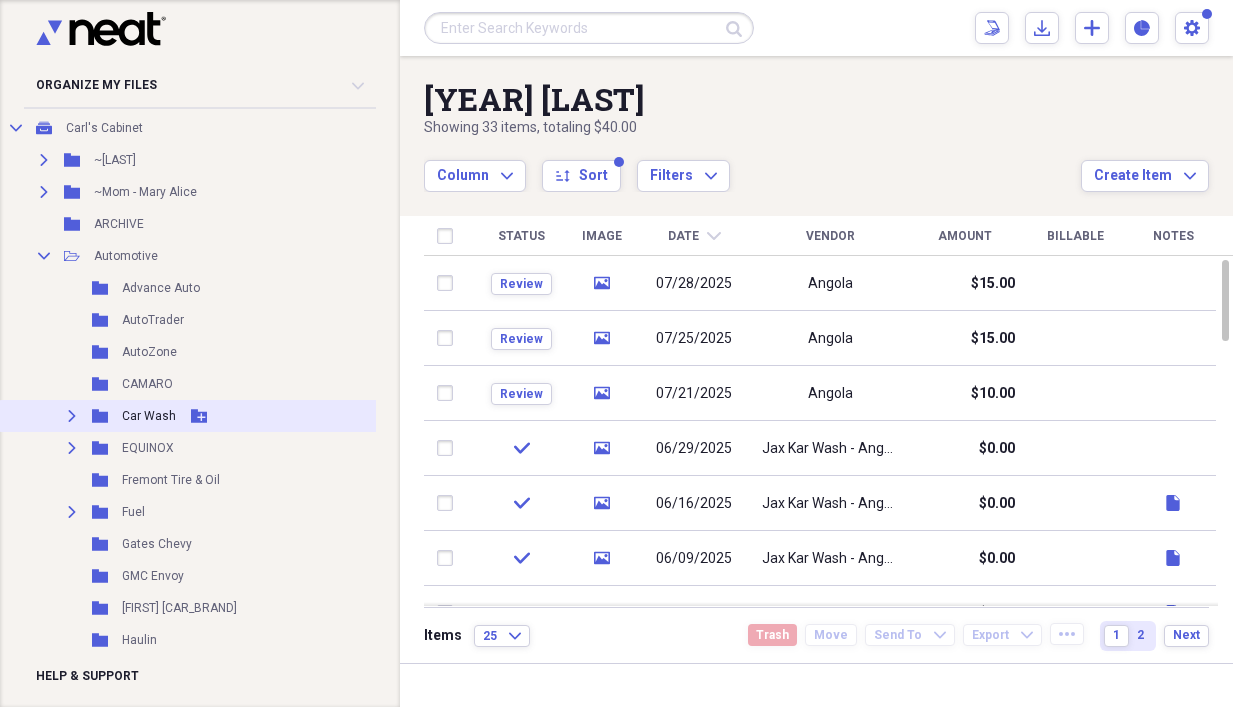 click 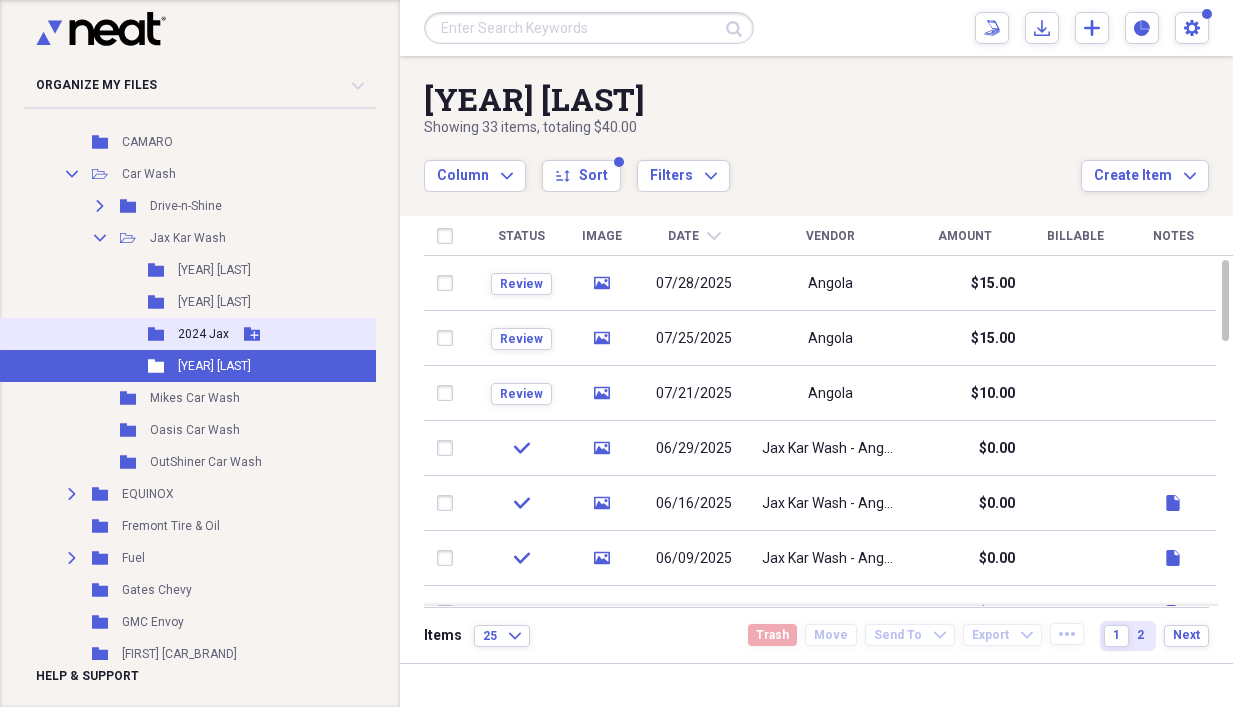 scroll, scrollTop: 400, scrollLeft: 0, axis: vertical 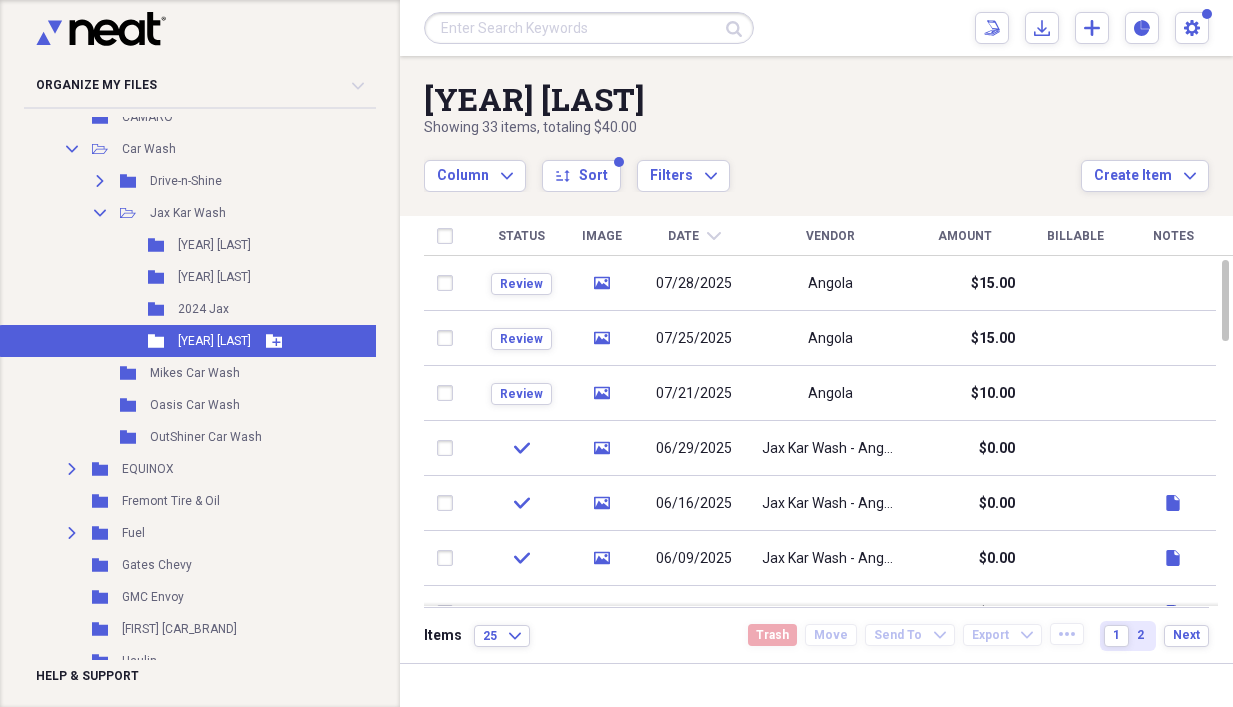 click on "Folder [YEAR] [LAST] Add Folder" at bounding box center [218, 341] 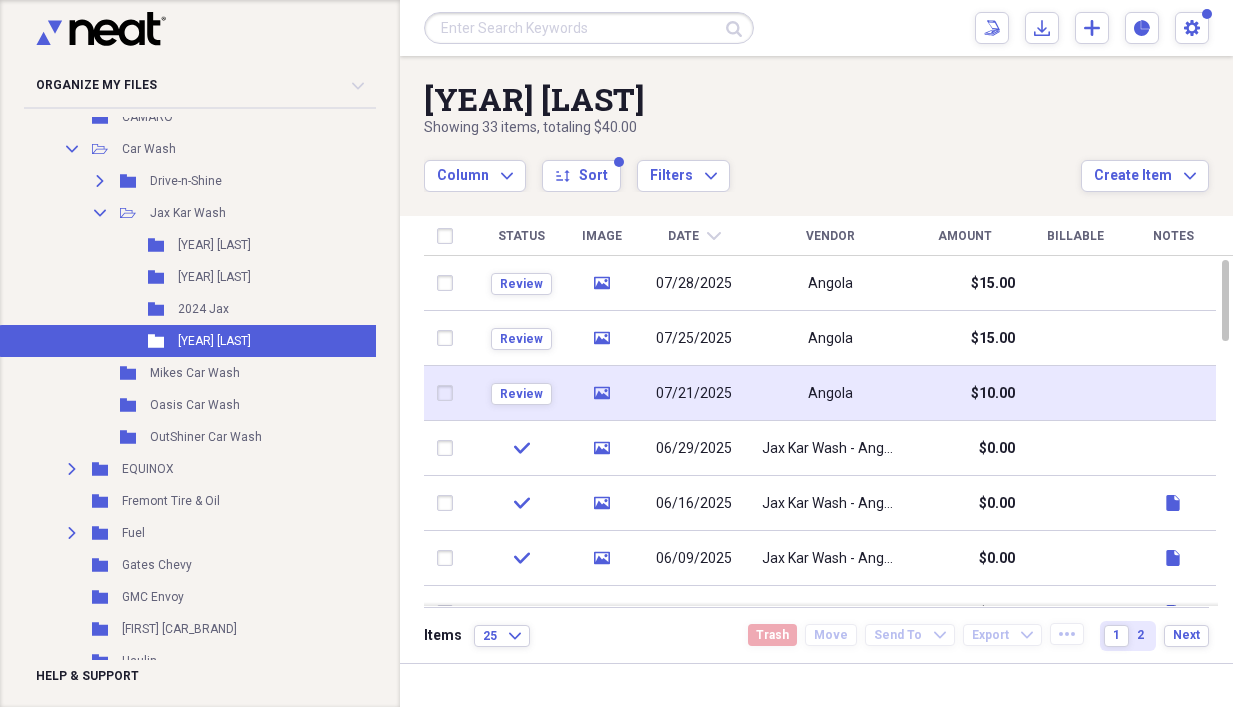 click on "media" at bounding box center [601, 393] 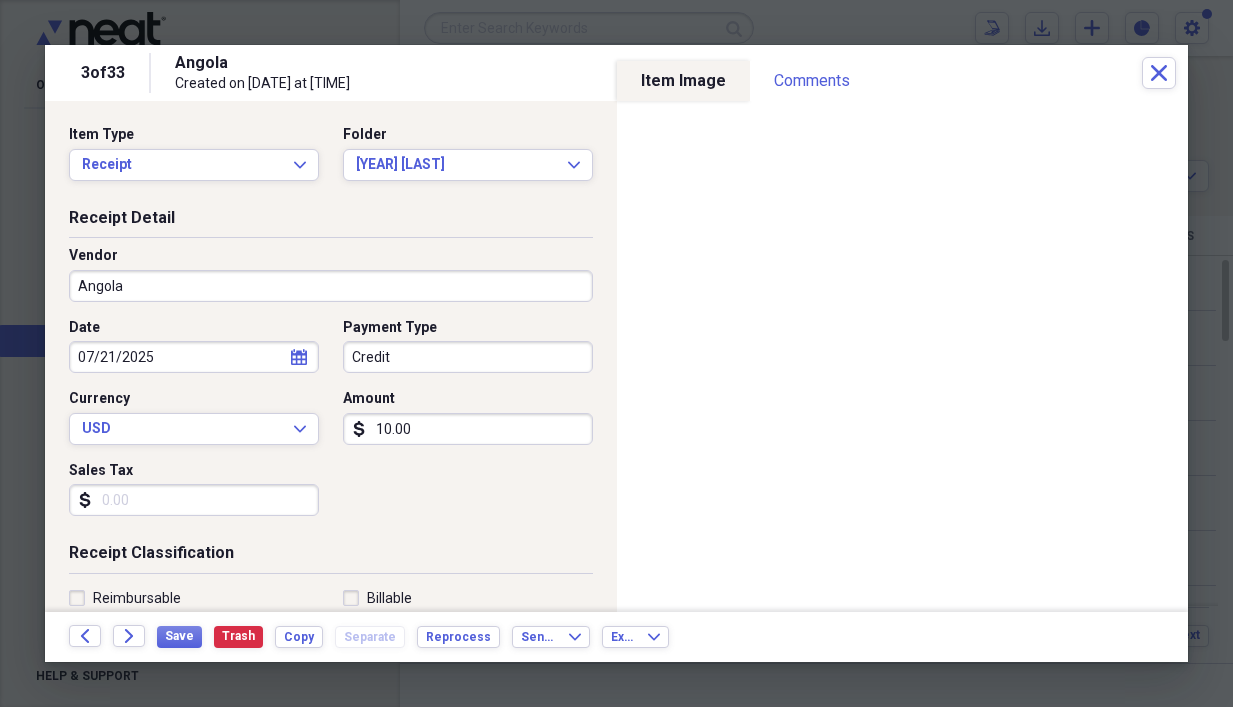 click on "10.00" at bounding box center (468, 429) 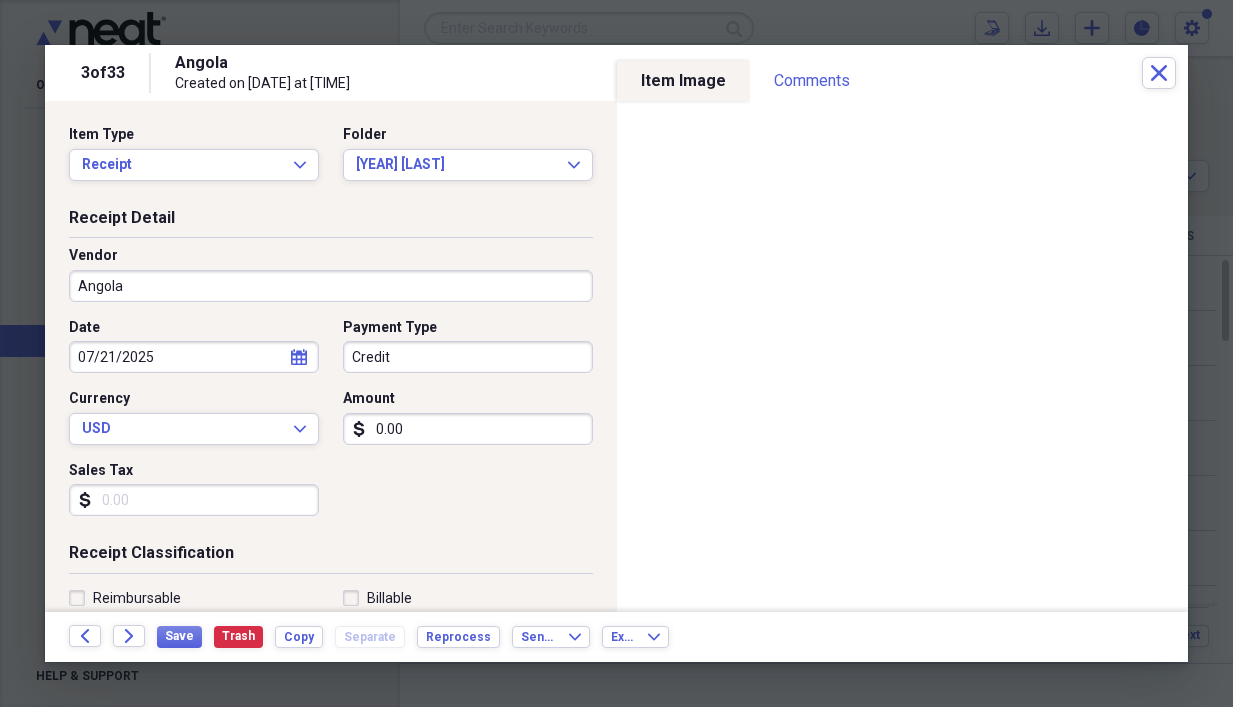 type on "0.00" 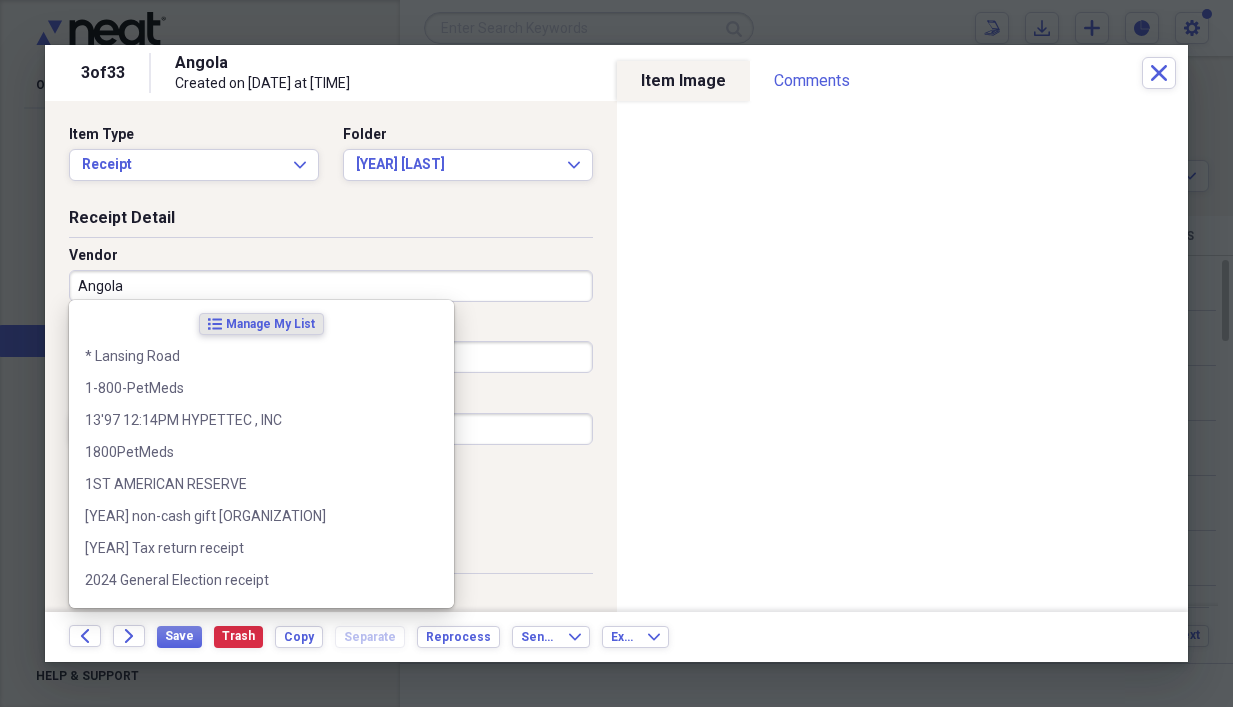 click on "Angola" at bounding box center [331, 286] 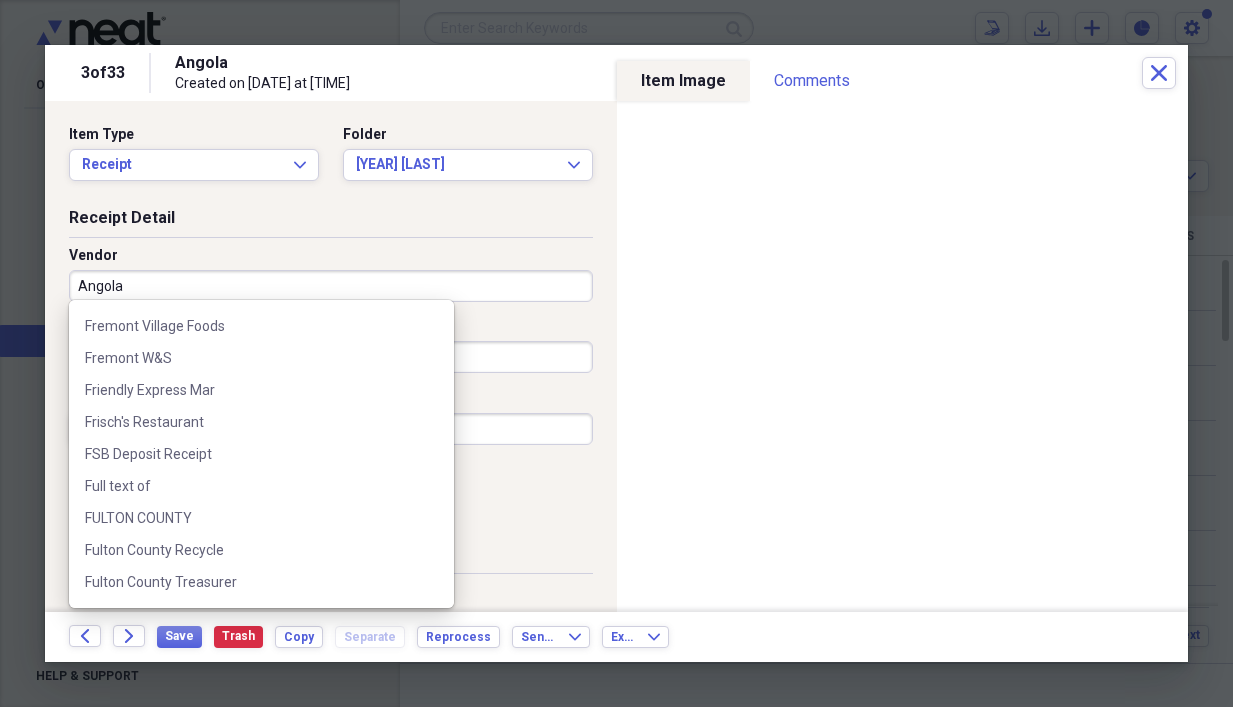 scroll, scrollTop: 13408, scrollLeft: 0, axis: vertical 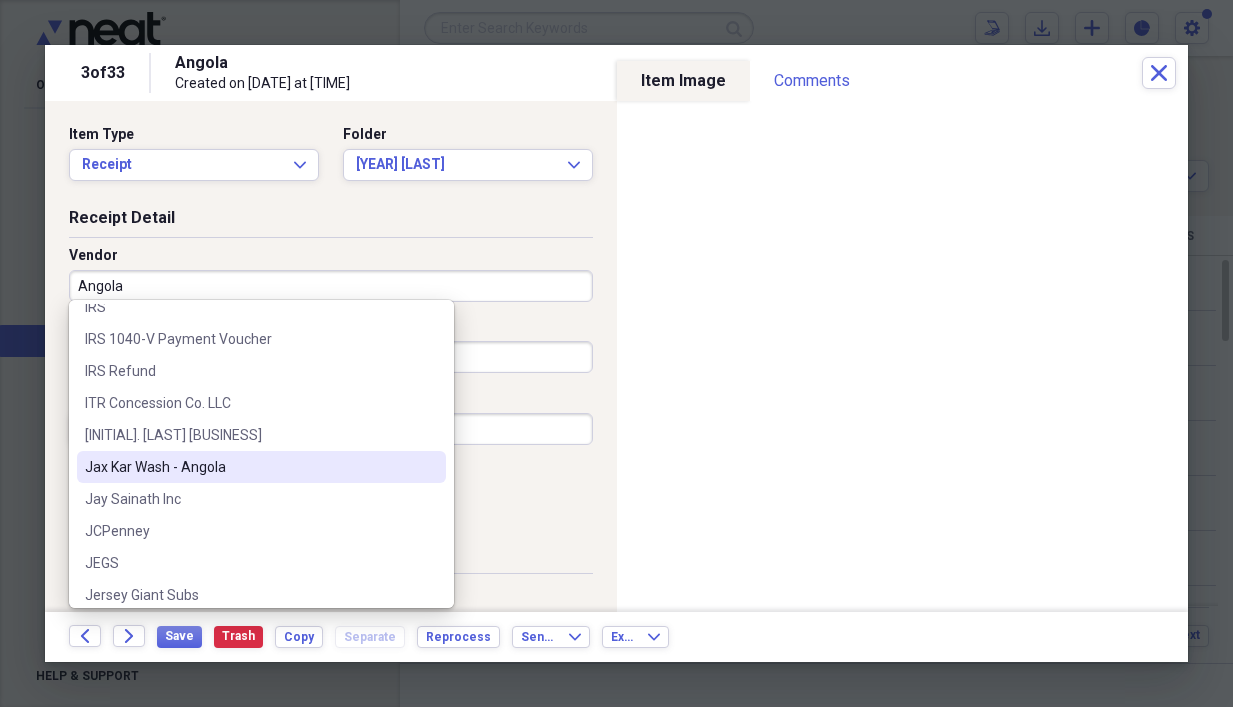 click on "Jax Kar Wash - Angola" at bounding box center (249, 467) 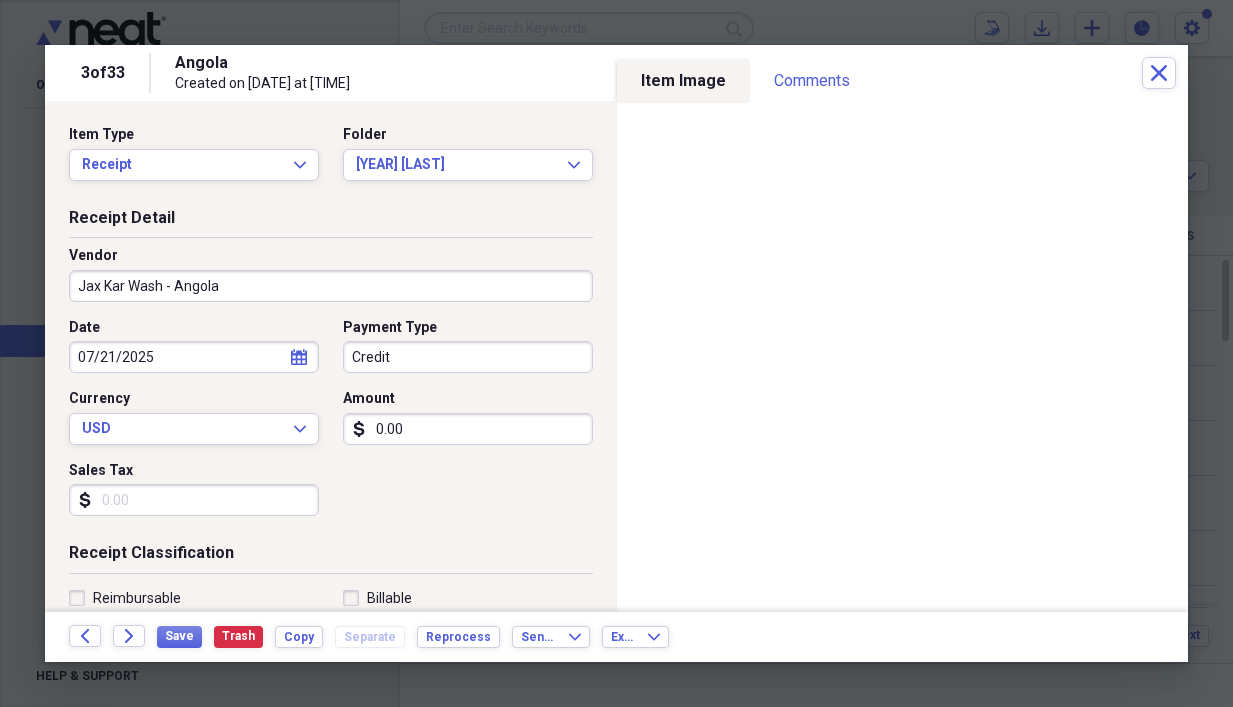 type on "Entertainment" 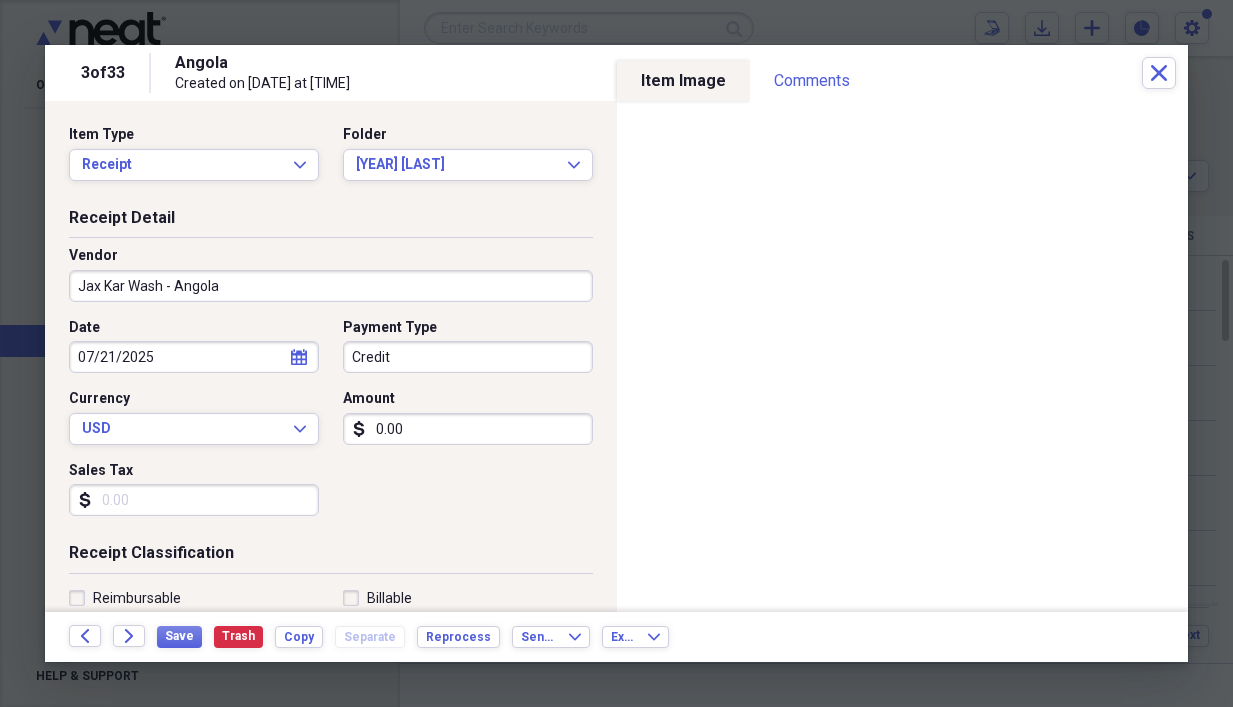 click on "Credit" at bounding box center (468, 357) 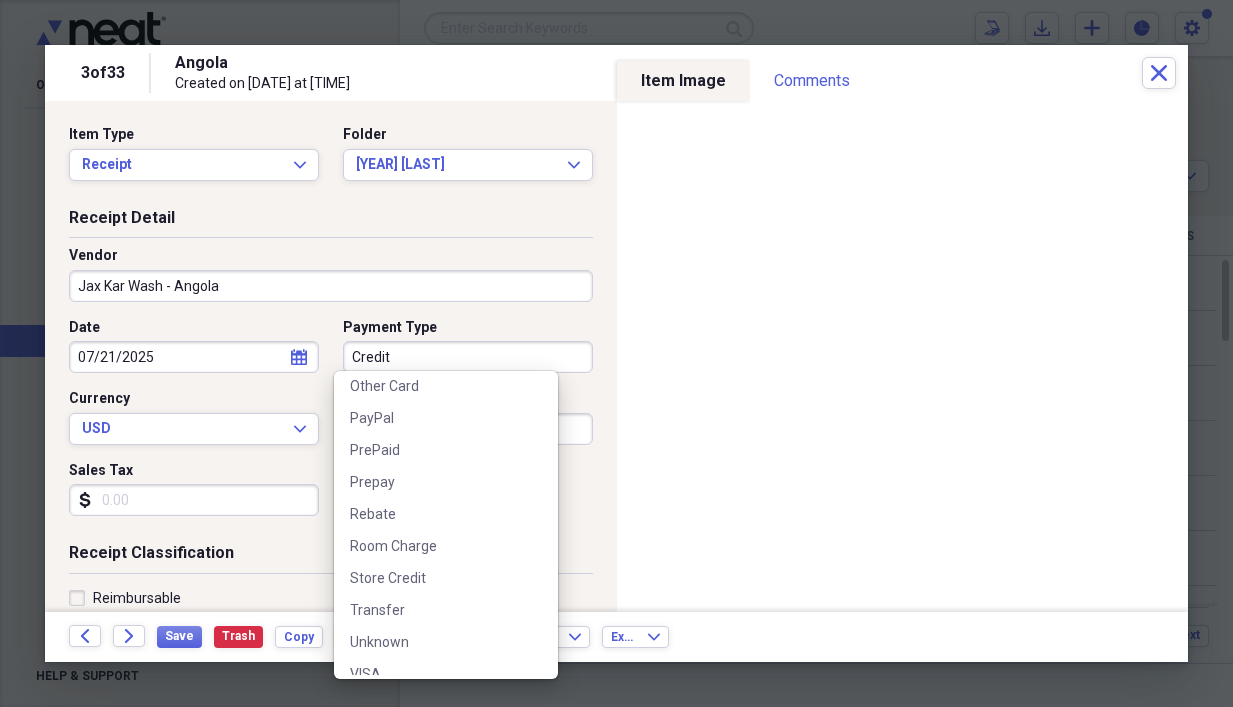 scroll, scrollTop: 1138, scrollLeft: 0, axis: vertical 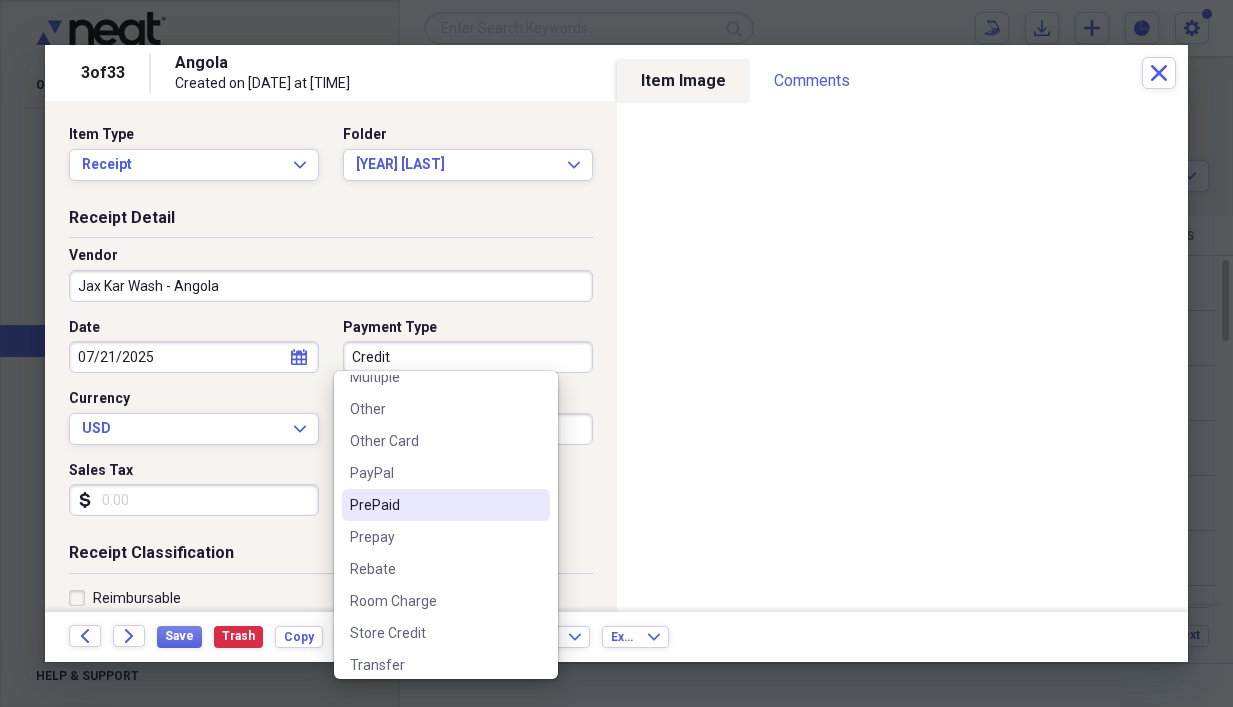 click on "PrePaid" at bounding box center (434, 505) 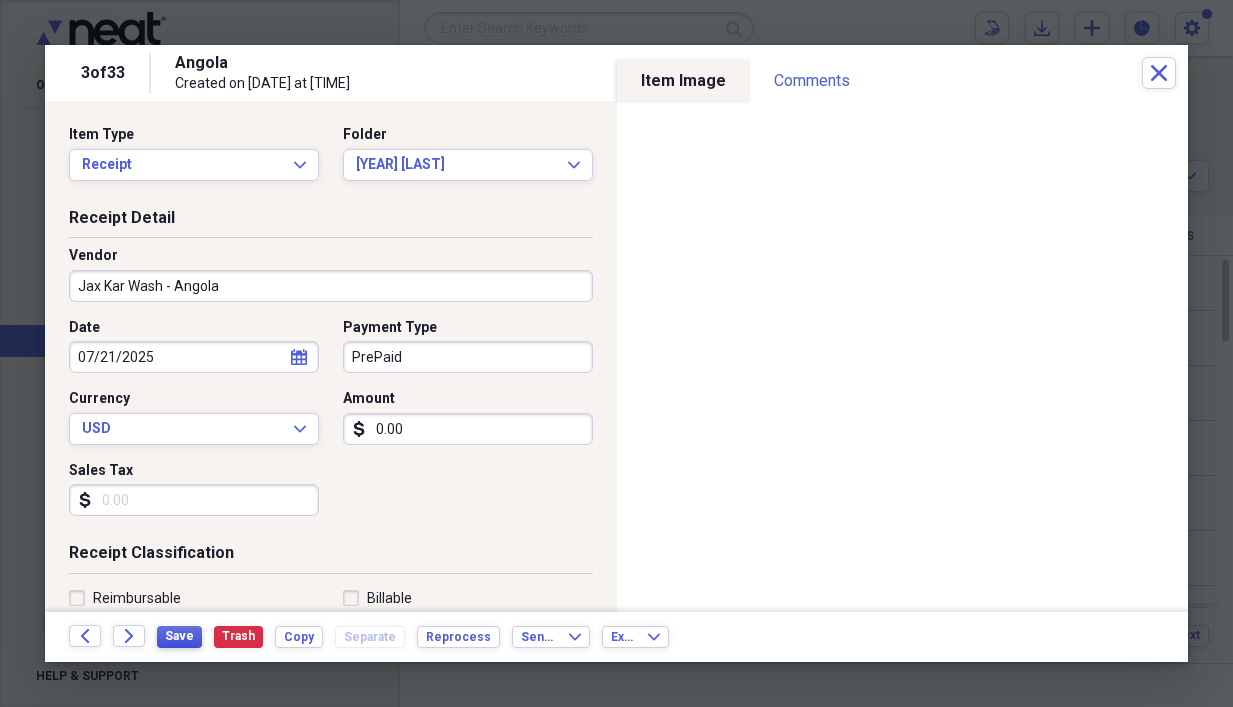 click on "Save" at bounding box center [179, 636] 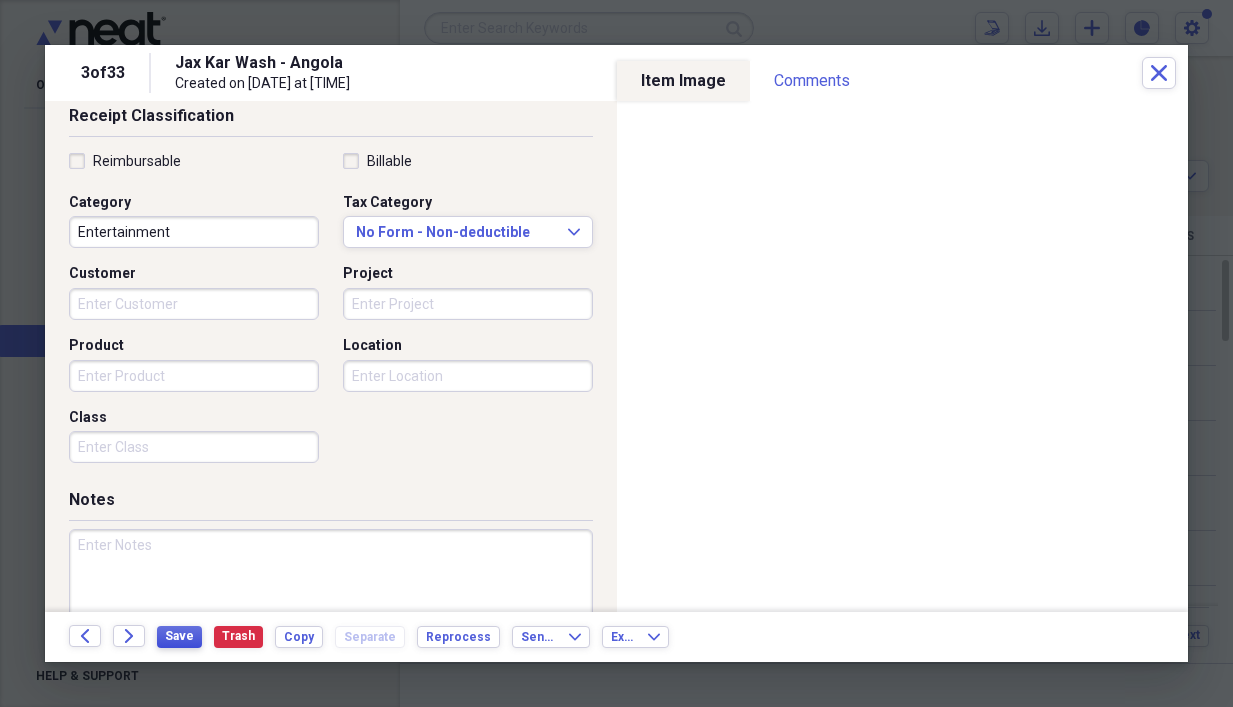 scroll, scrollTop: 503, scrollLeft: 0, axis: vertical 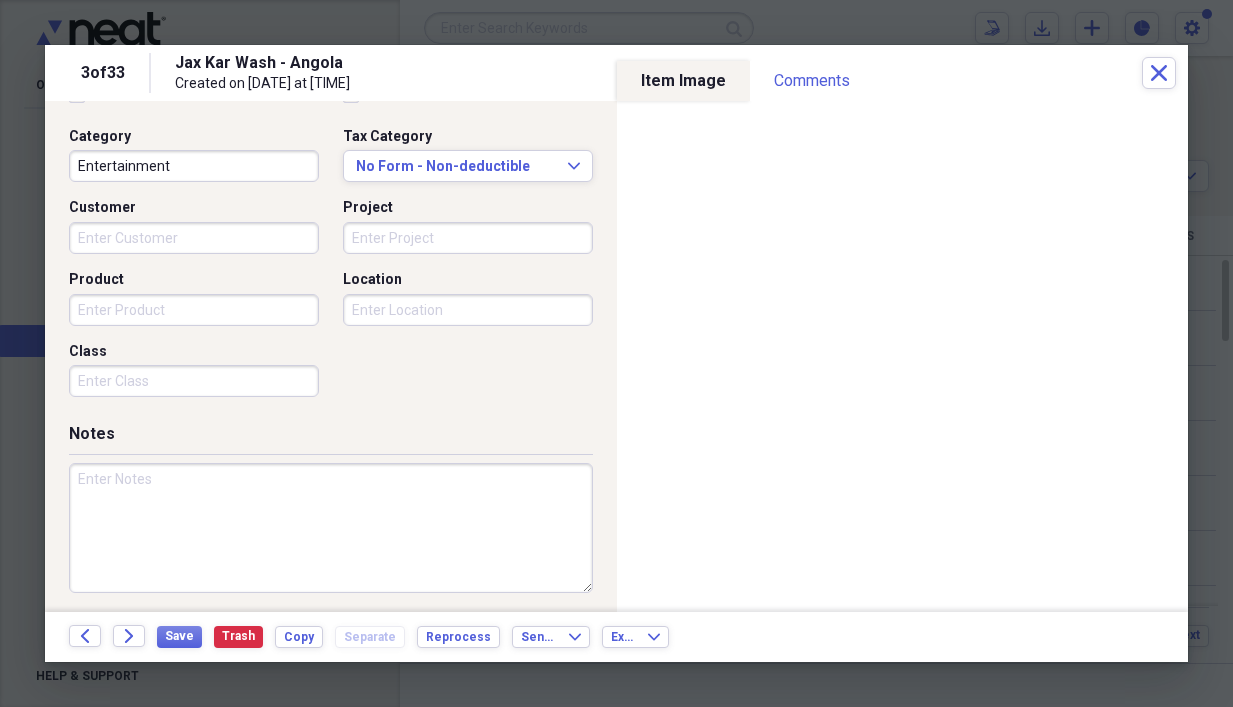 click at bounding box center [331, 528] 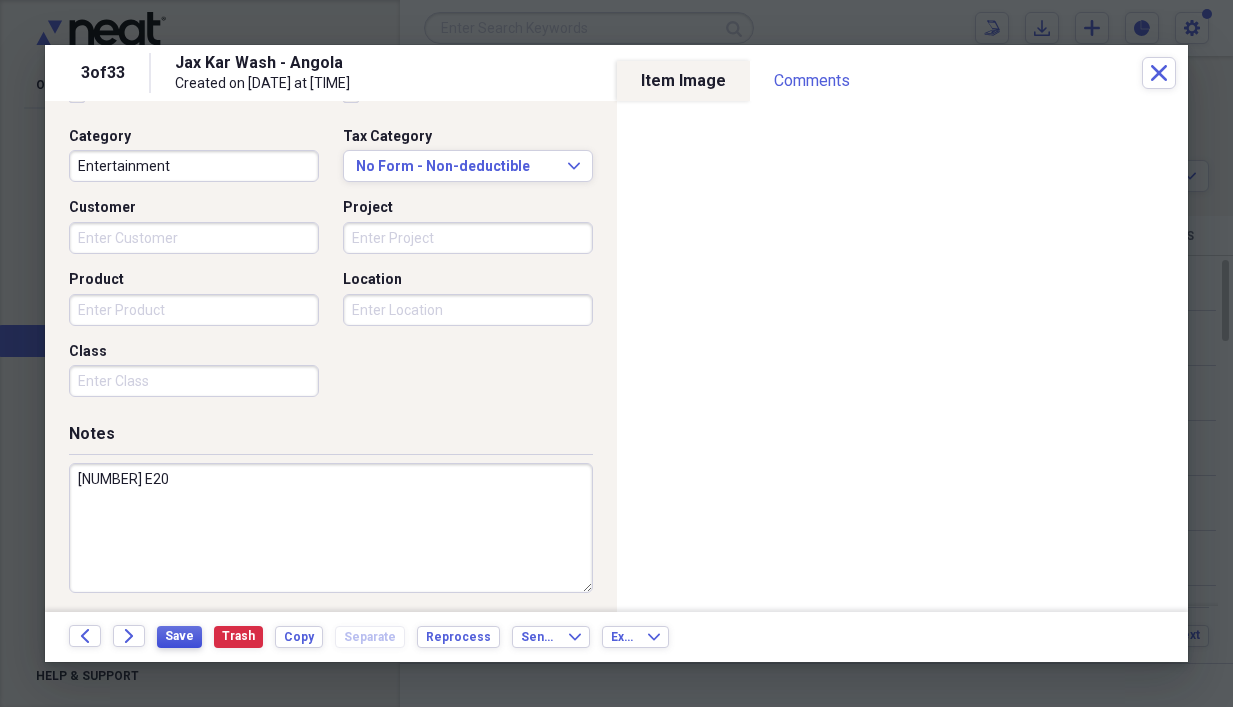 type on "[NUMBER] E20" 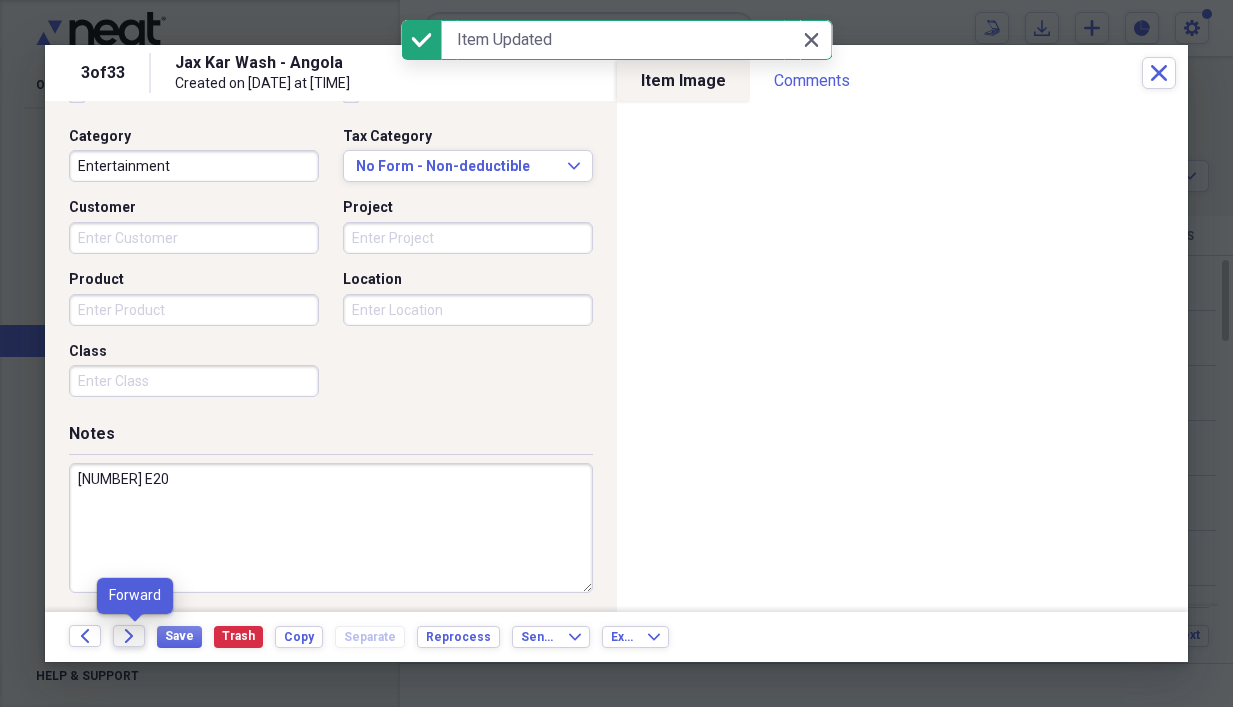click on "Forward" 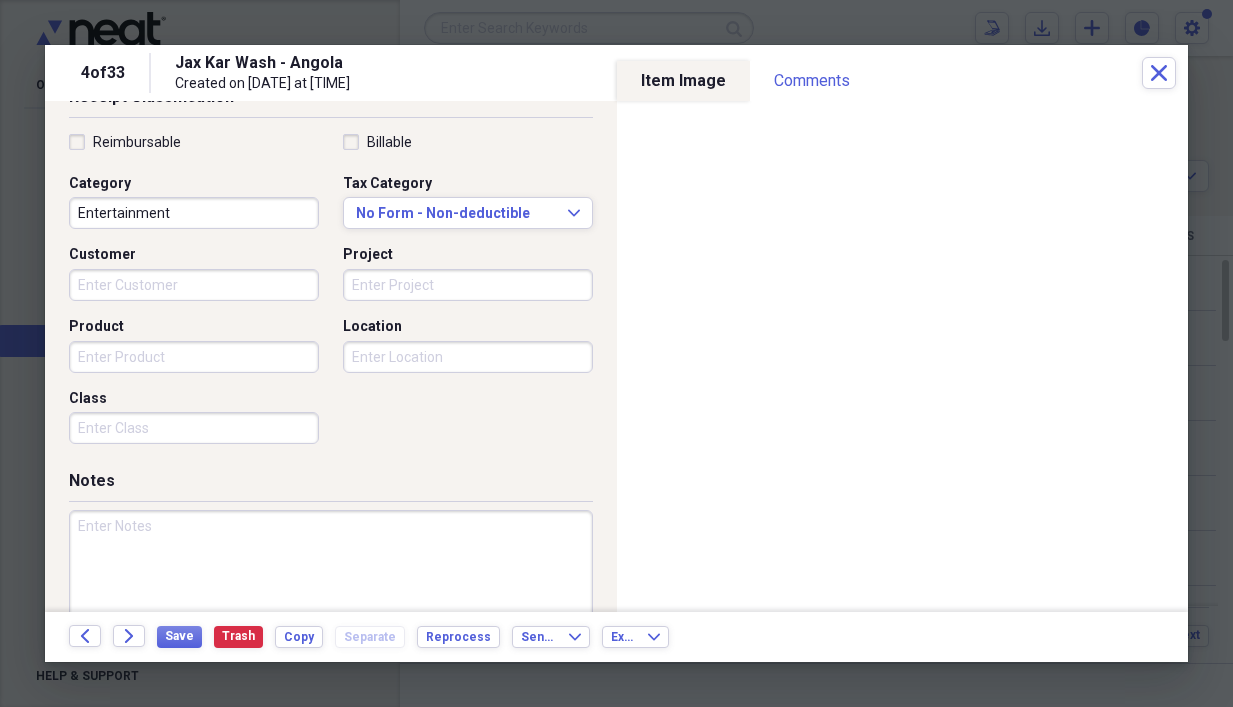scroll, scrollTop: 503, scrollLeft: 0, axis: vertical 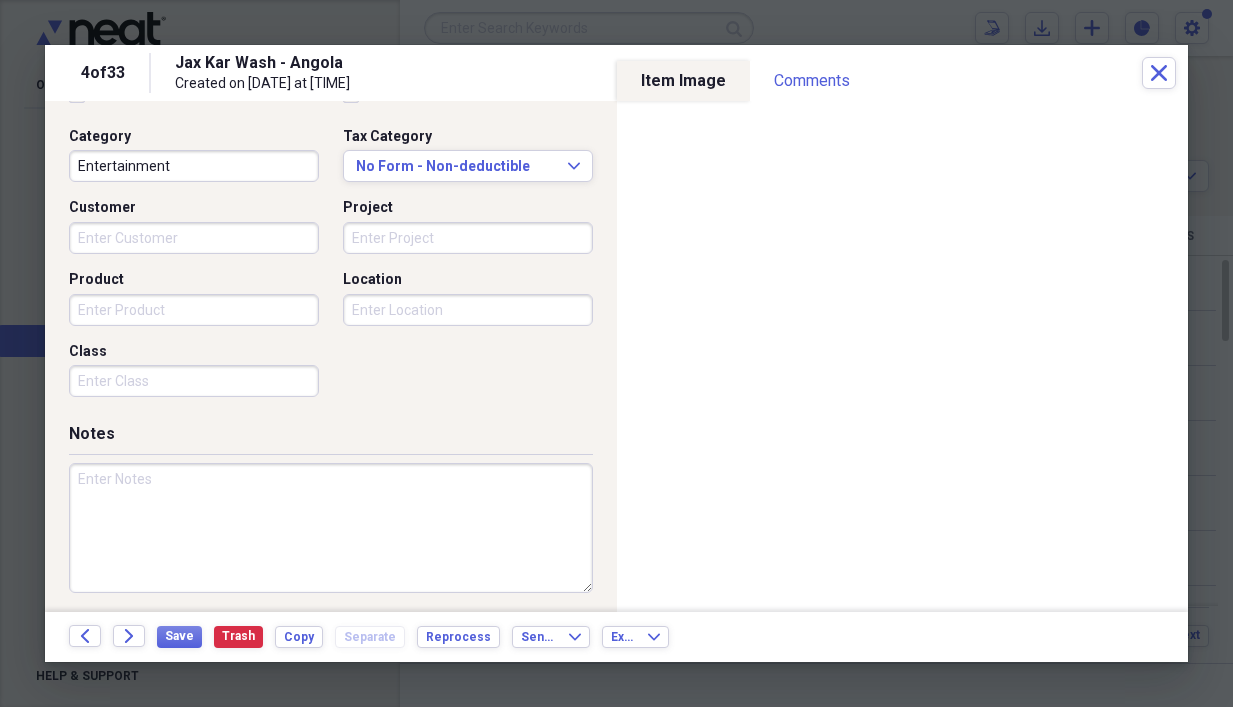 click at bounding box center (331, 528) 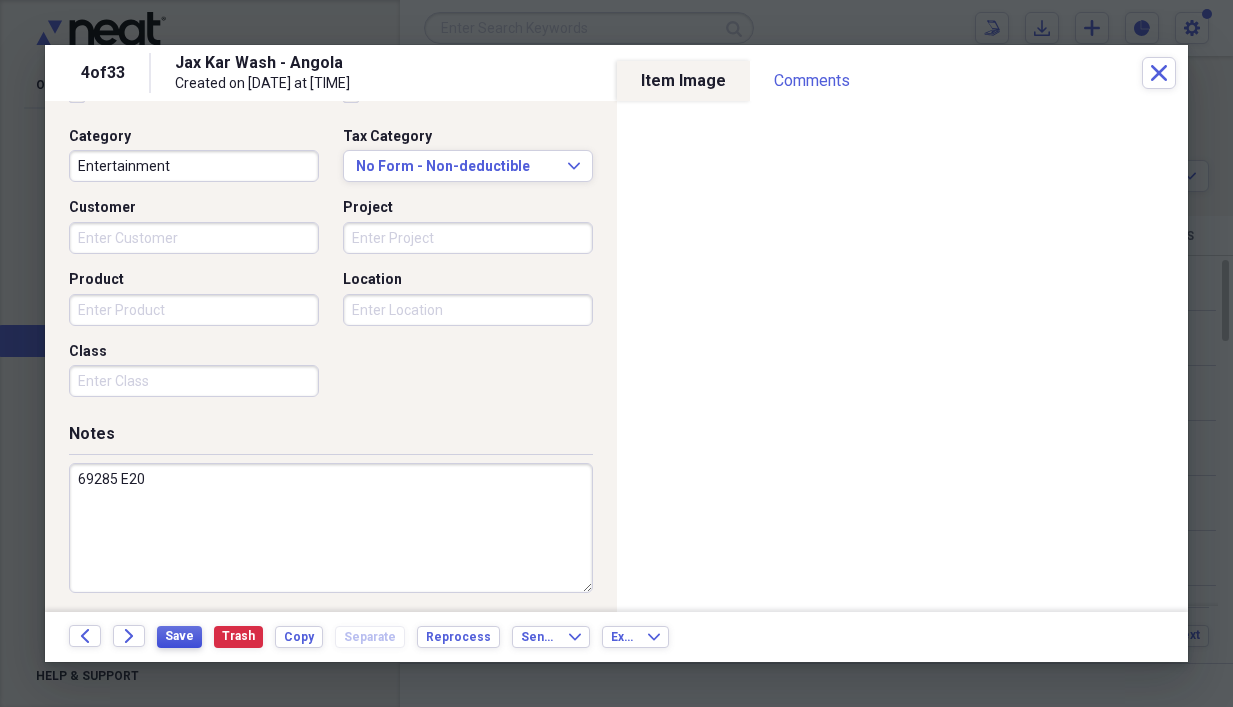 type on "69285 E20" 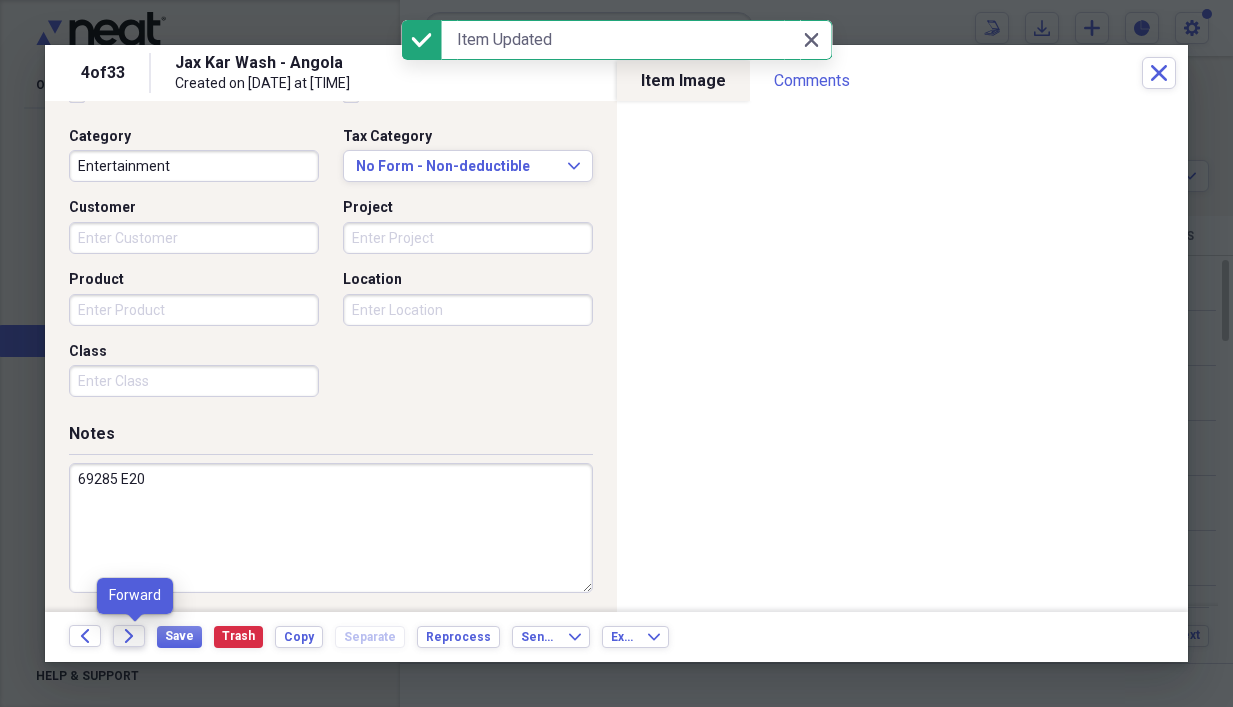 click 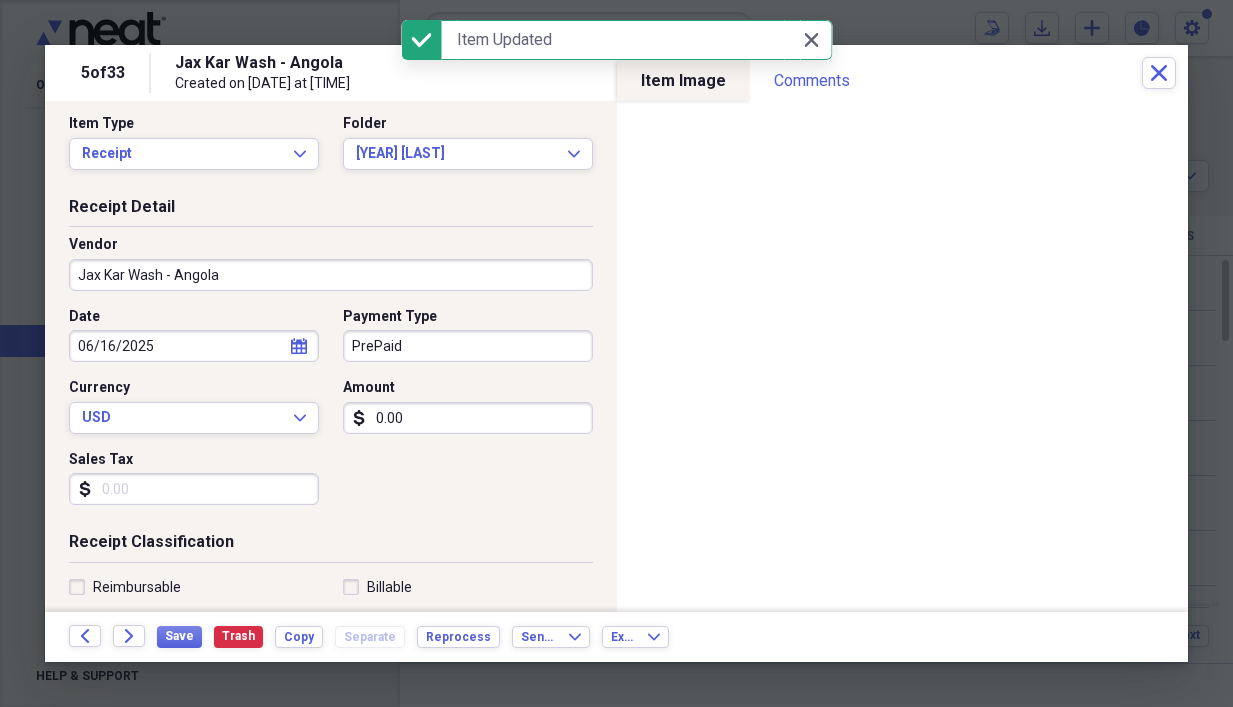 scroll, scrollTop: 0, scrollLeft: 0, axis: both 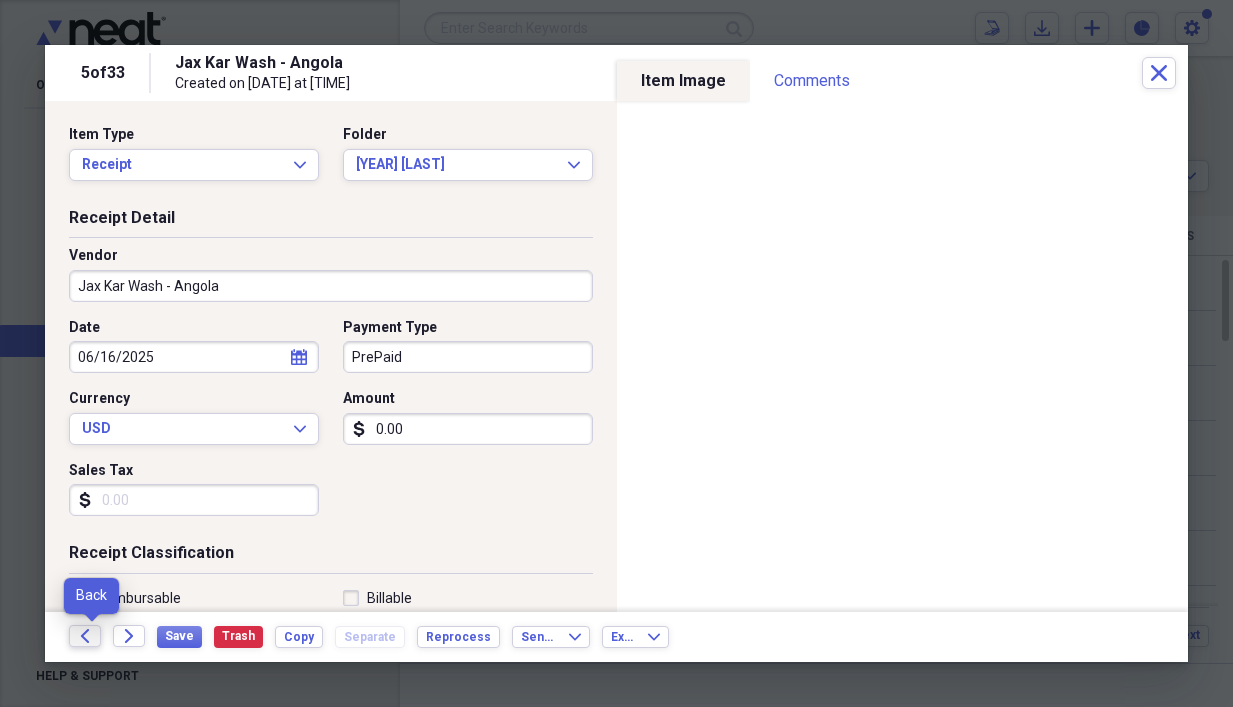 click on "Back" 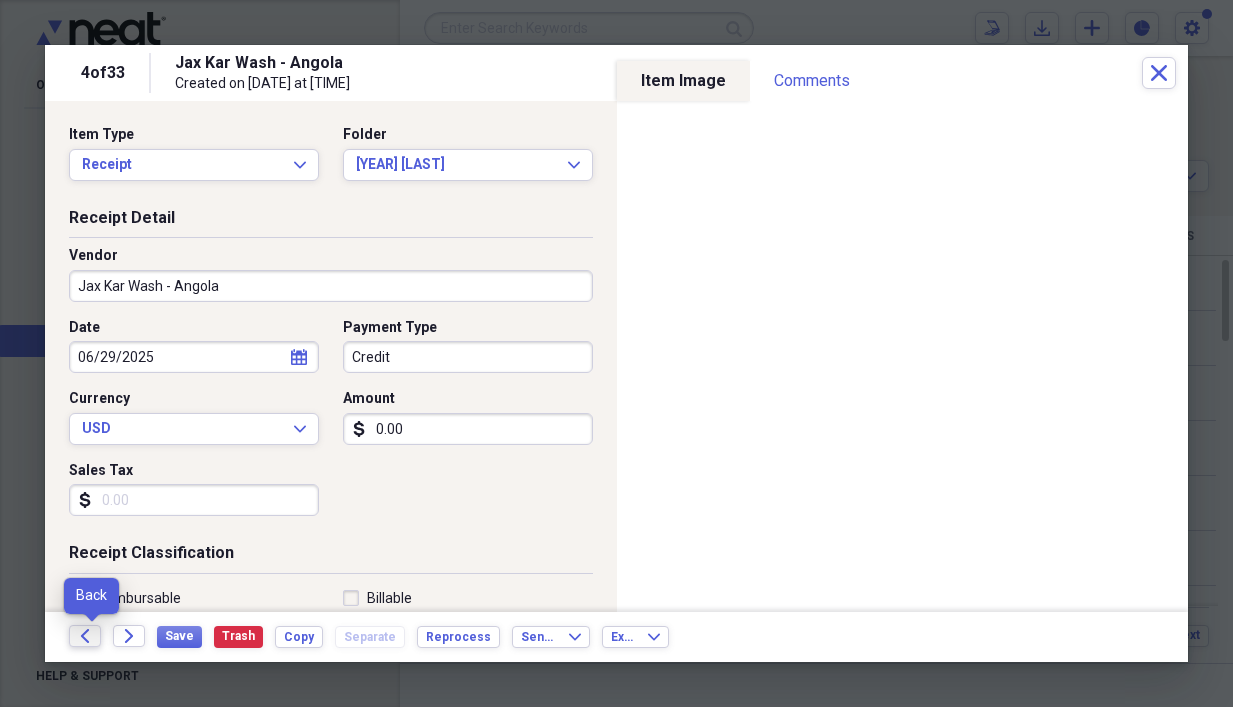 click on "Back" 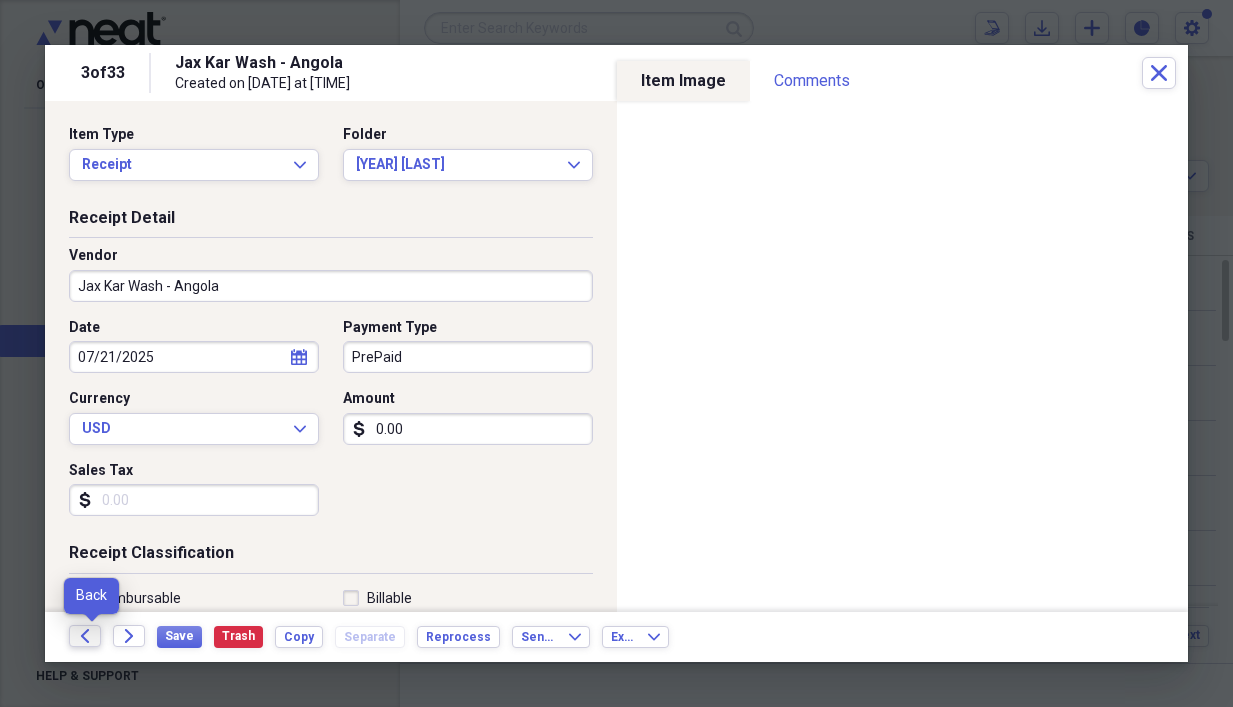 click on "Back" 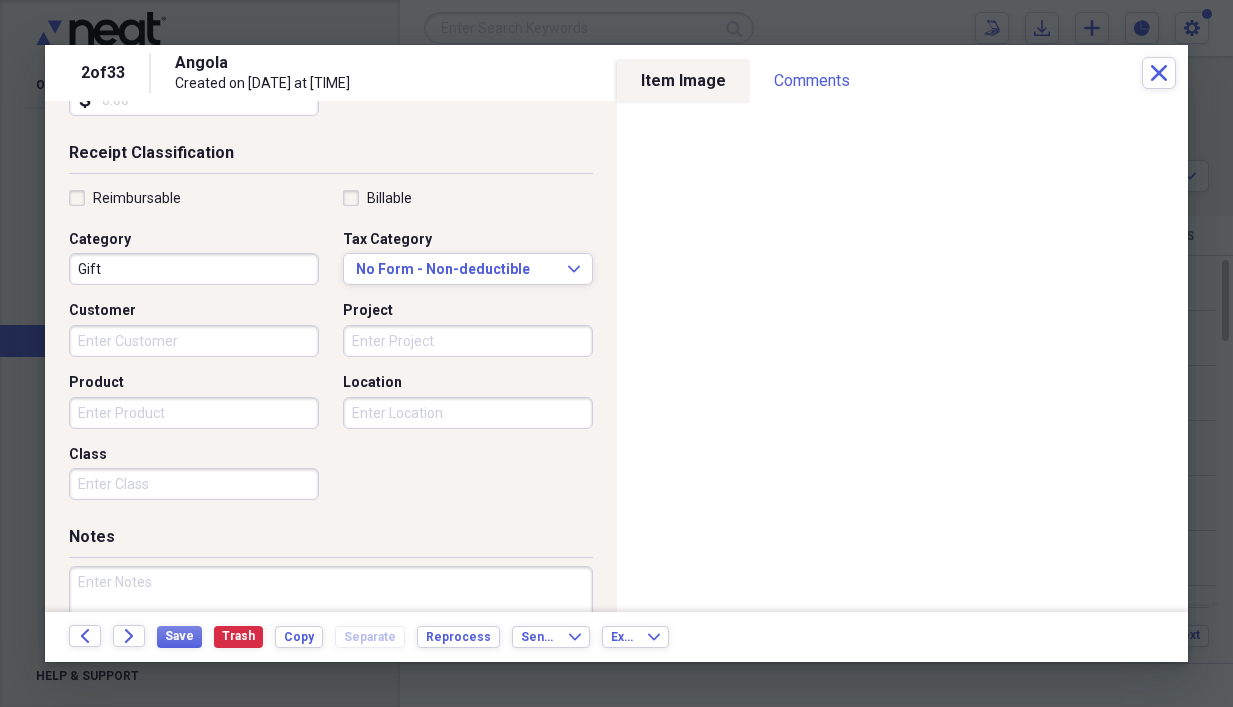 scroll, scrollTop: 503, scrollLeft: 0, axis: vertical 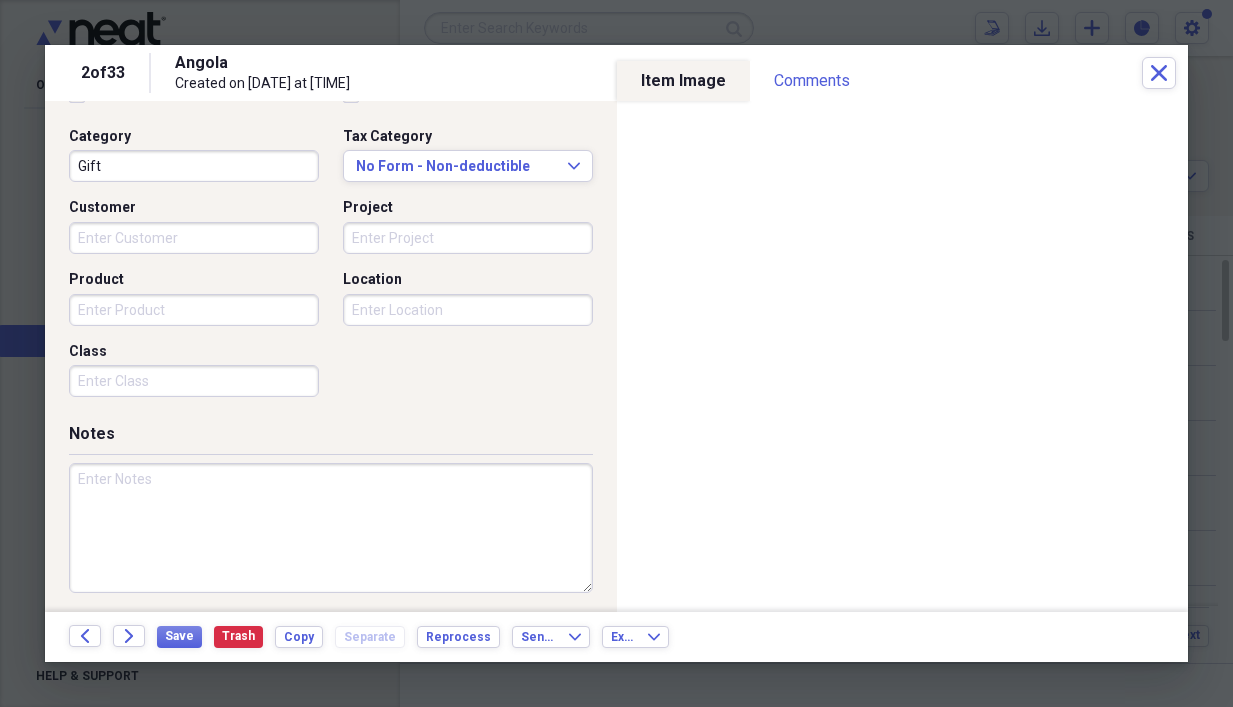 click at bounding box center (331, 528) 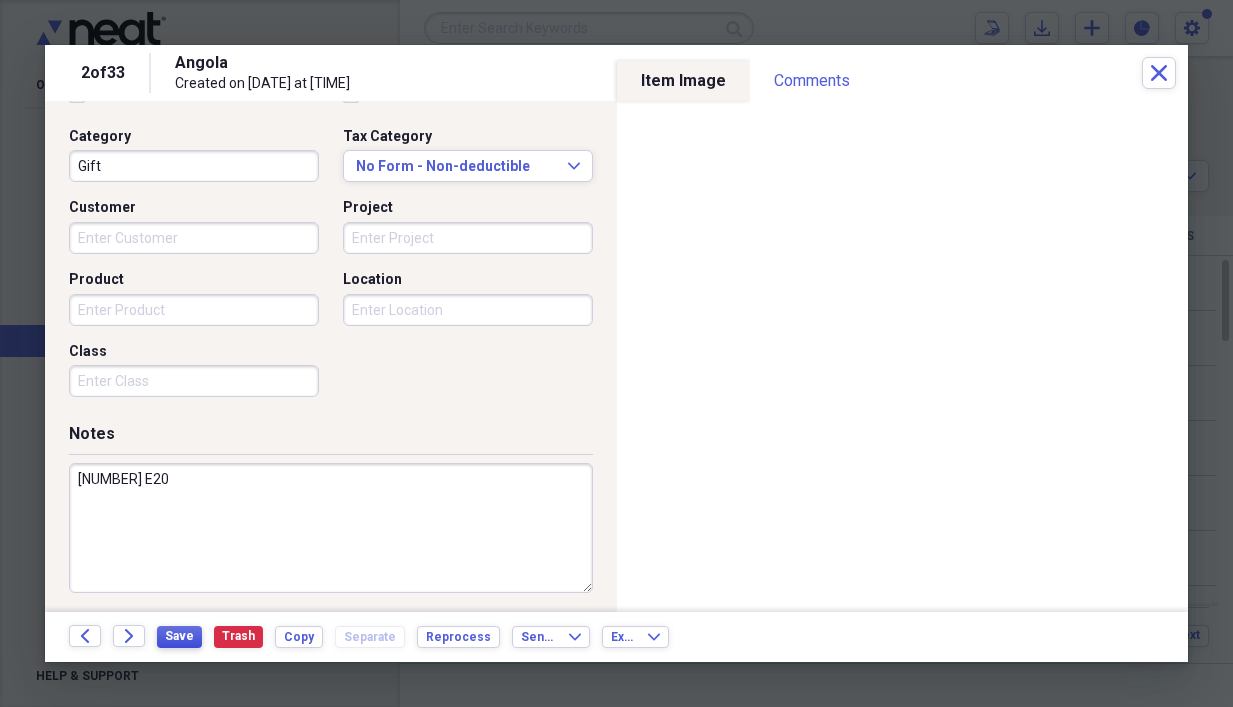 type on "[NUMBER] E20" 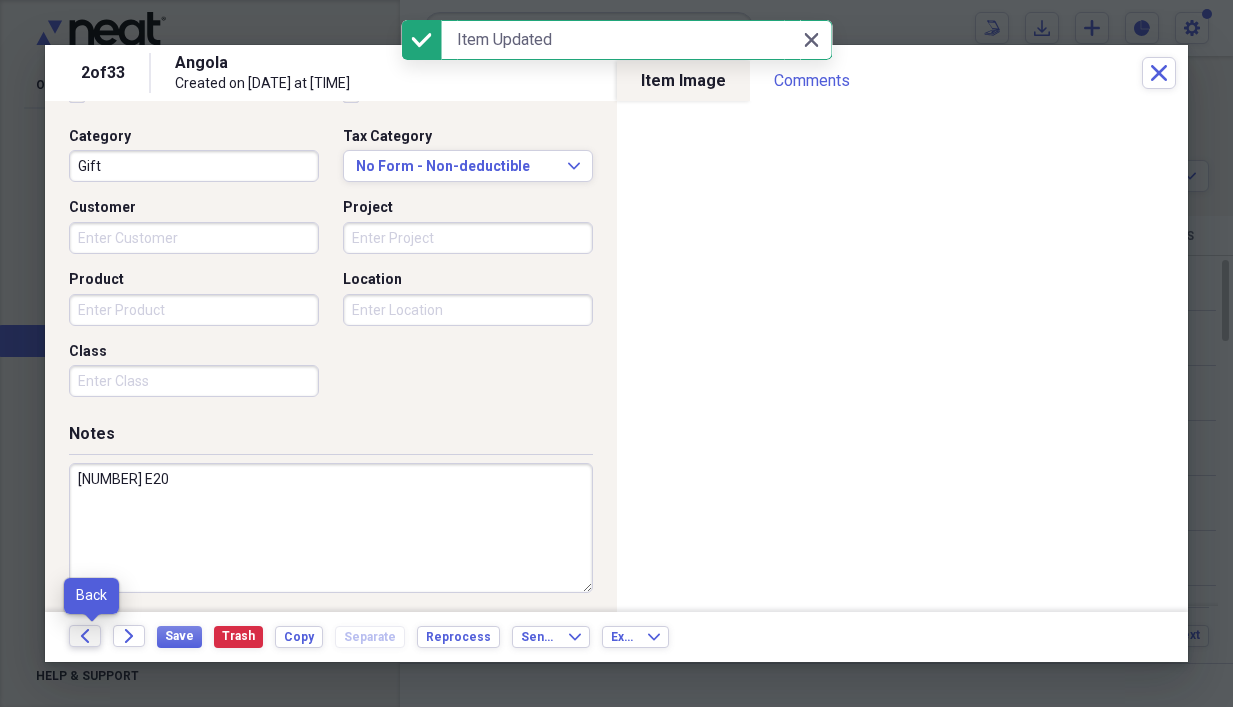 click on "Back" 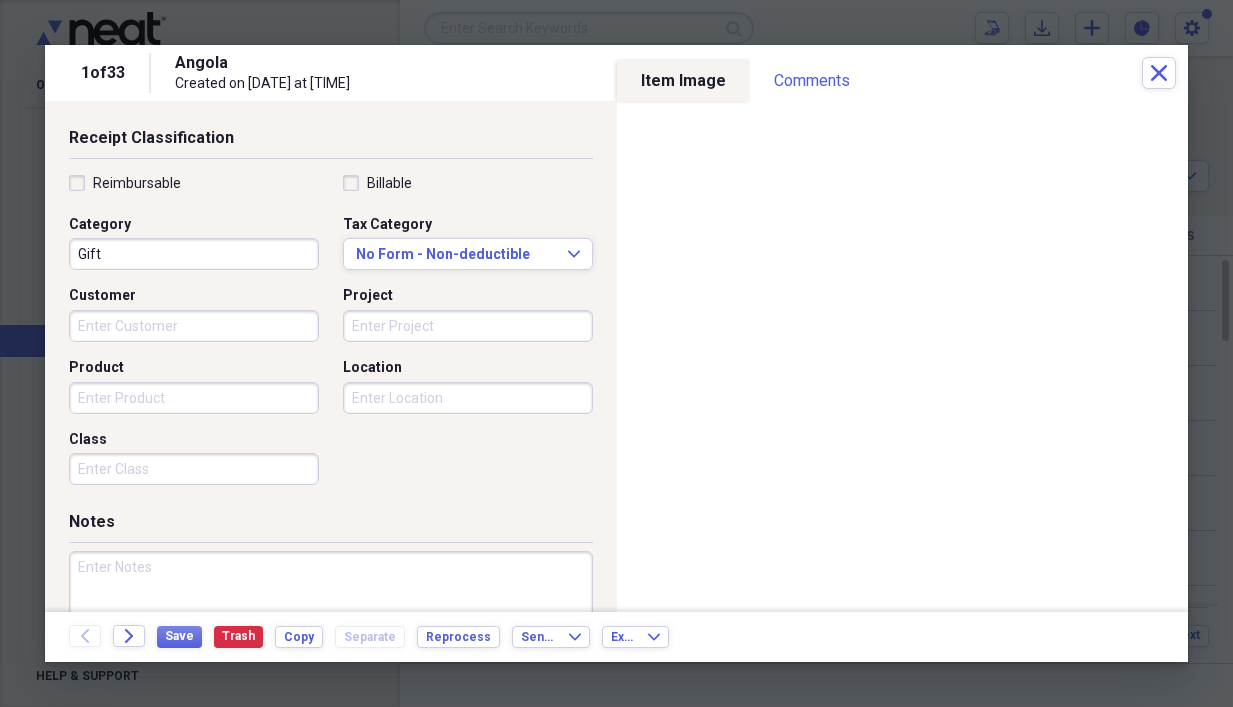 scroll, scrollTop: 503, scrollLeft: 0, axis: vertical 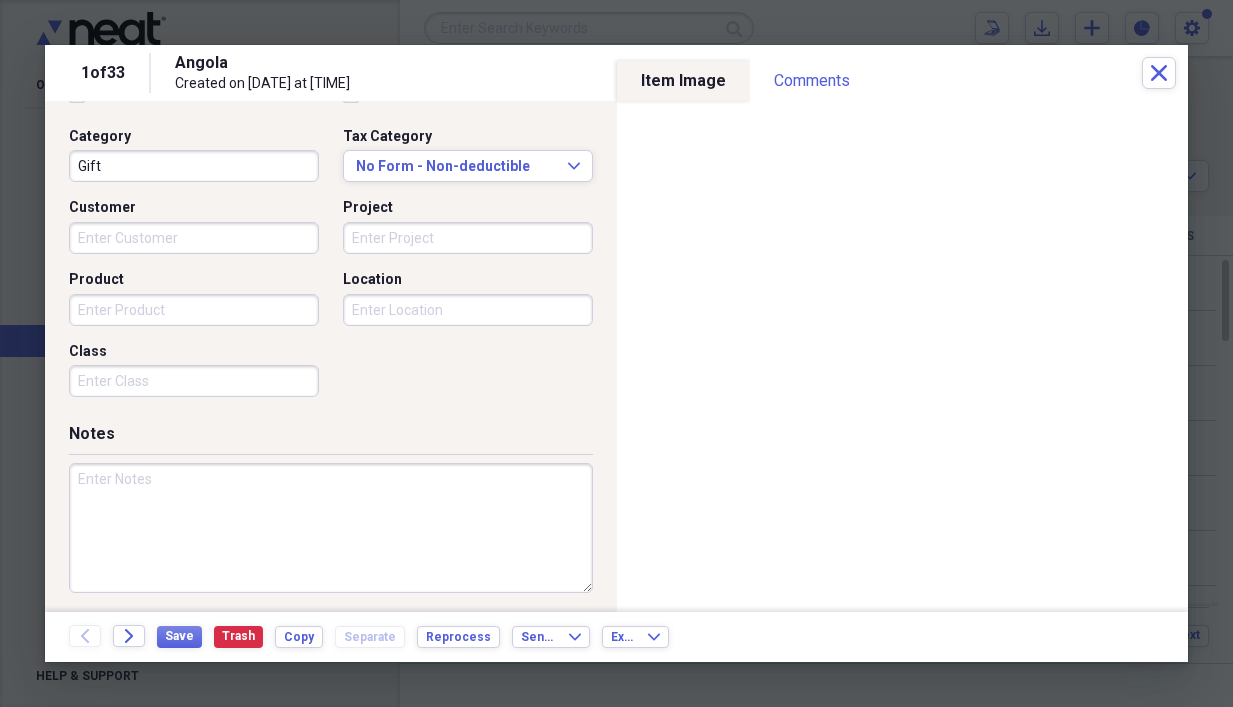 click at bounding box center [331, 528] 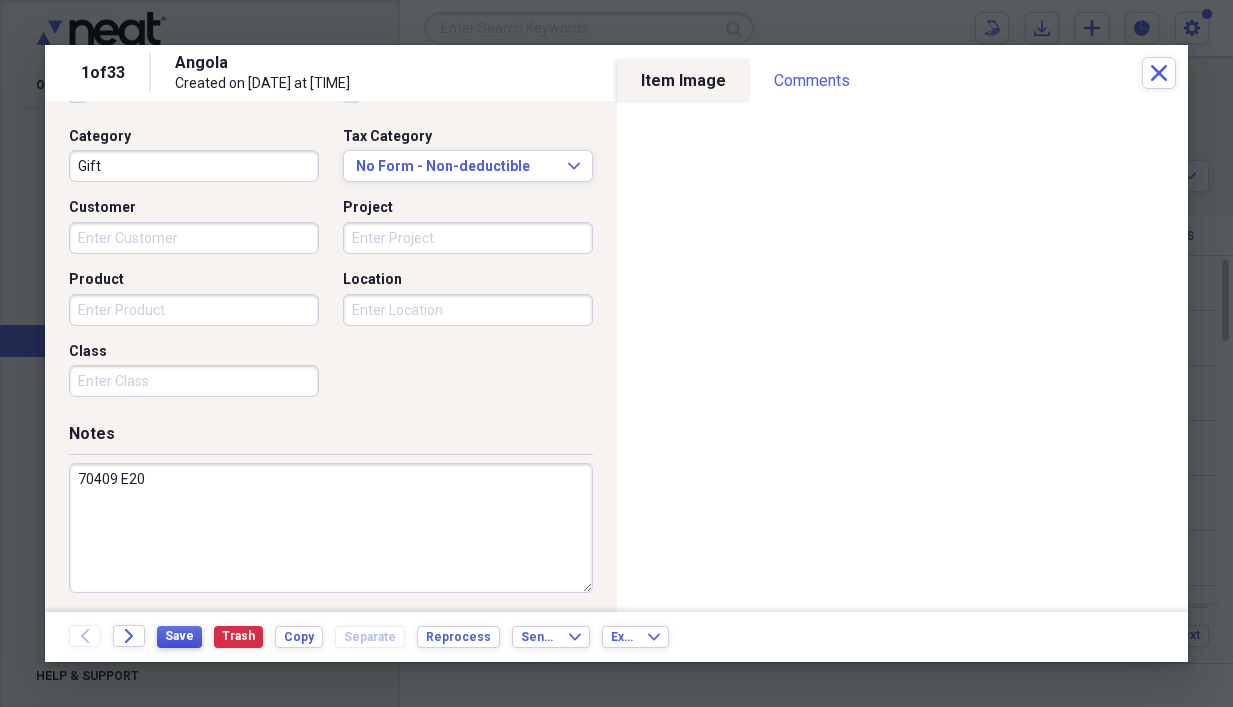 type on "70409 E20" 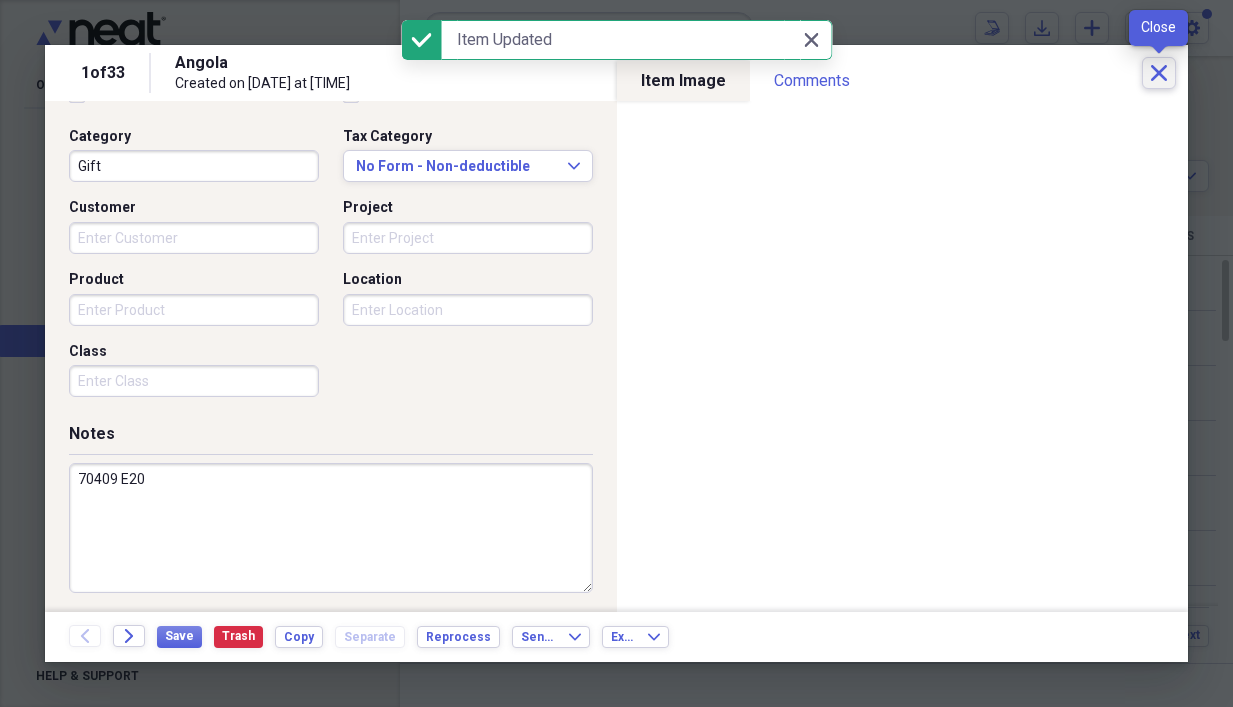 click on "Close" 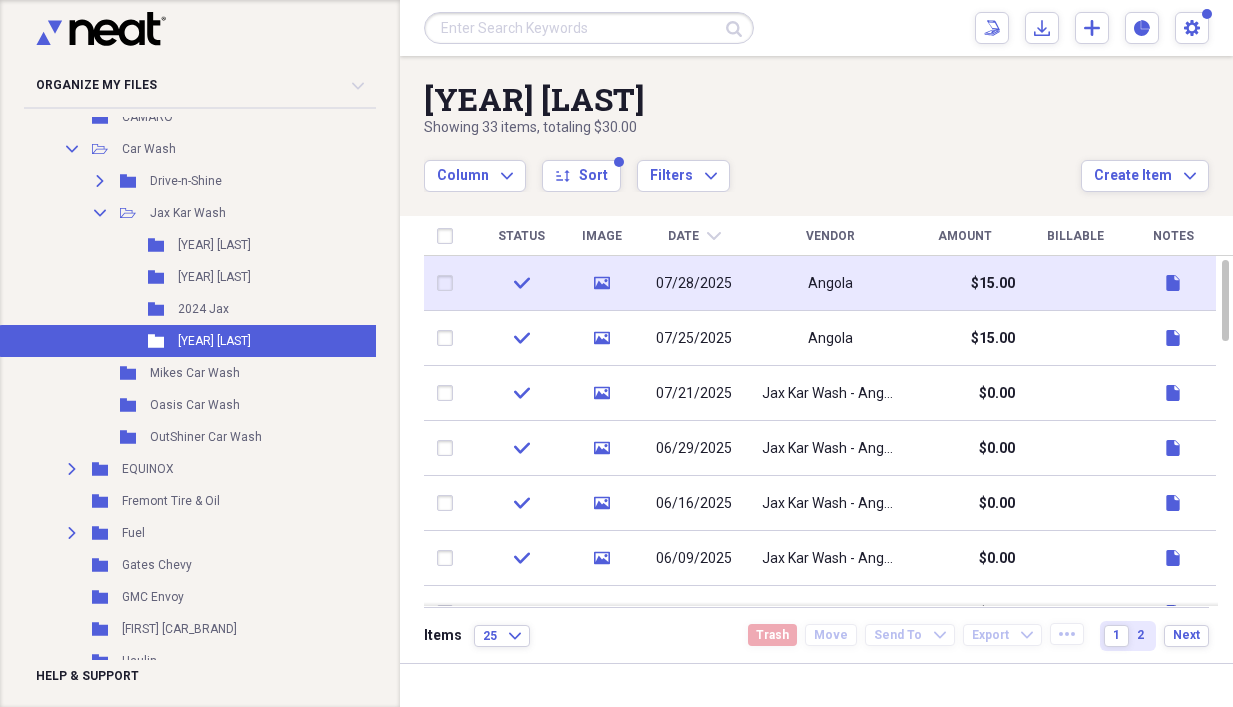 click on "Angola" at bounding box center (830, 283) 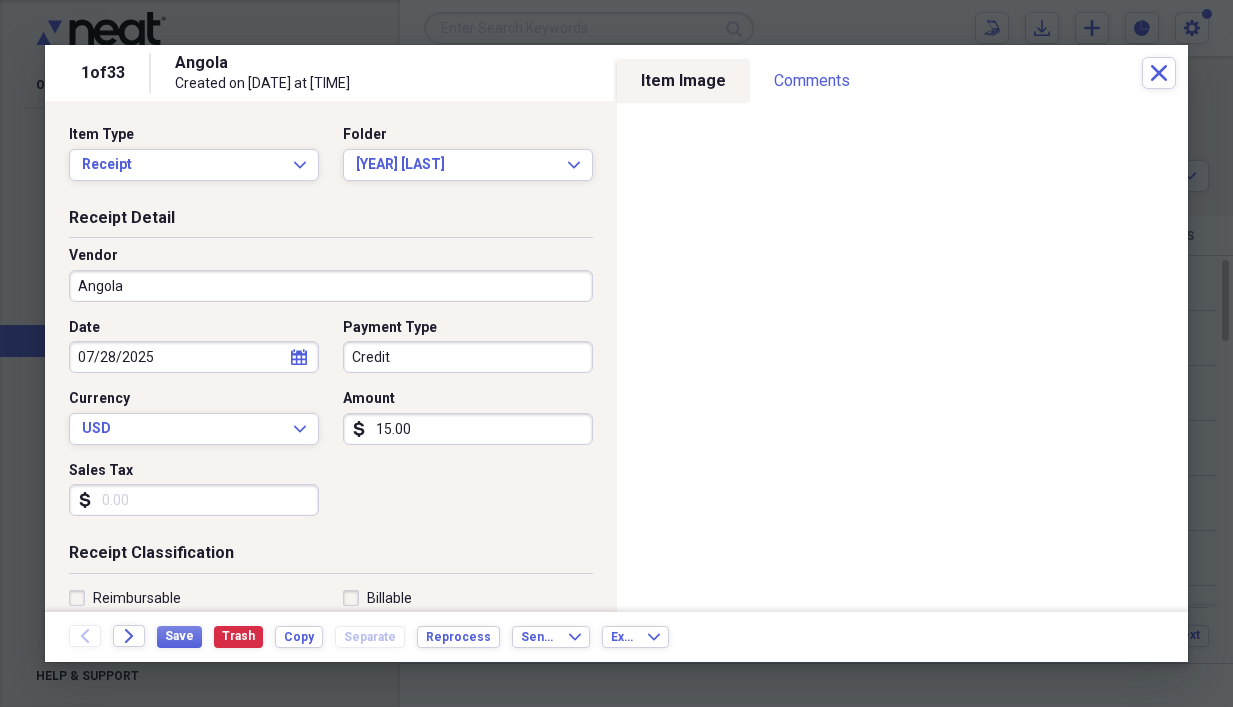 click on "15.00" at bounding box center (468, 429) 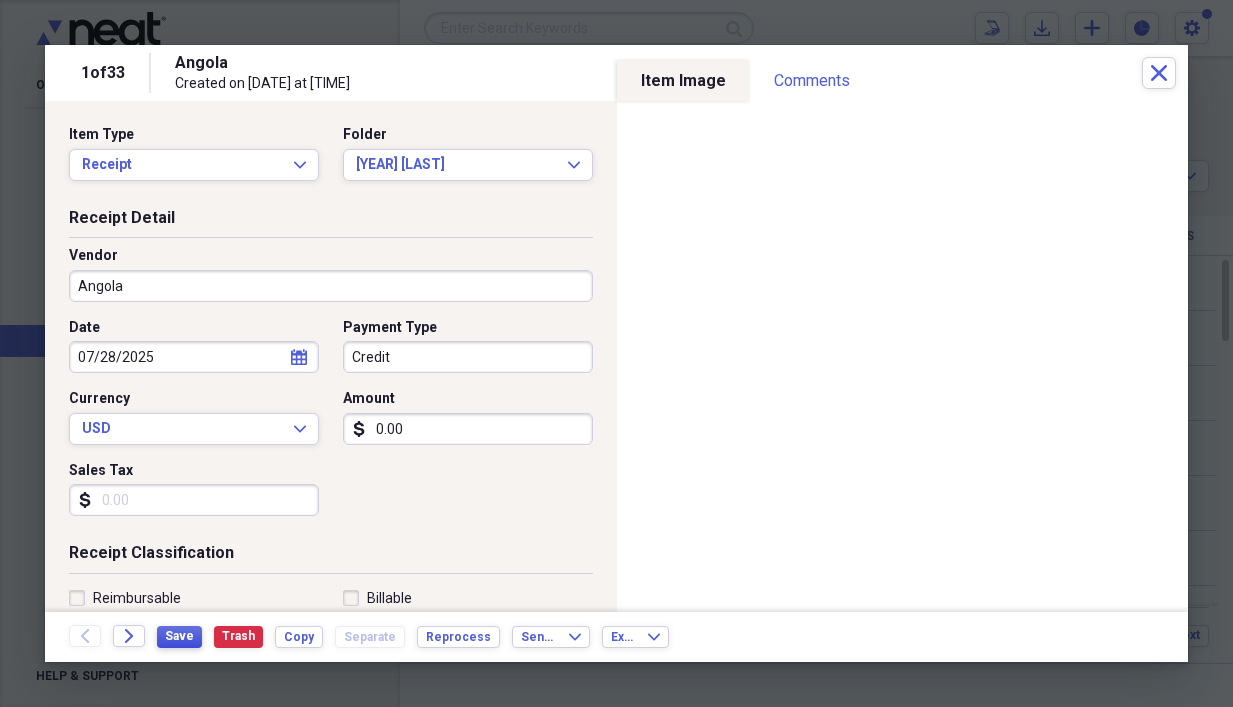 type on "0.00" 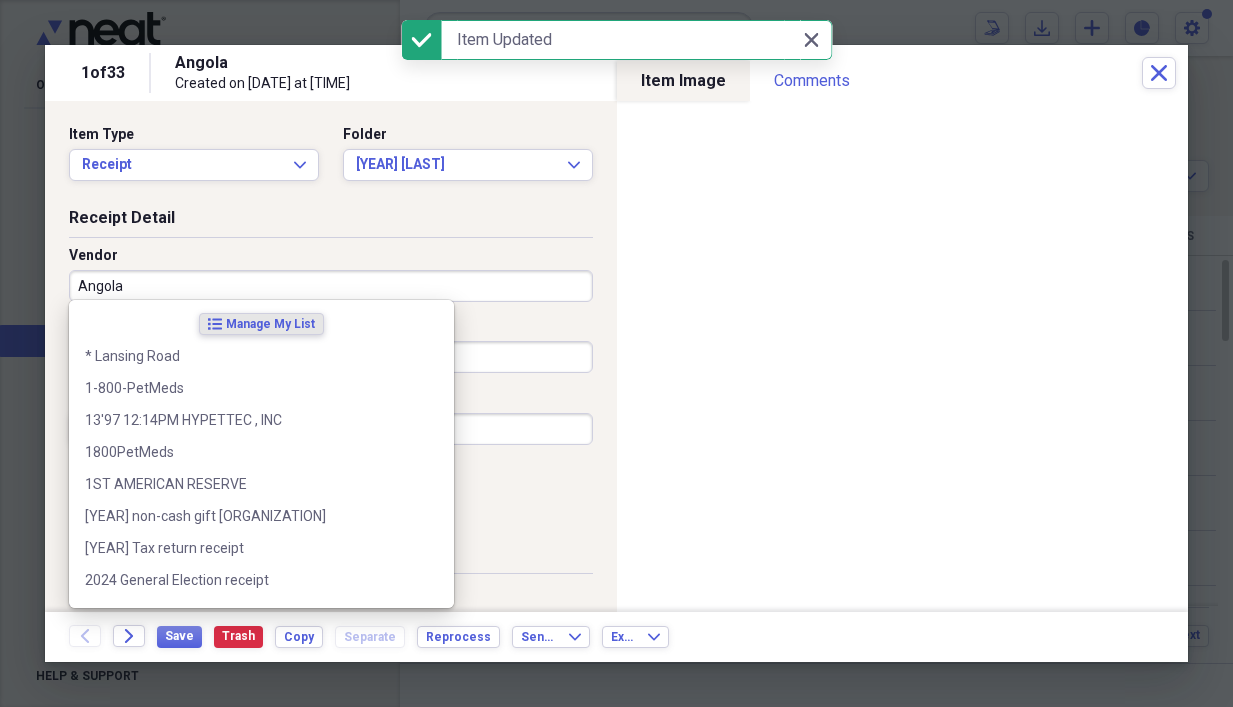 click on "Angola" at bounding box center (331, 286) 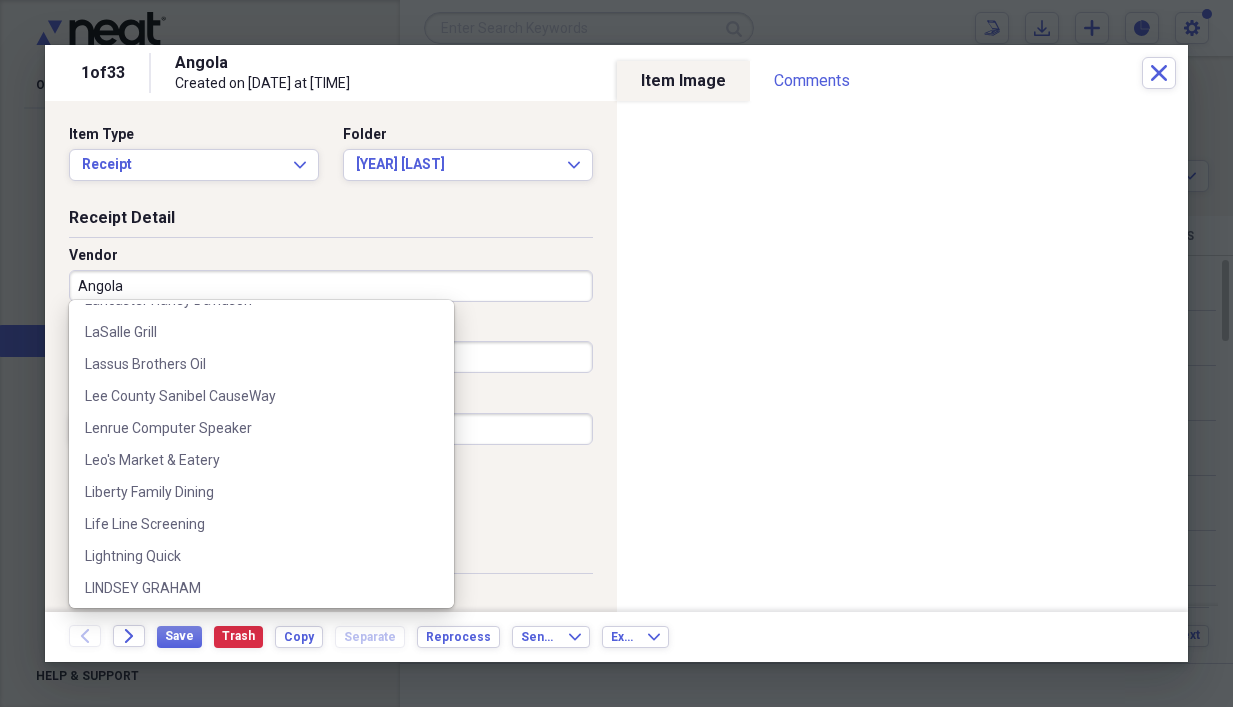 scroll, scrollTop: 18013, scrollLeft: 0, axis: vertical 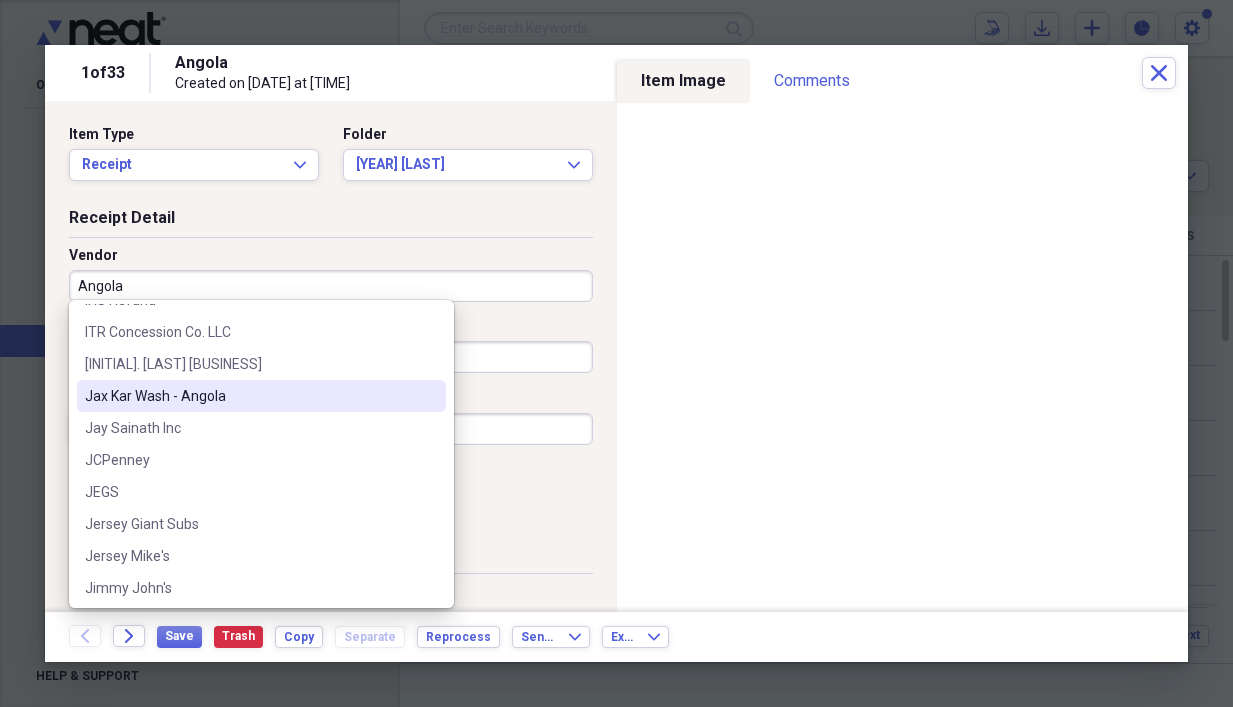 click on "Jax Kar Wash - Angola" at bounding box center (249, 396) 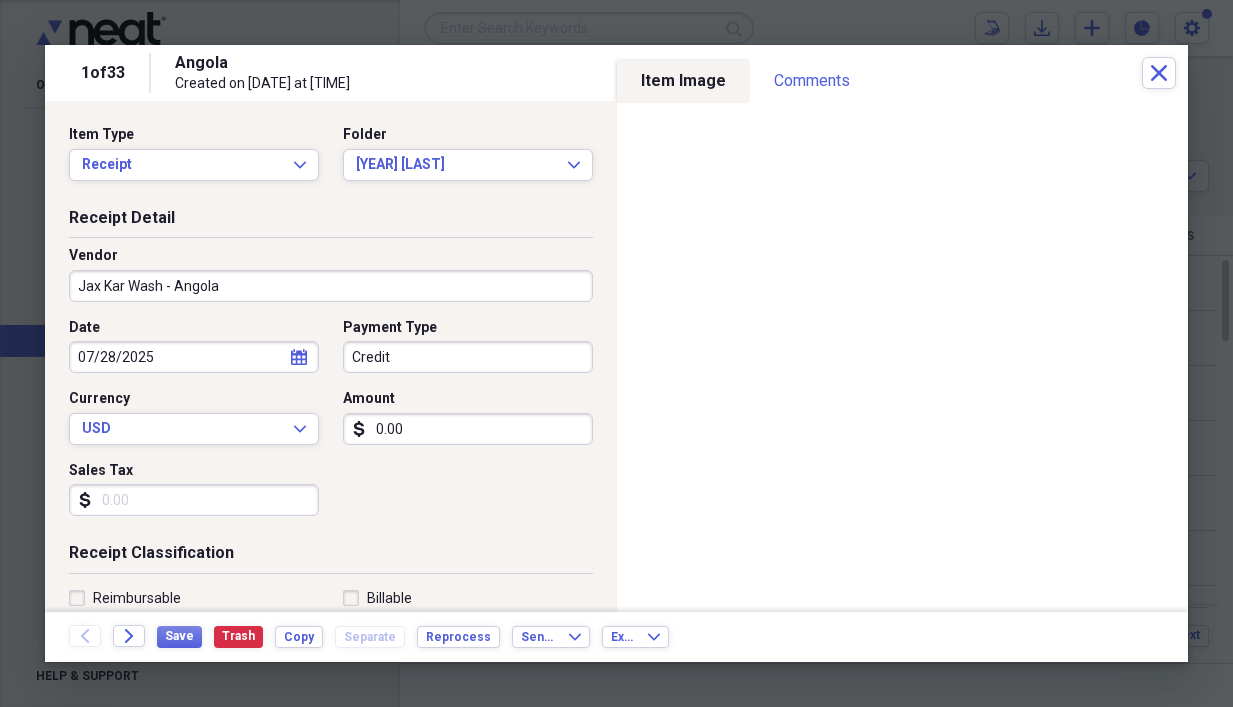 type on "Jax Kar Wash - Angola" 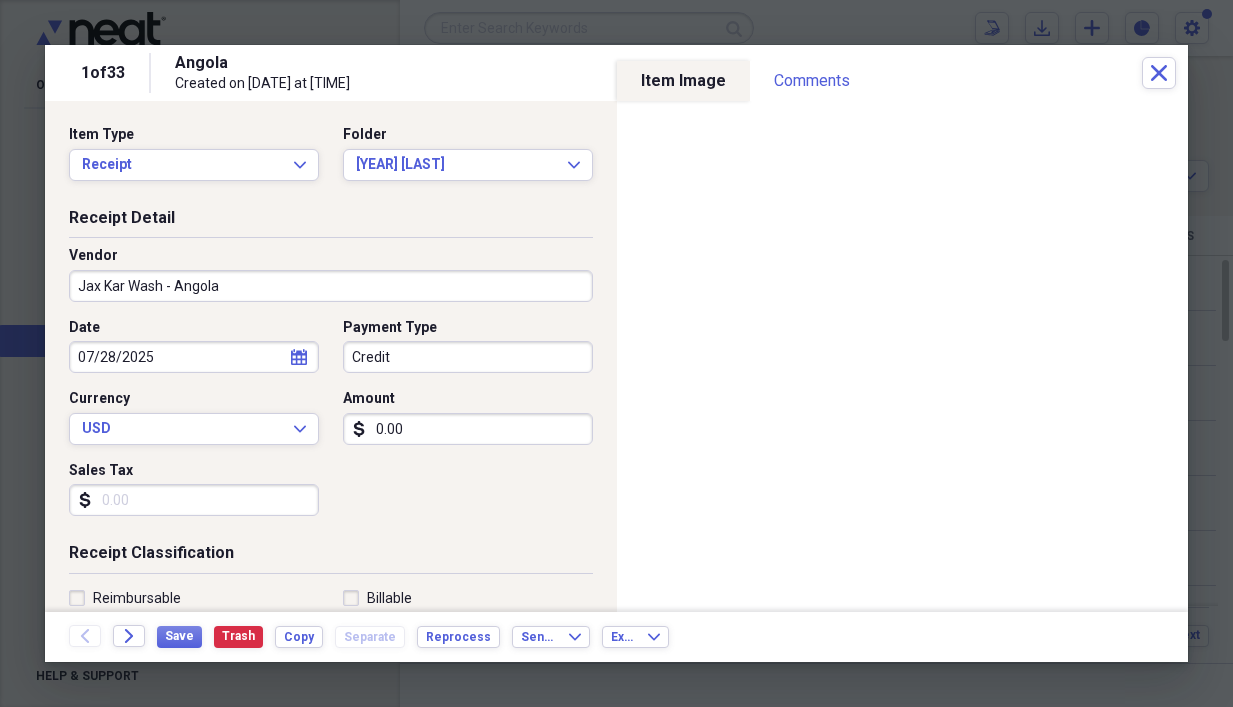click on "Credit" at bounding box center [468, 357] 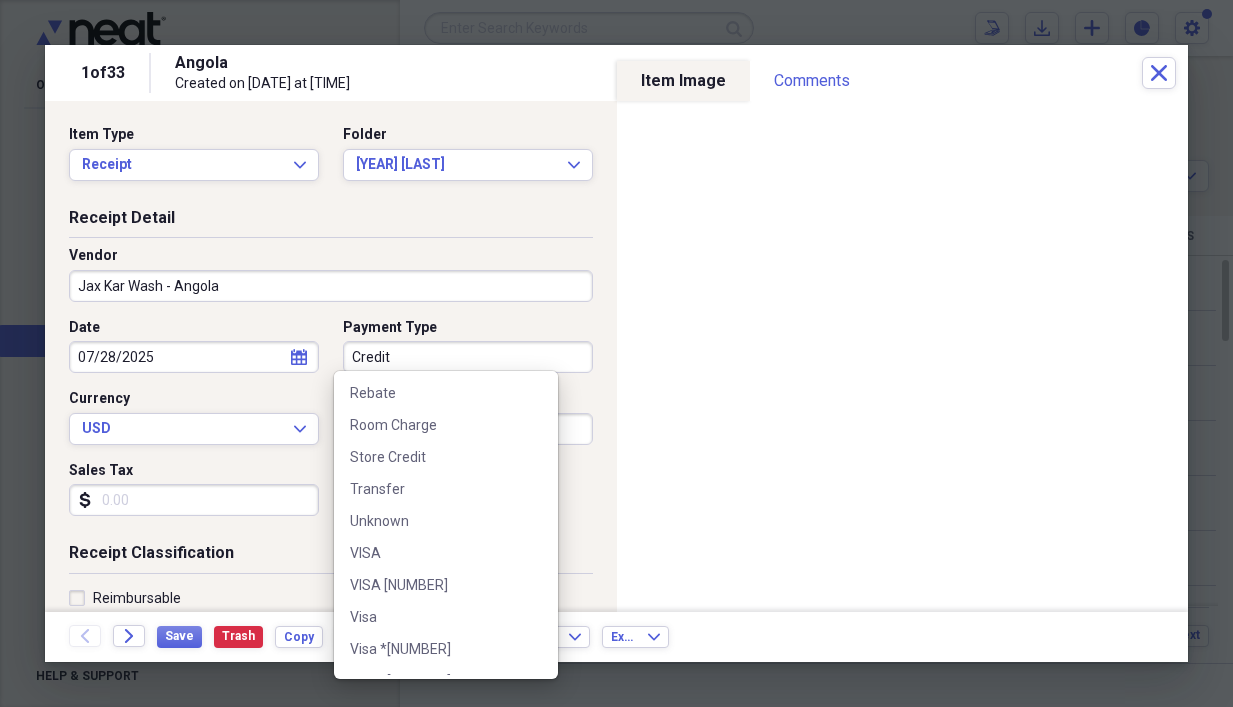scroll, scrollTop: 1404, scrollLeft: 0, axis: vertical 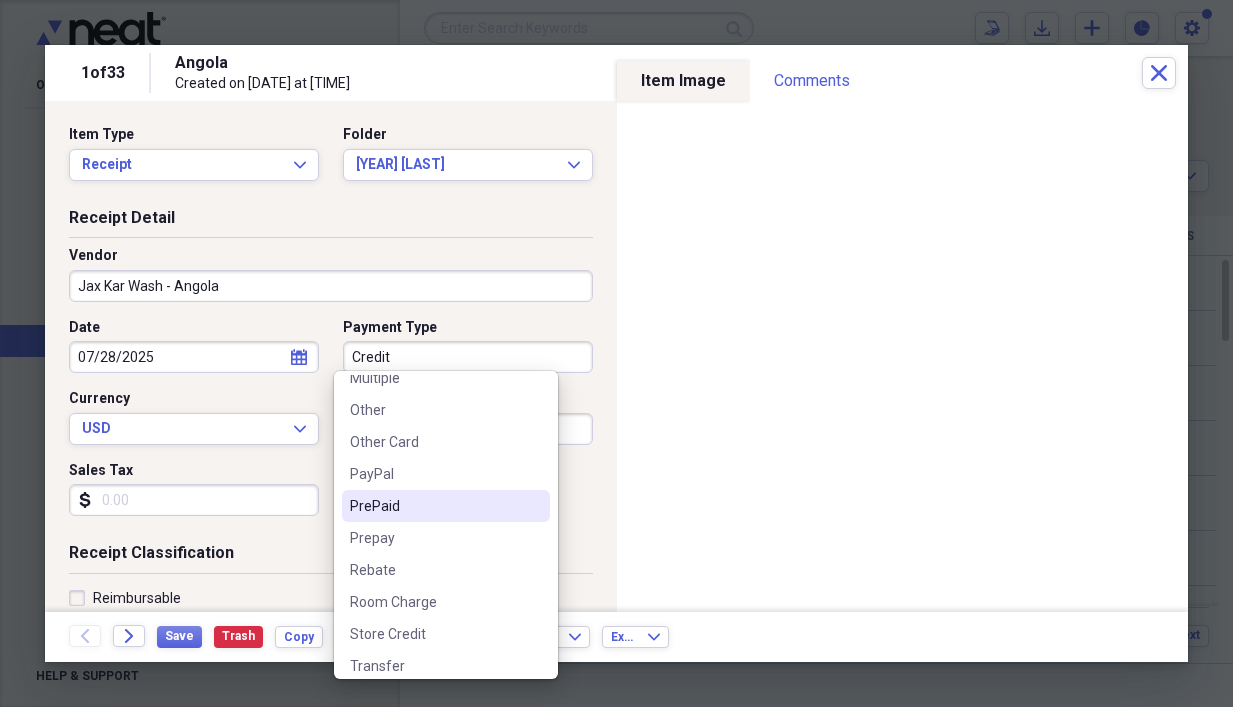 click on "PrePaid" at bounding box center [434, 506] 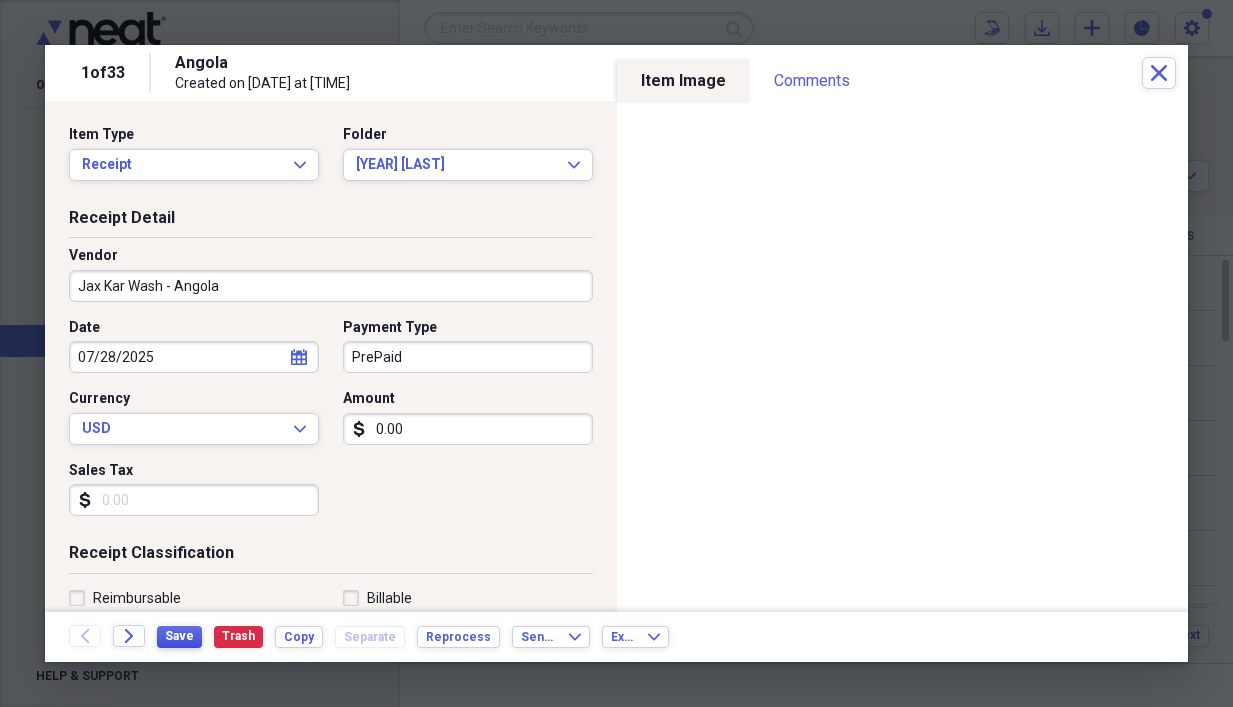 click on "Save" at bounding box center [179, 636] 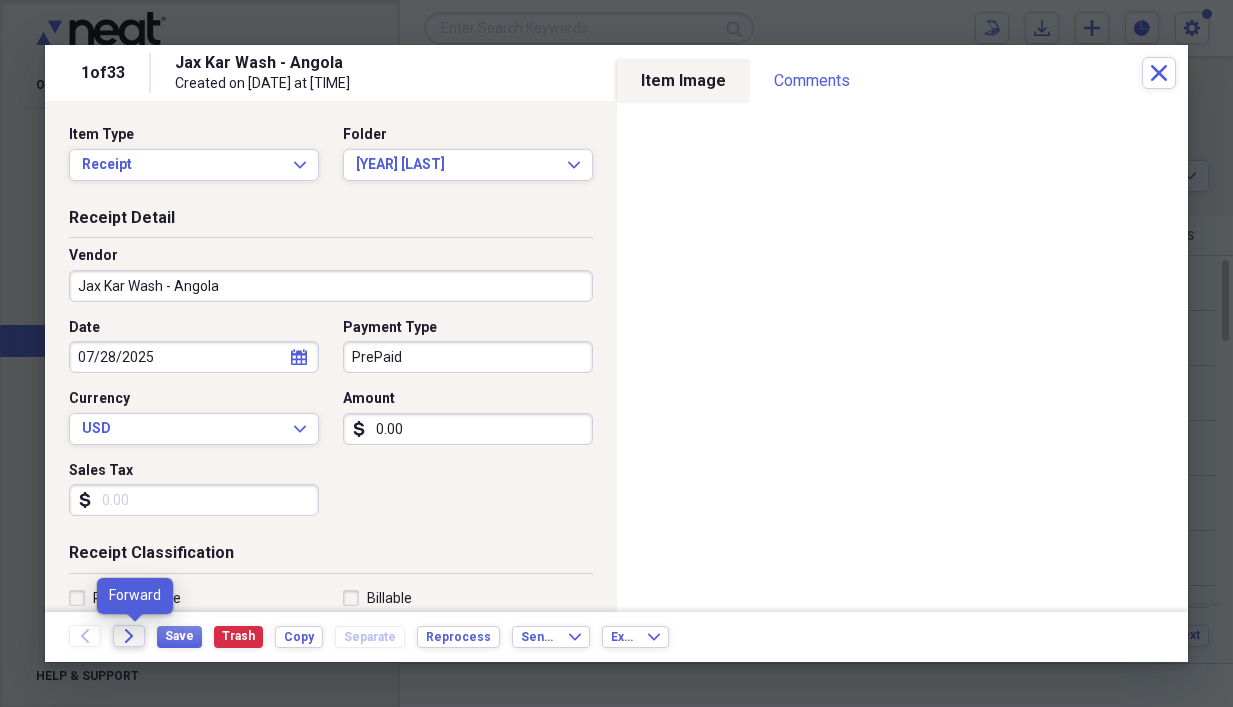 click on "Forward" 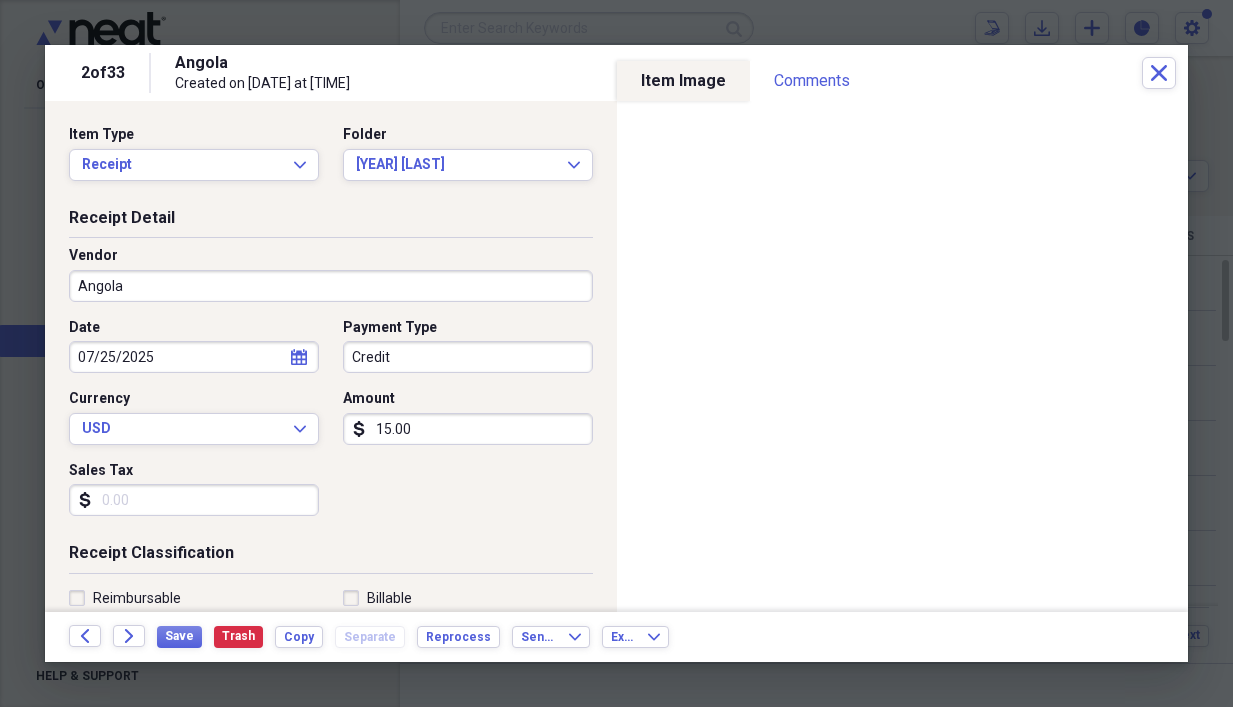 click on "Credit" at bounding box center [468, 357] 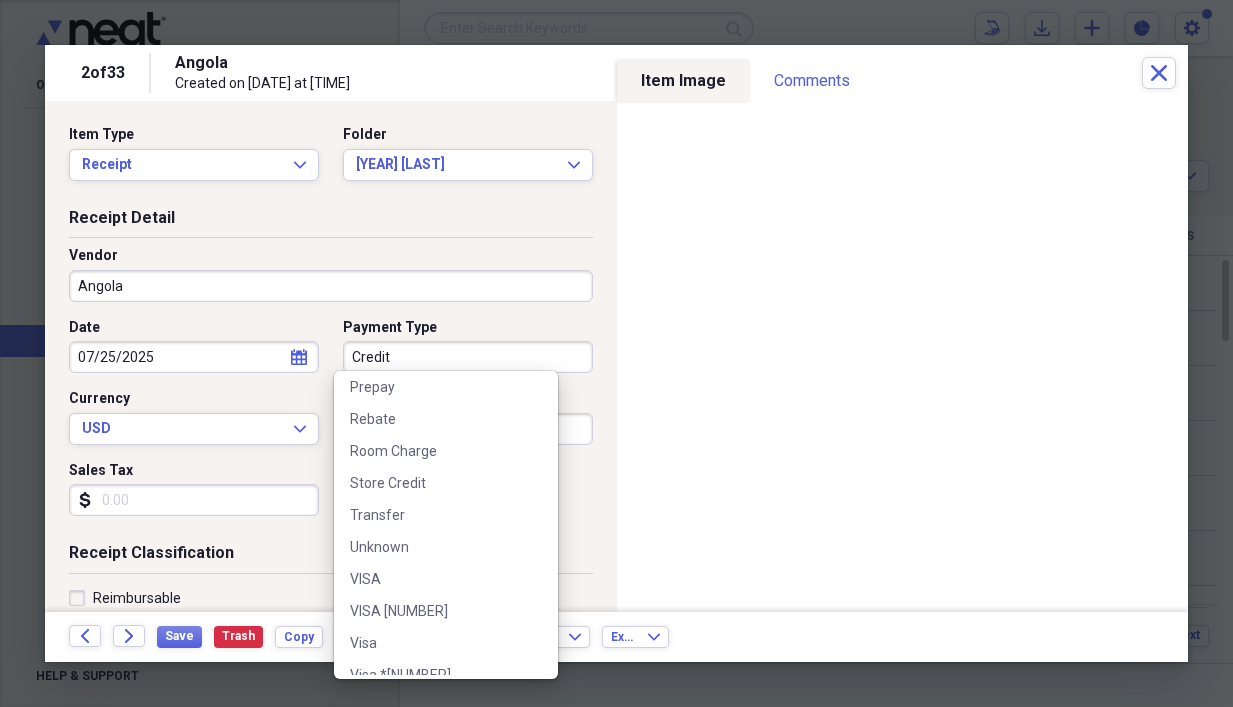 scroll, scrollTop: 1205, scrollLeft: 0, axis: vertical 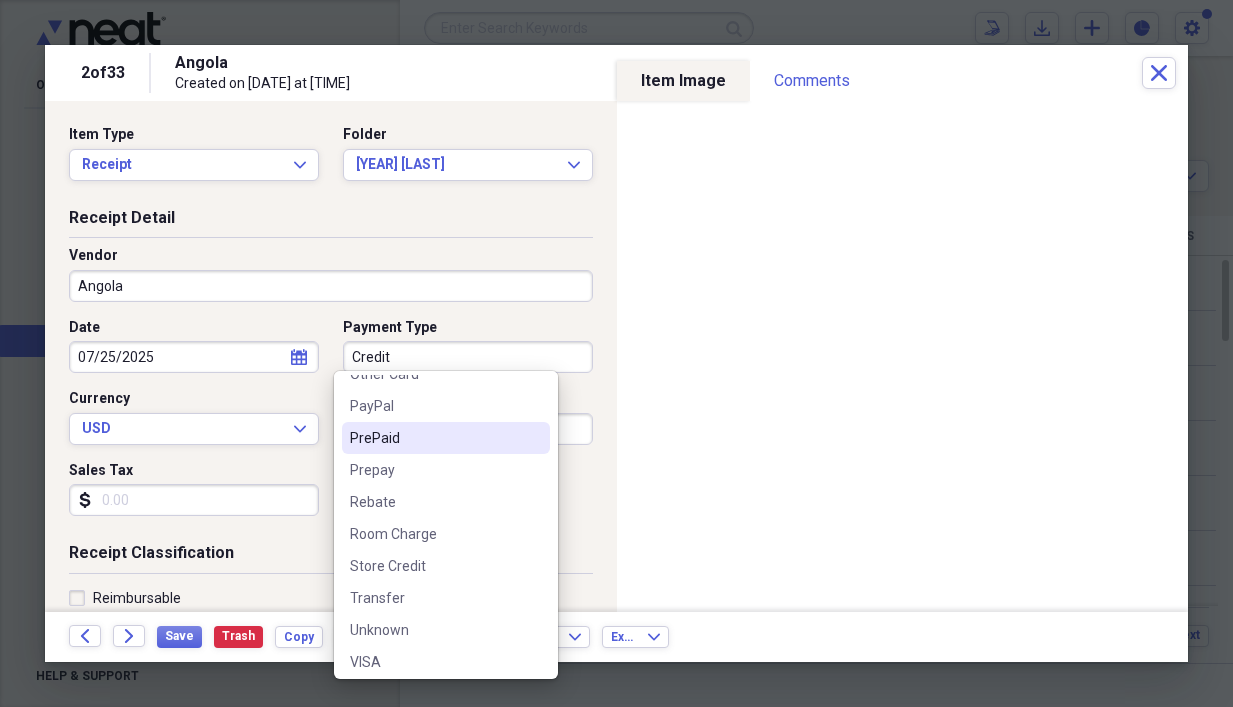 click on "PrePaid" at bounding box center [434, 438] 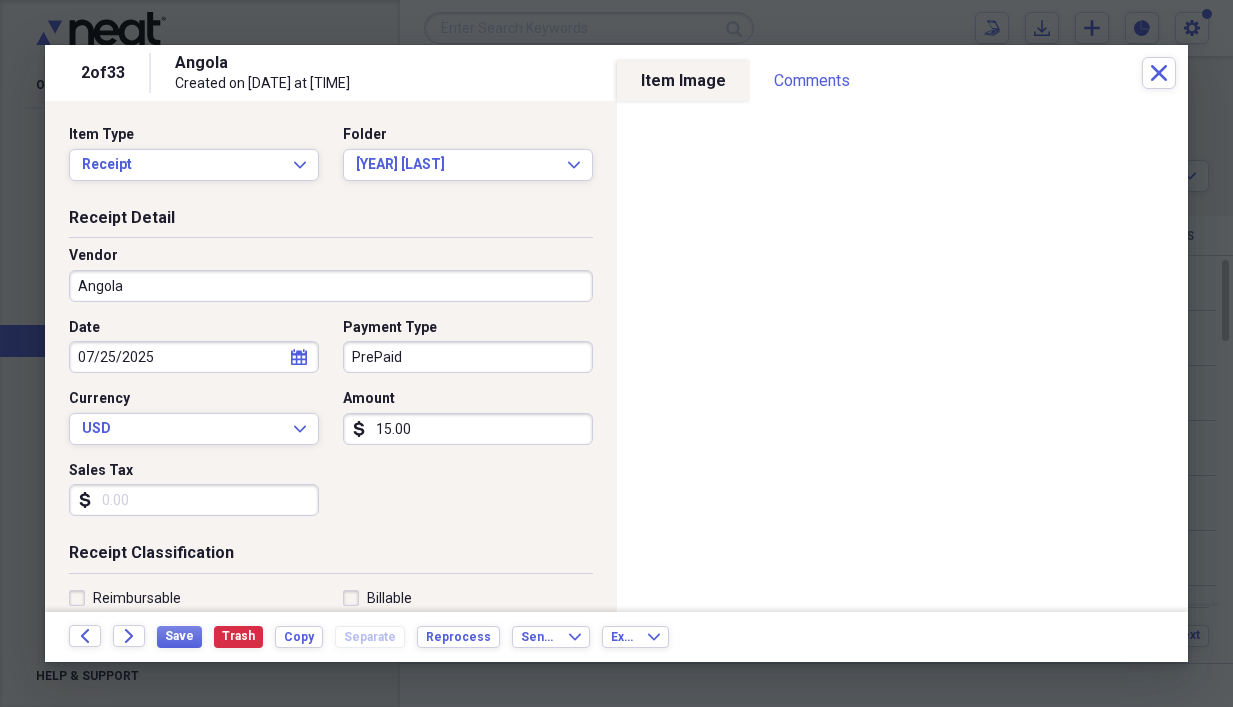 click on "15.00" at bounding box center [468, 429] 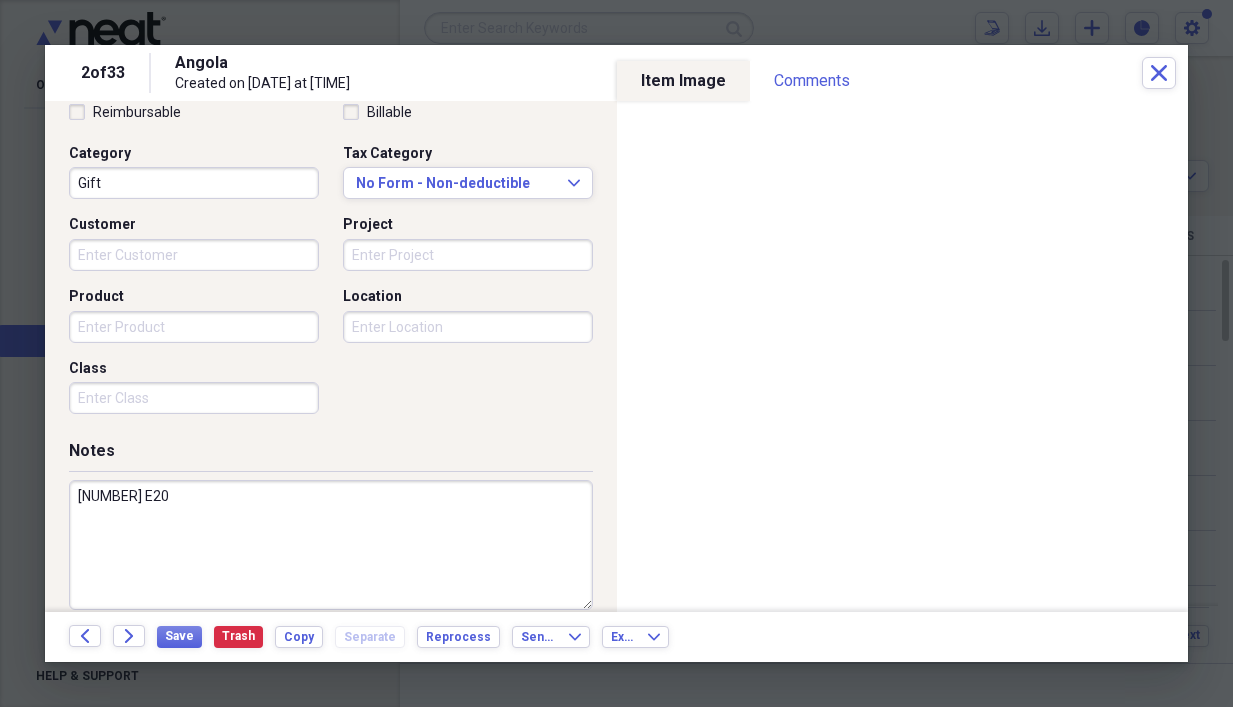 scroll, scrollTop: 369, scrollLeft: 0, axis: vertical 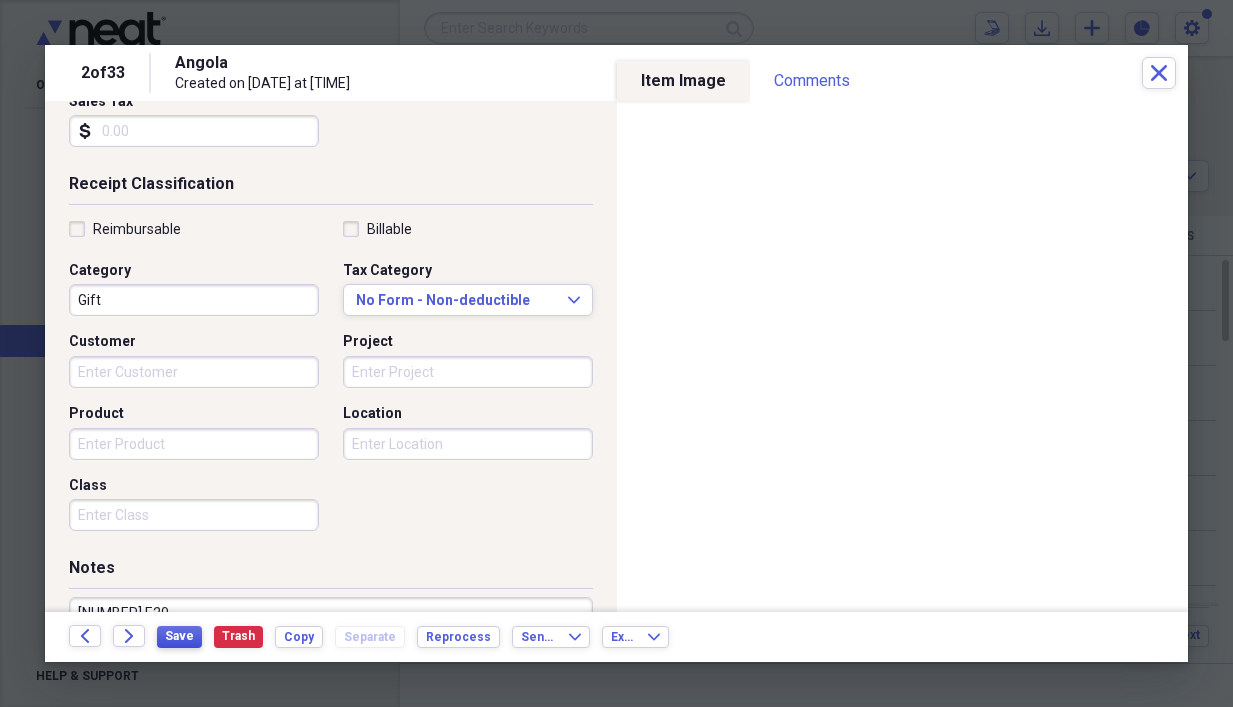 type on "0.00" 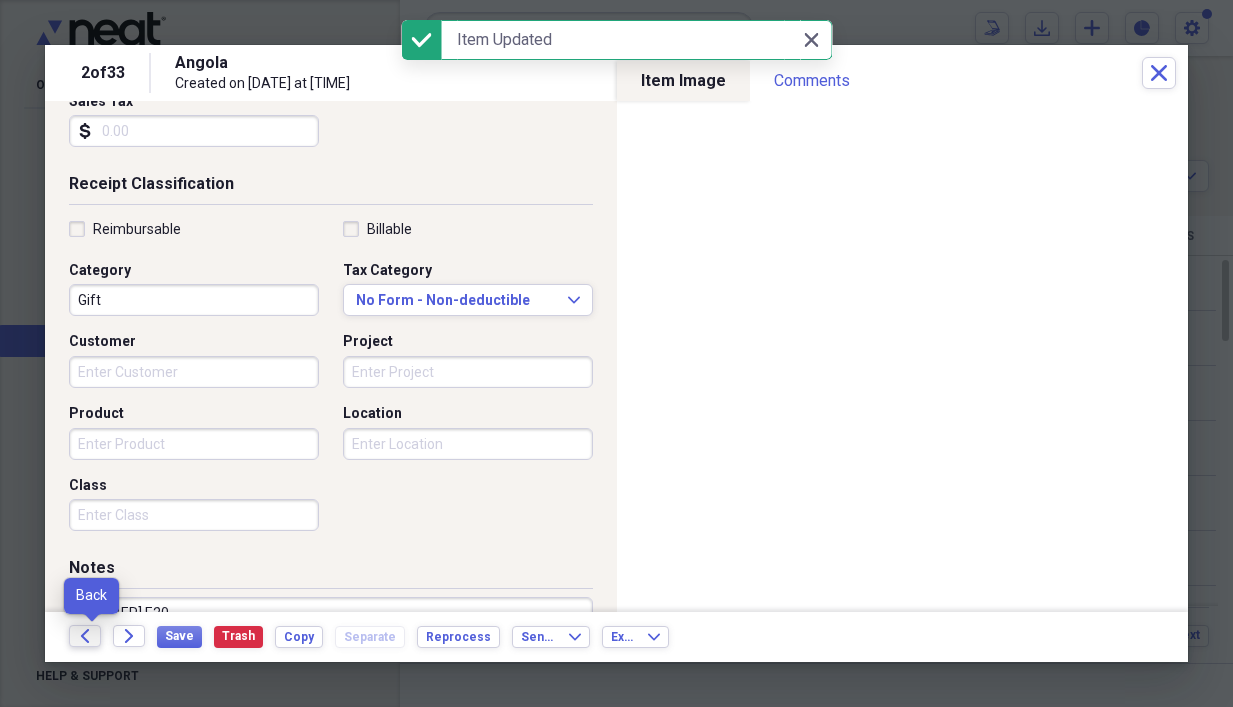 click on "Back" 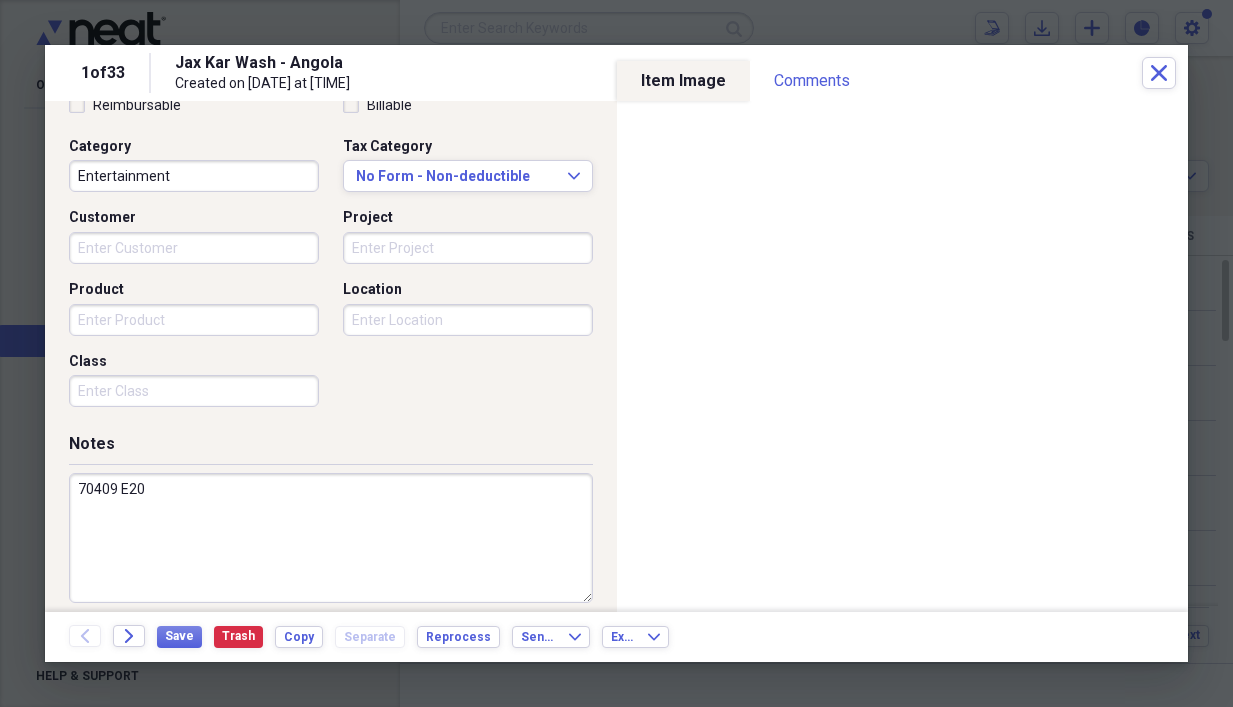 scroll, scrollTop: 503, scrollLeft: 0, axis: vertical 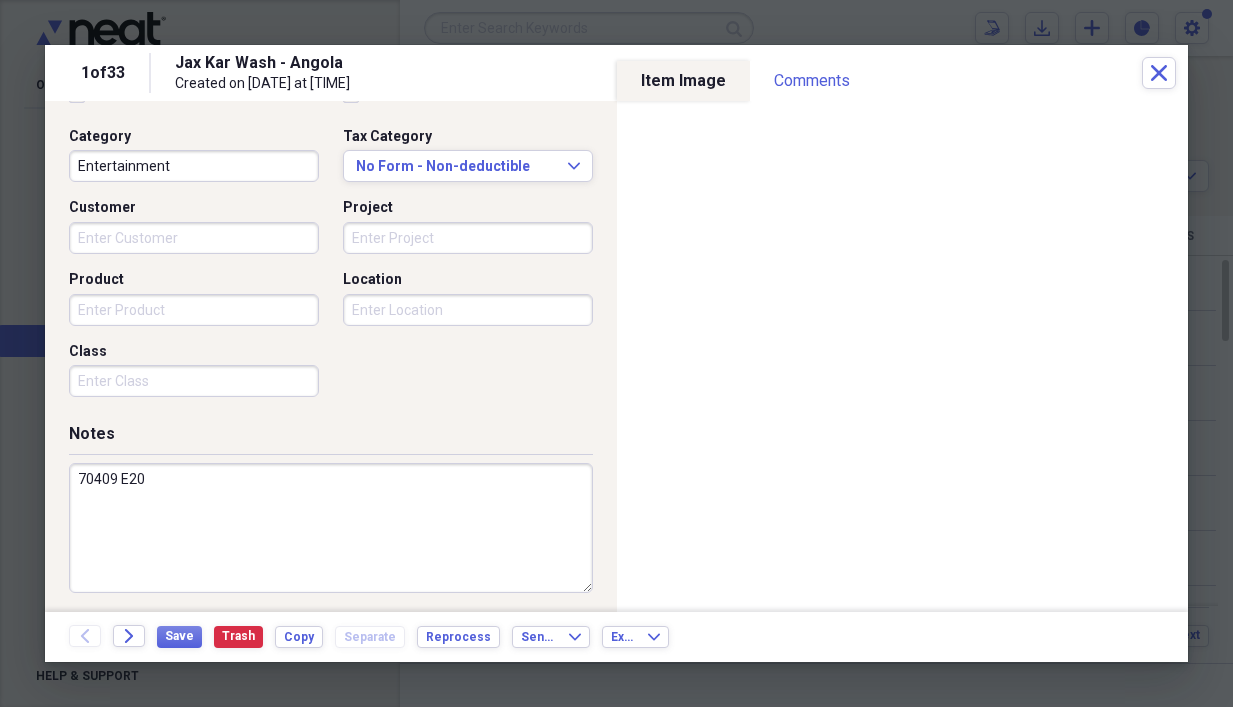 click on "70409 E20" at bounding box center (331, 528) 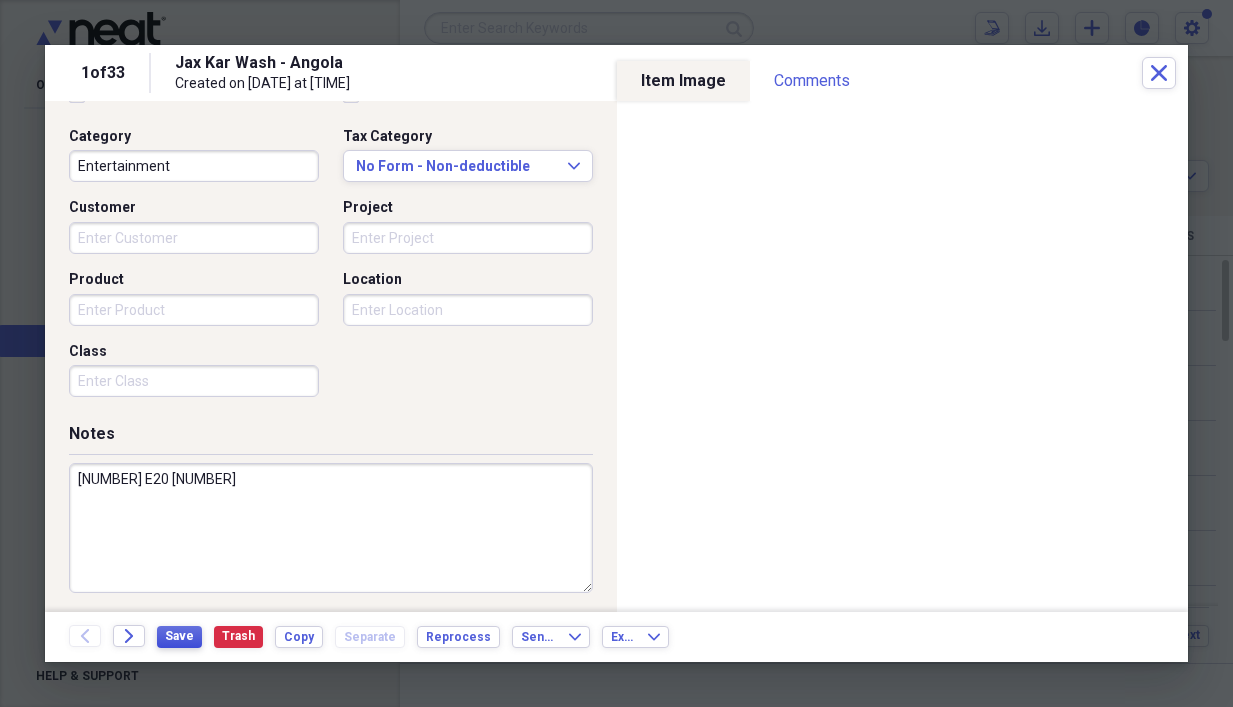 type on "[NUMBER] E20 [NUMBER]" 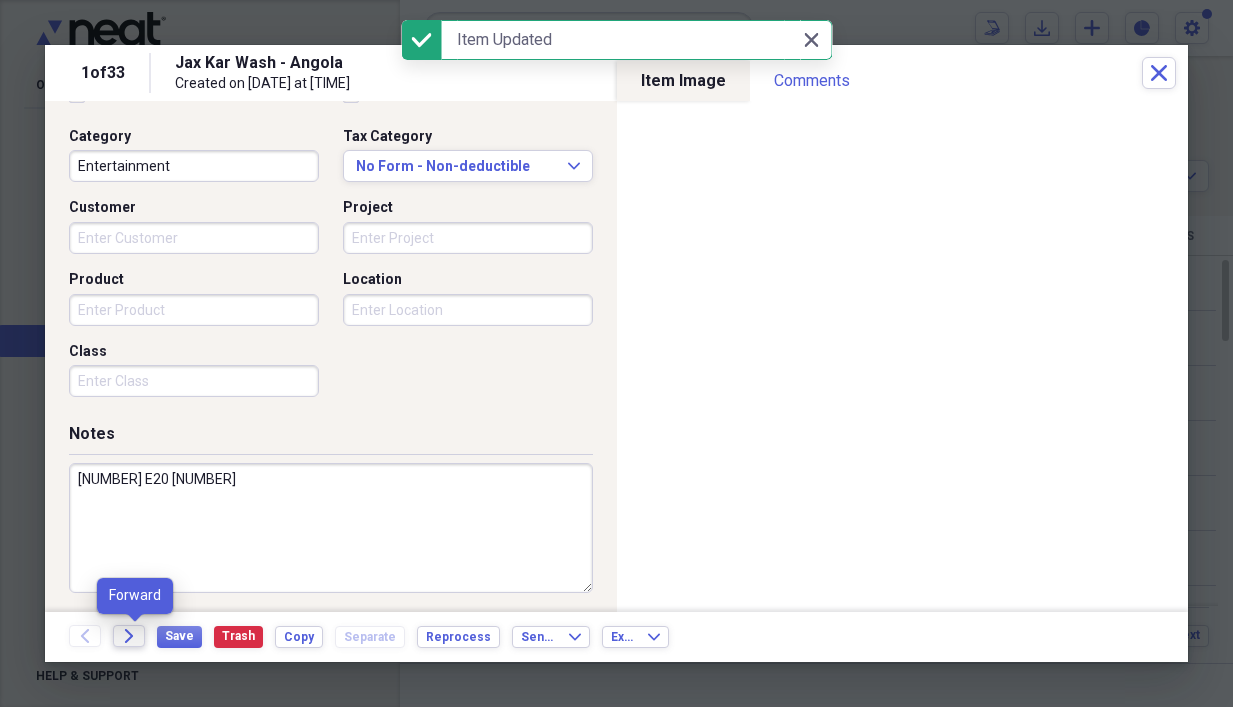 click 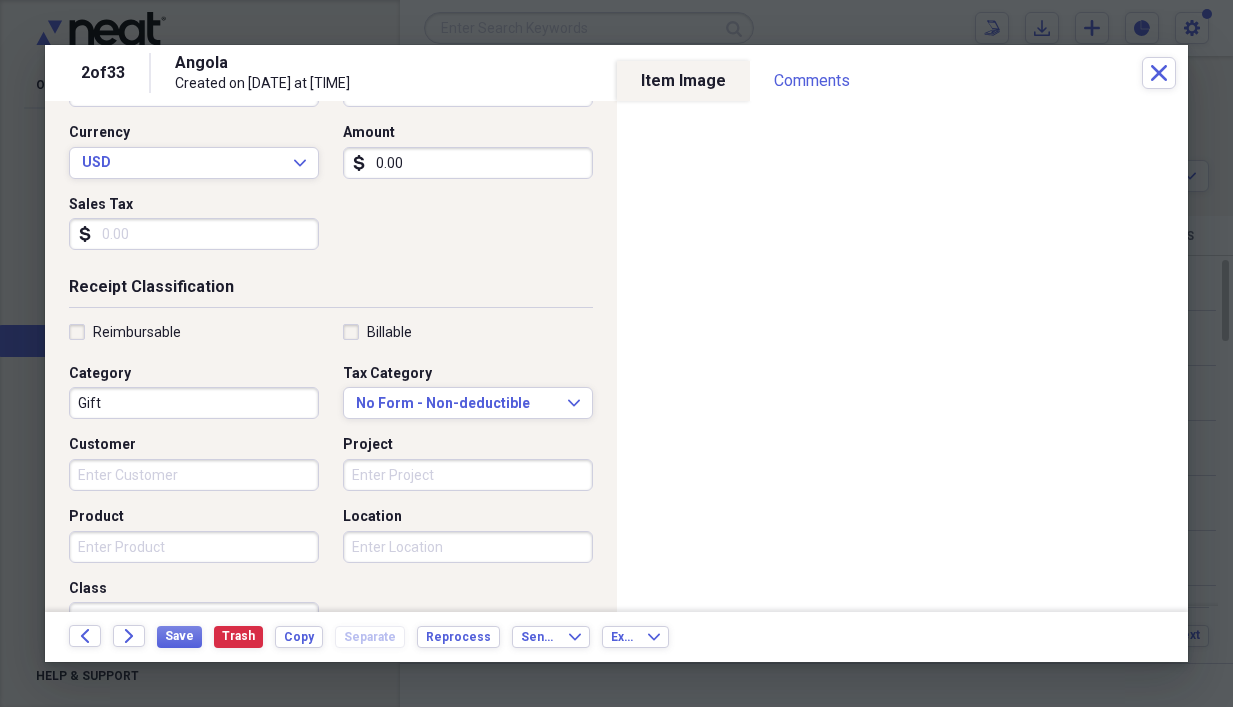 scroll, scrollTop: 400, scrollLeft: 0, axis: vertical 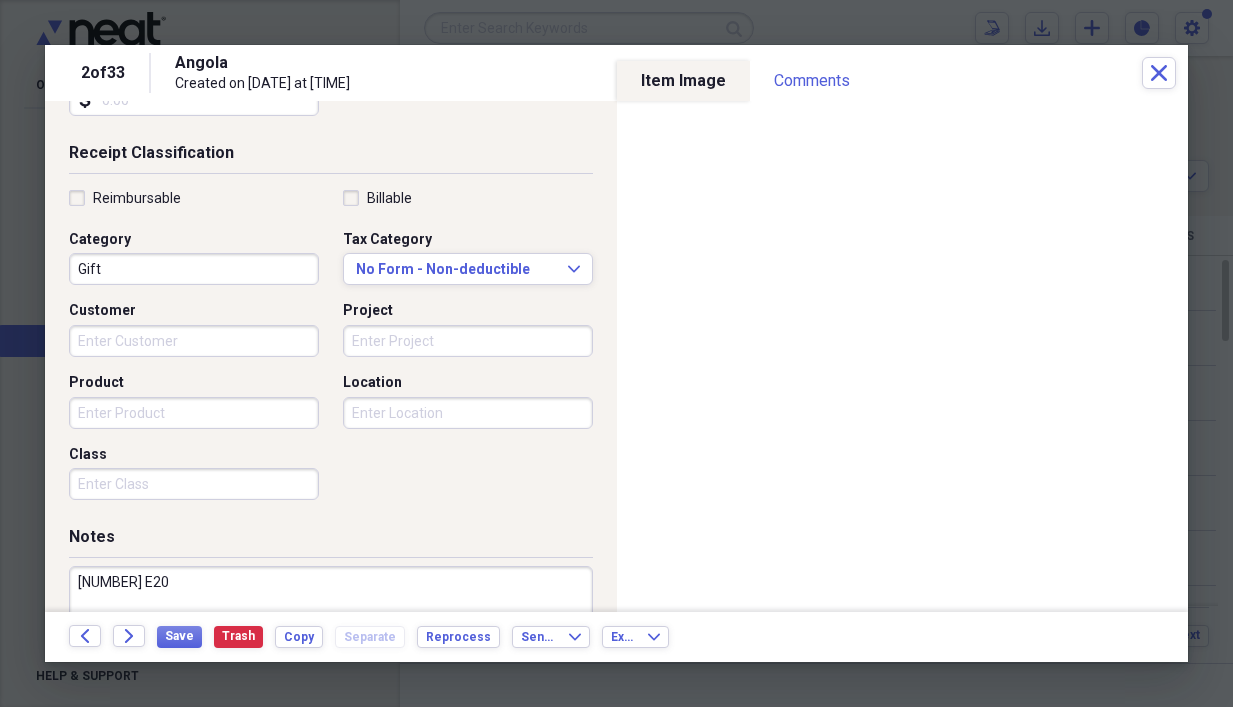 click on "[NUMBER] E20" at bounding box center [331, 631] 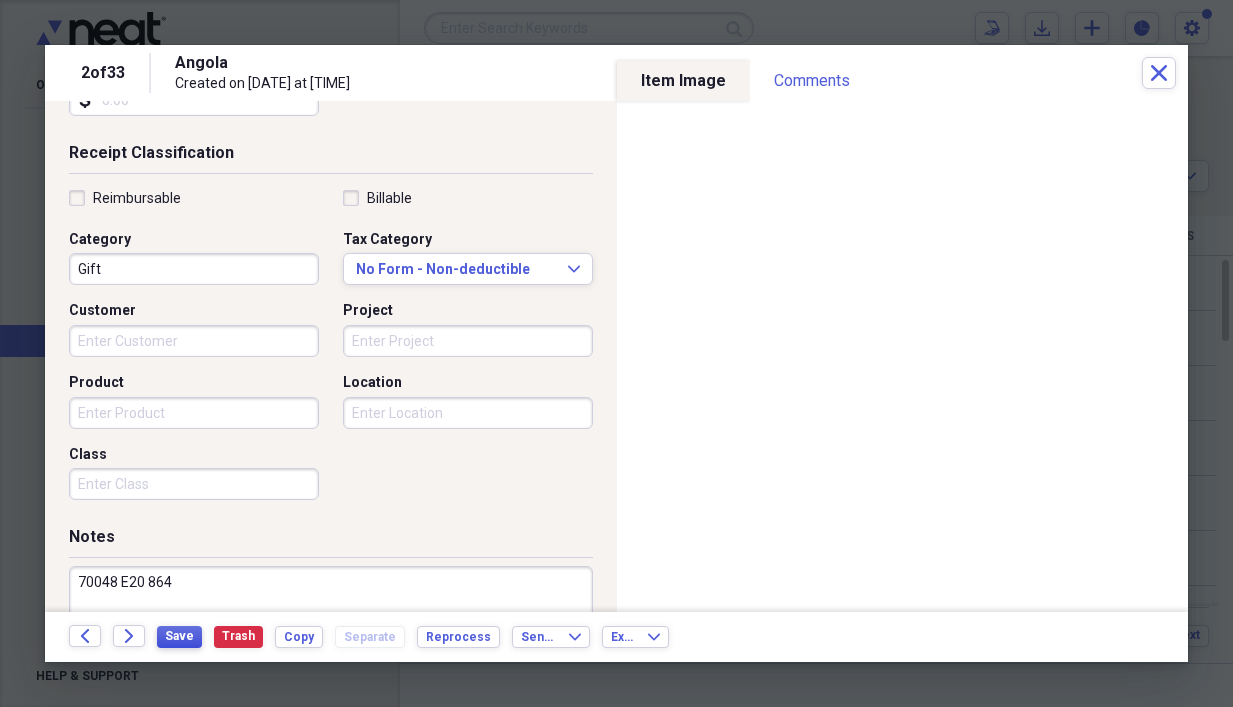type on "70048 E20 864" 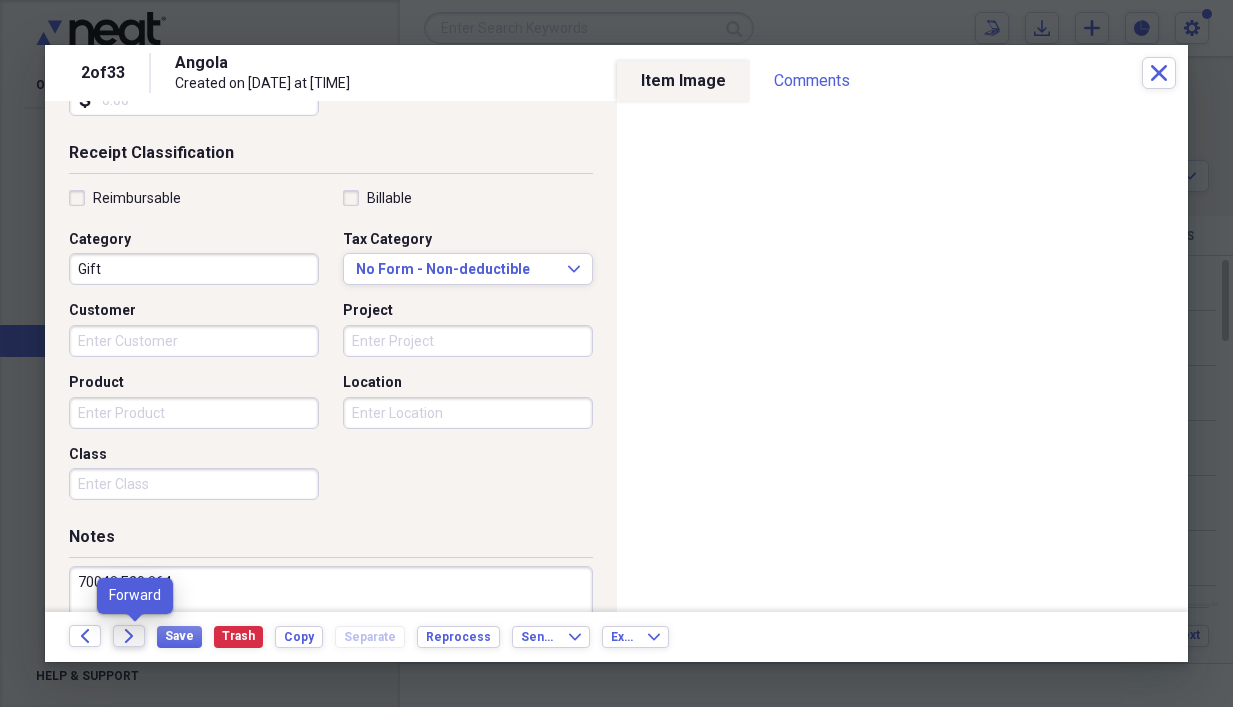 click on "Forward" 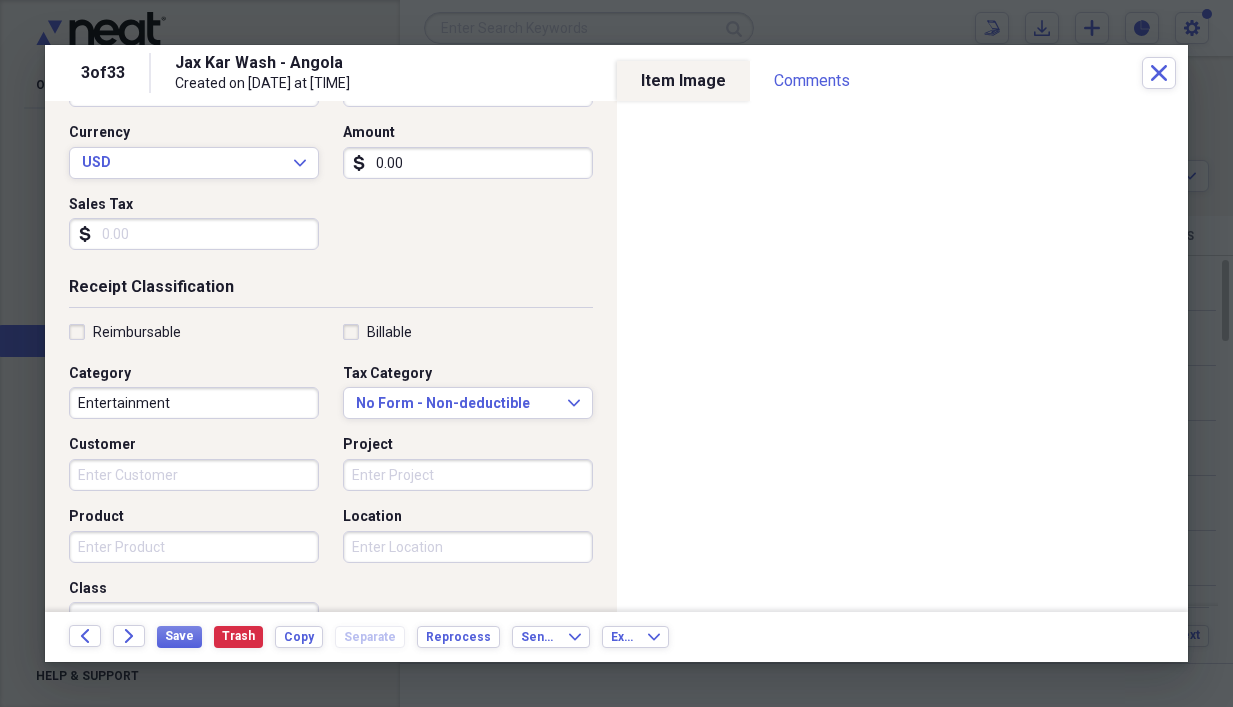 scroll, scrollTop: 400, scrollLeft: 0, axis: vertical 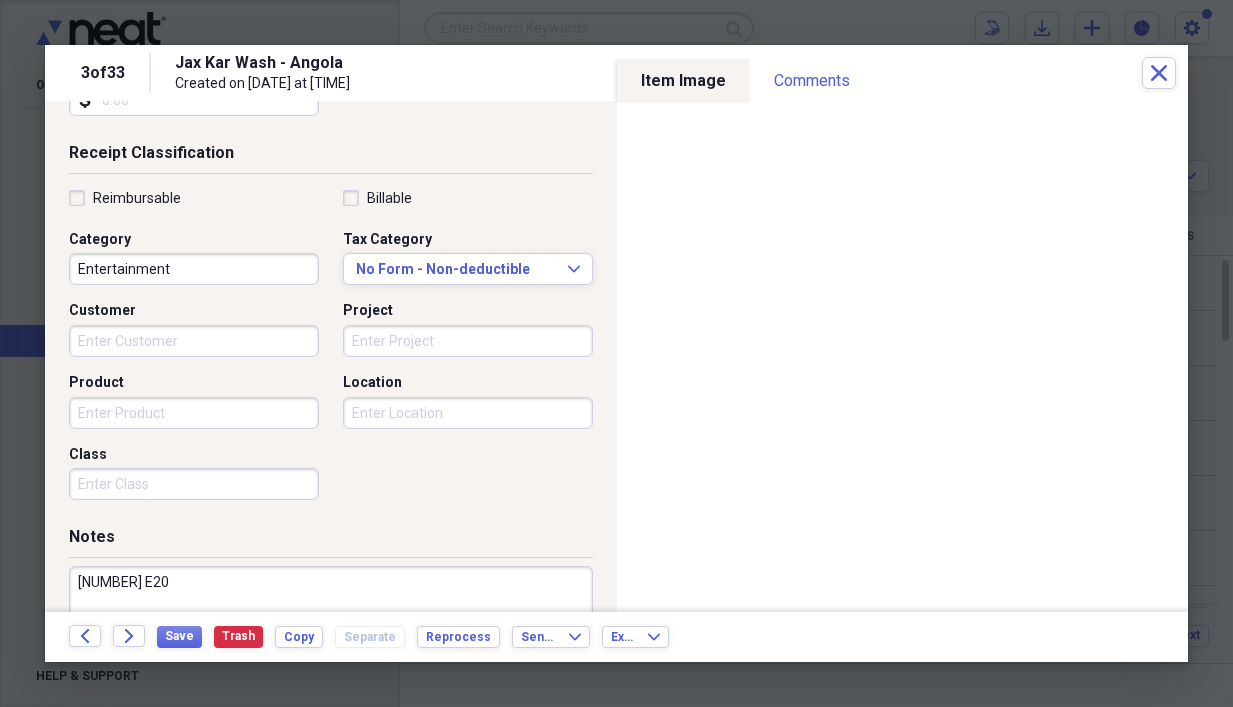 click on "[NUMBER] E20" at bounding box center [331, 631] 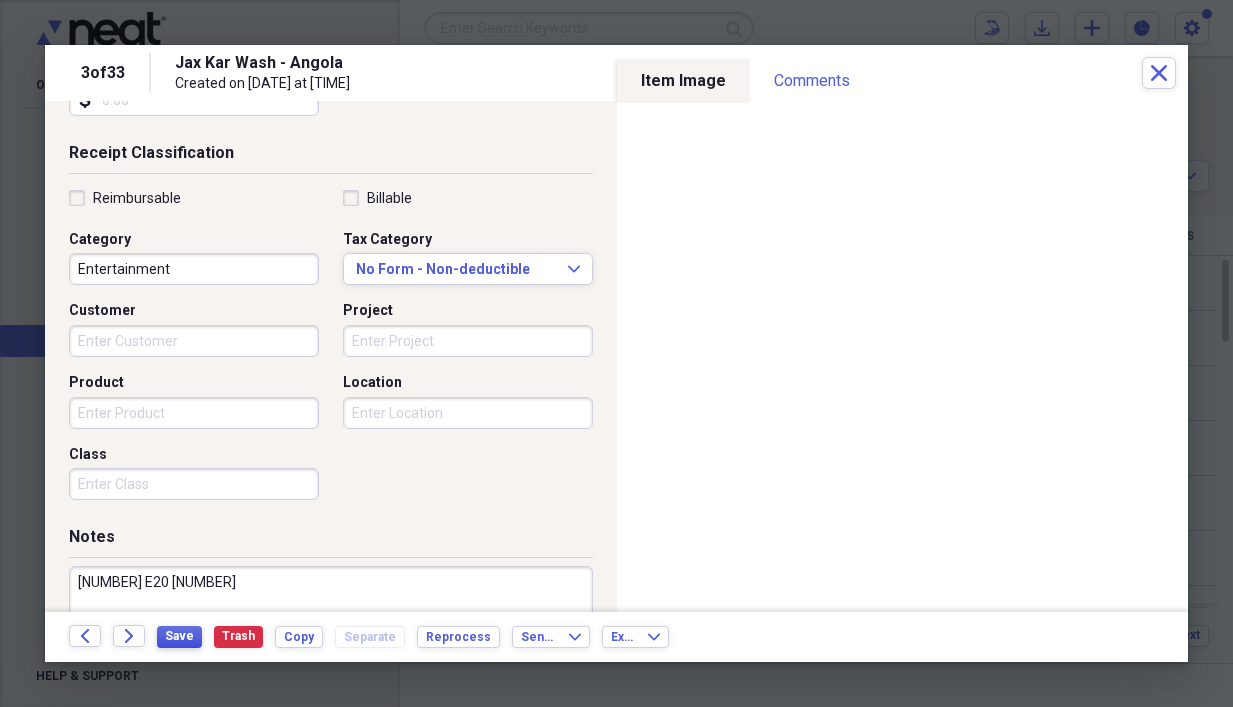 type on "[NUMBER] E20 [NUMBER]" 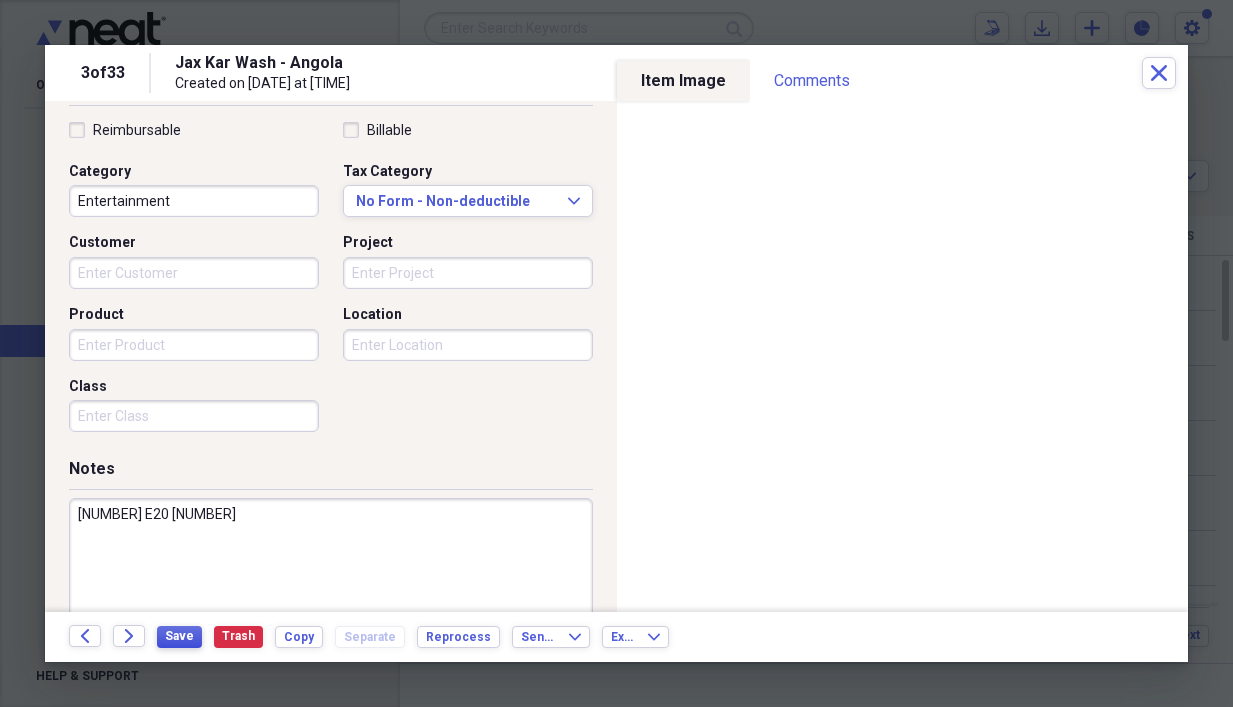 scroll, scrollTop: 503, scrollLeft: 0, axis: vertical 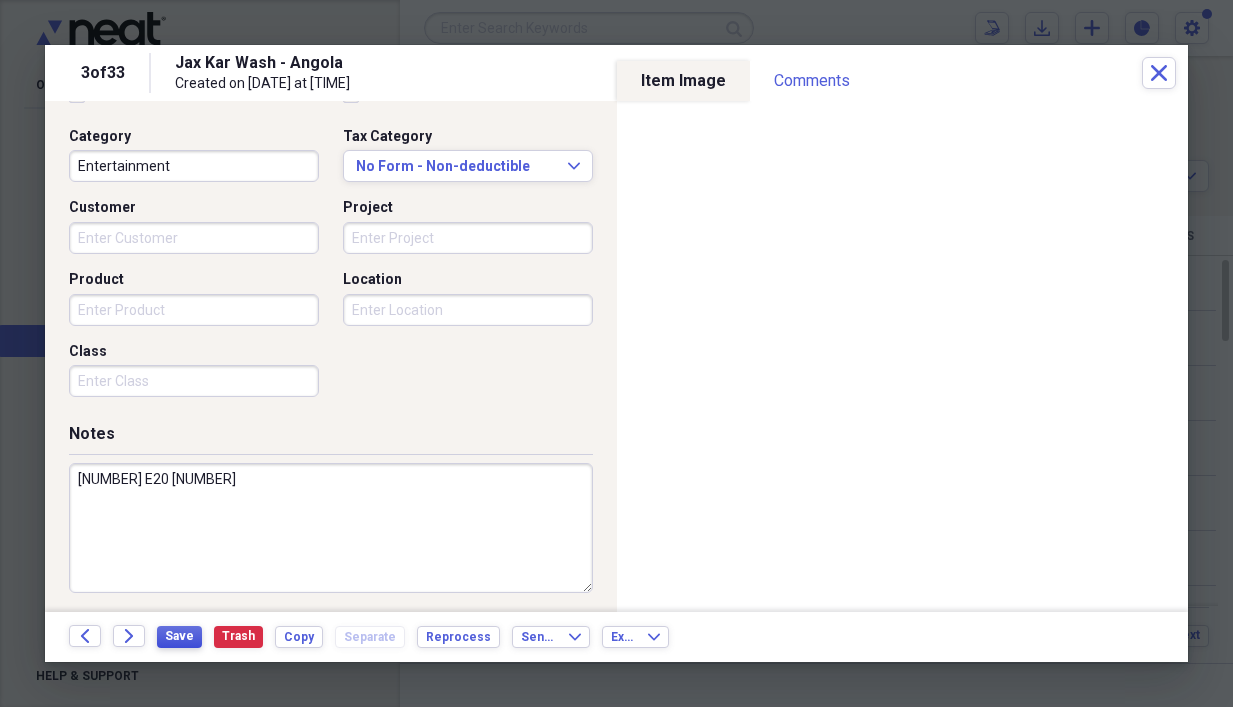click on "Save" at bounding box center [179, 636] 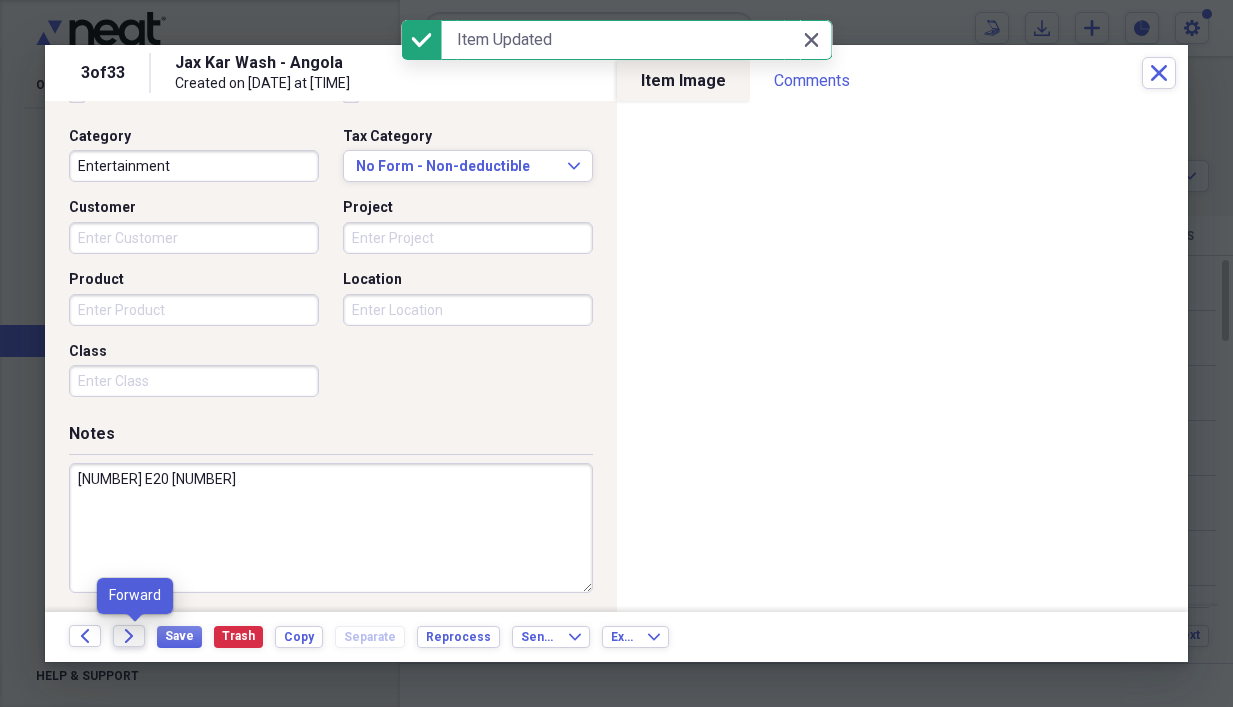 click 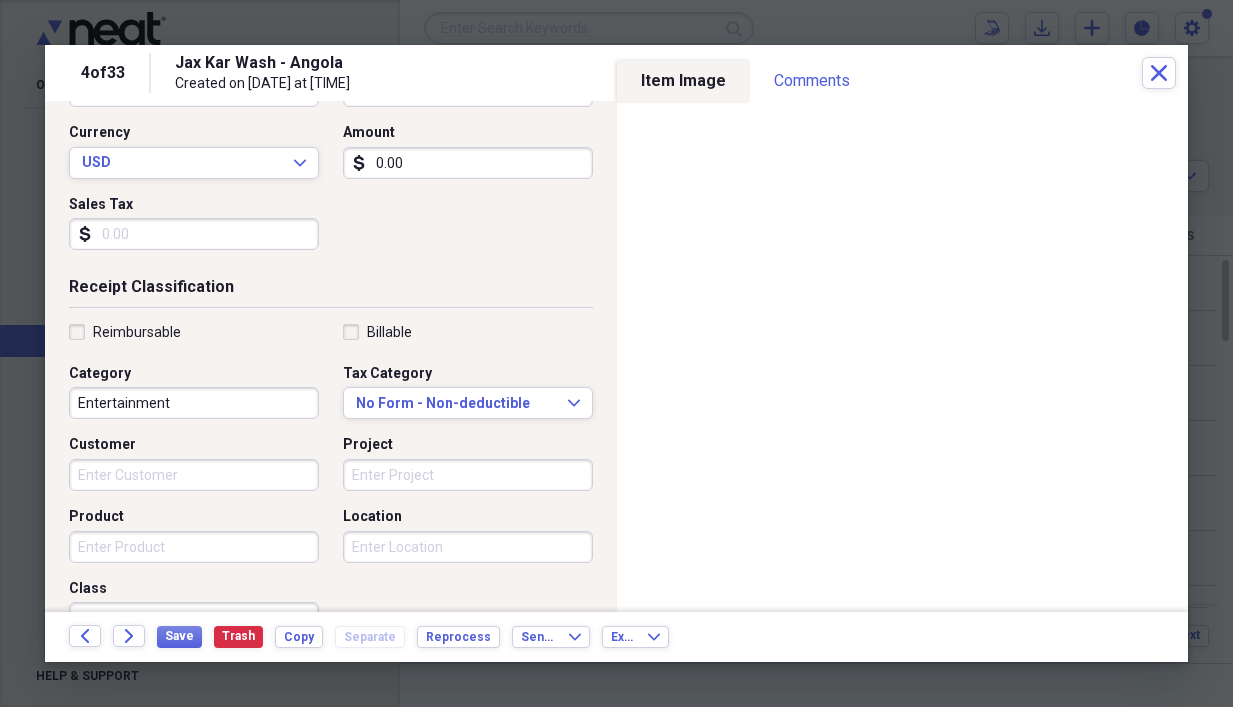 scroll, scrollTop: 400, scrollLeft: 0, axis: vertical 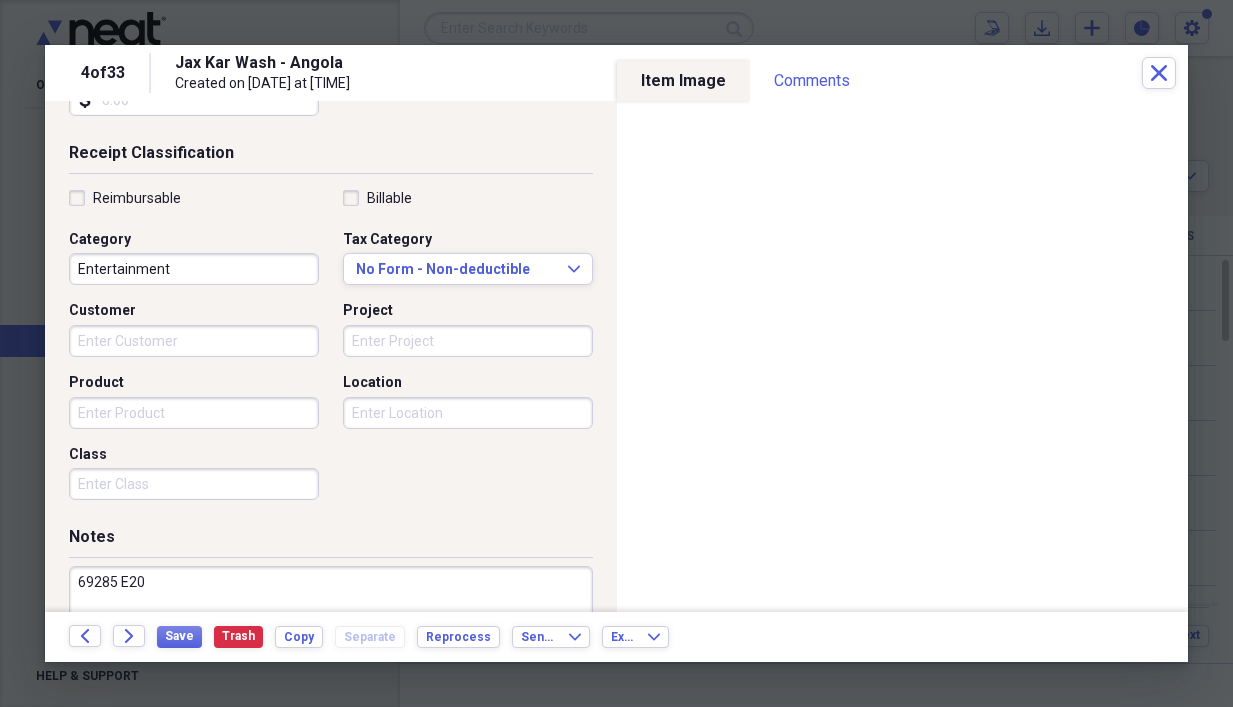 click on "69285 E20" at bounding box center (331, 631) 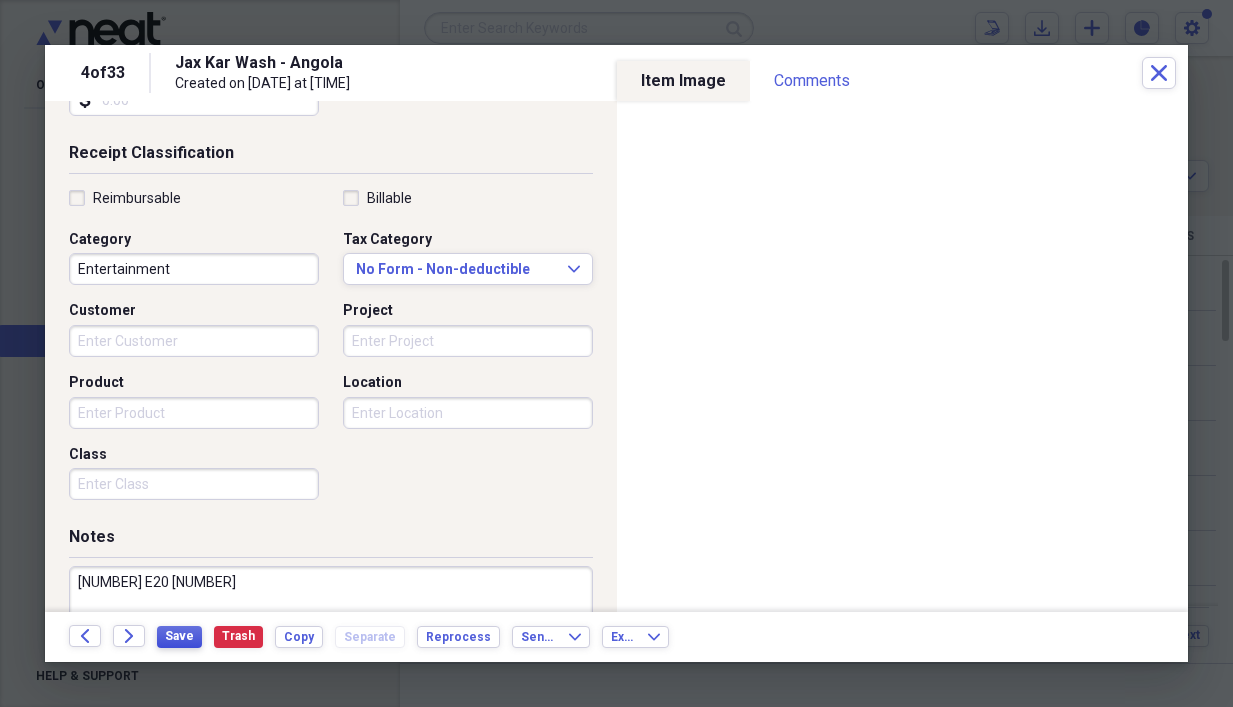 type on "[NUMBER] E20 [NUMBER]" 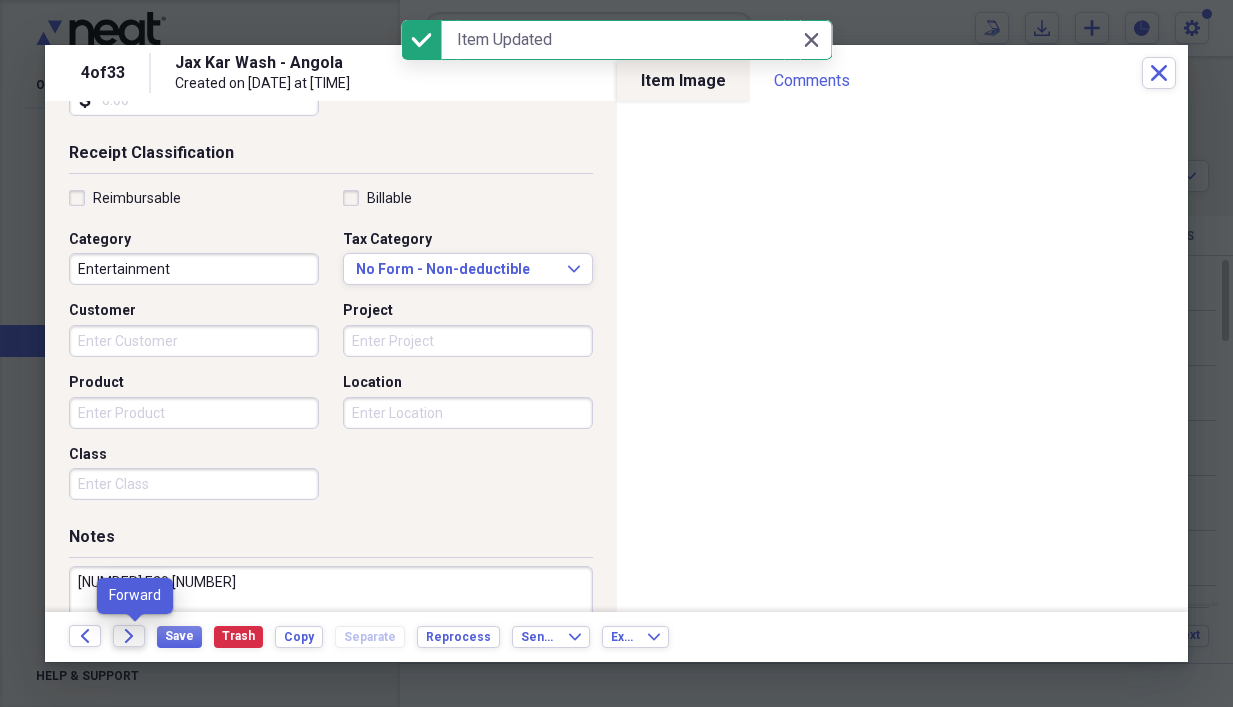 click 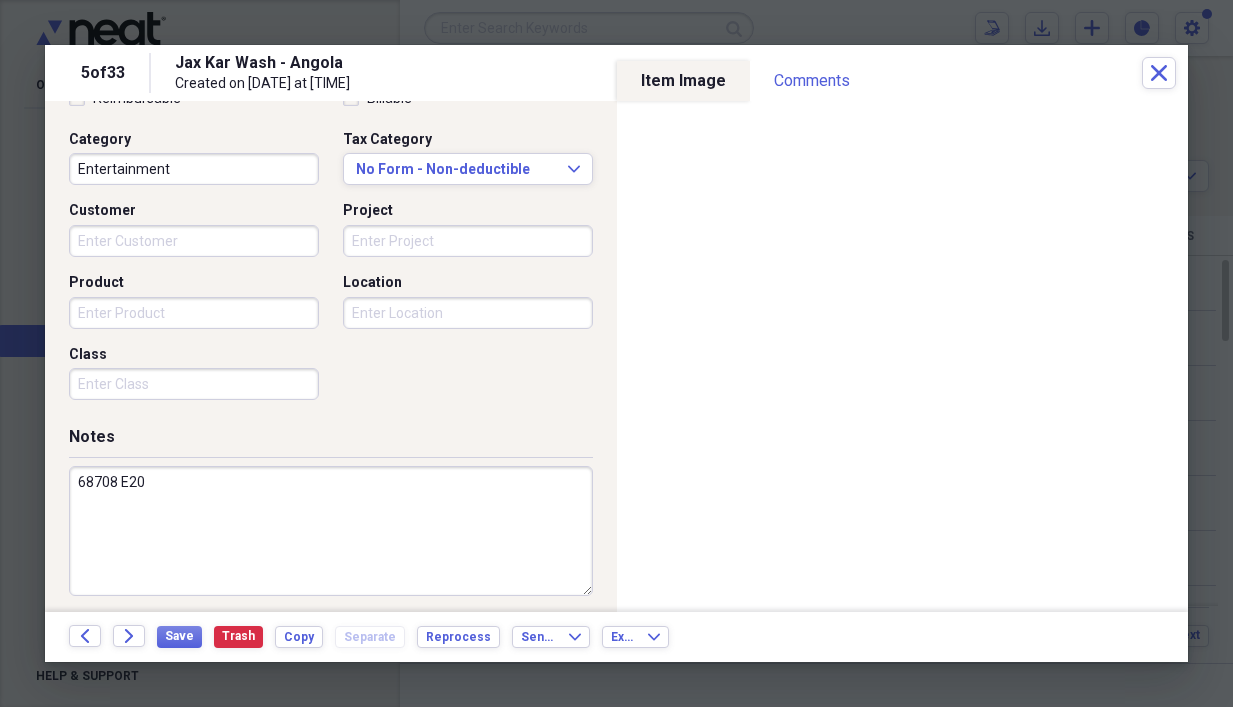 scroll, scrollTop: 503, scrollLeft: 0, axis: vertical 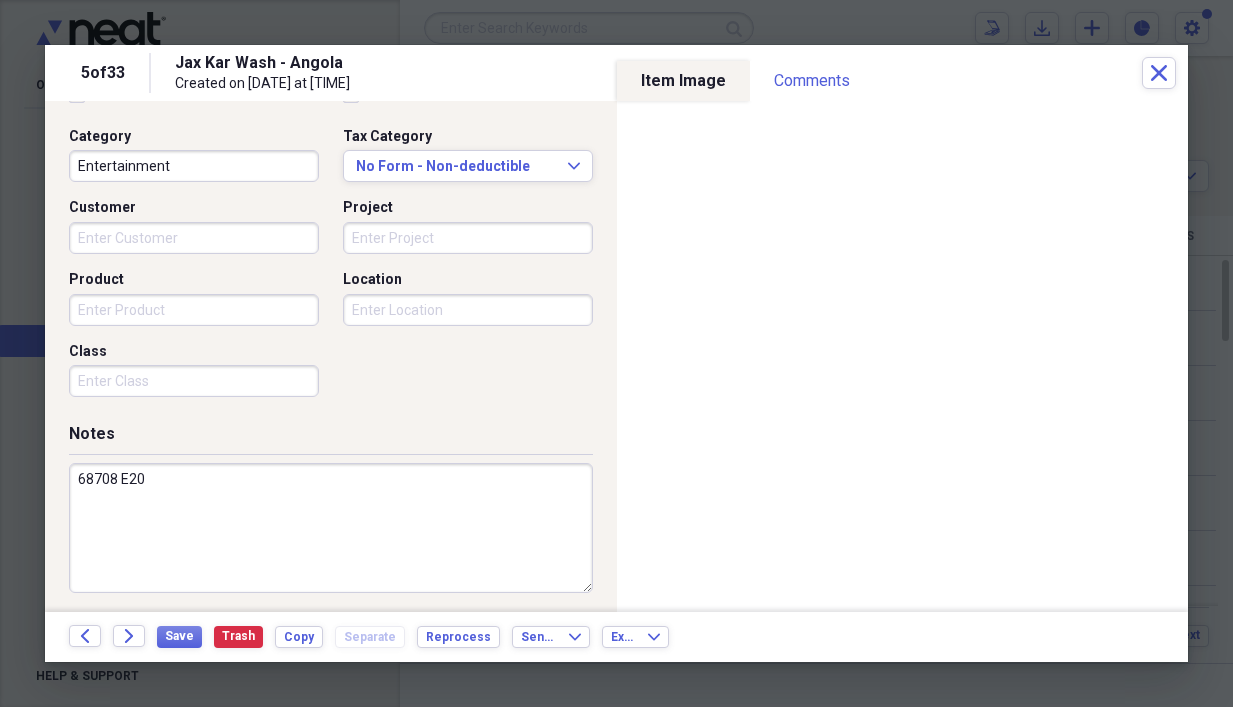 click on "68708 E20" at bounding box center (331, 528) 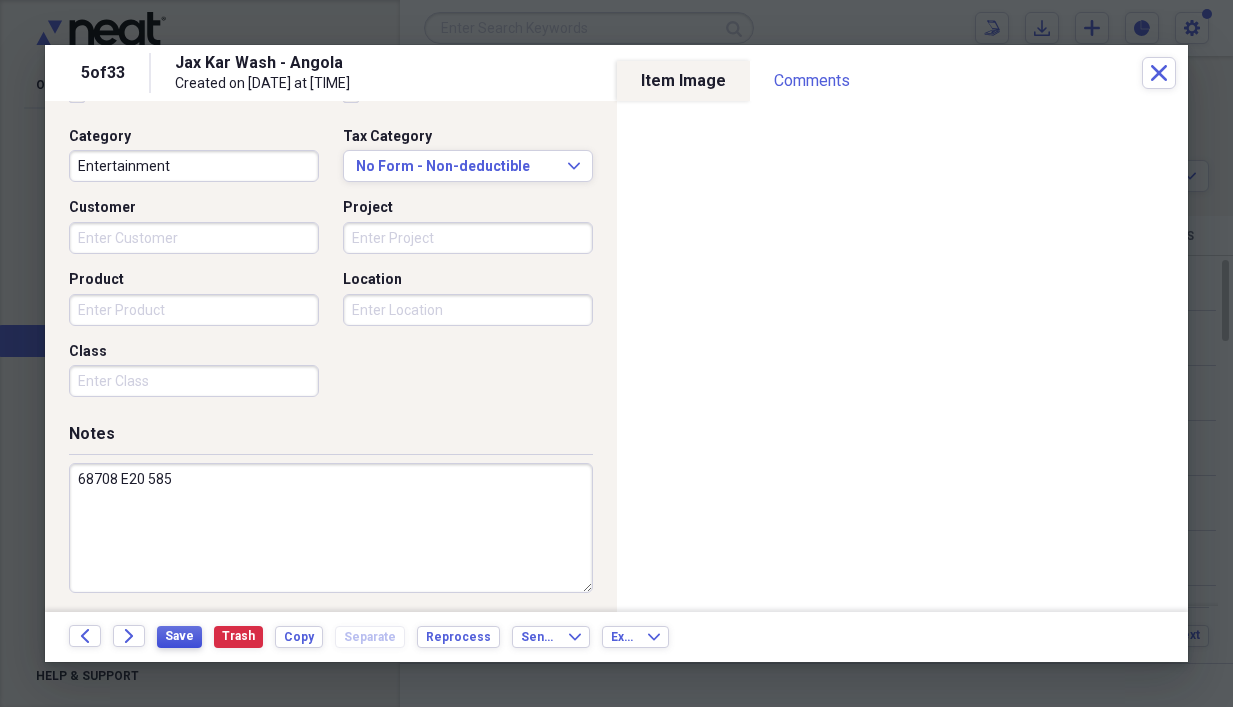 type on "68708 E20 585" 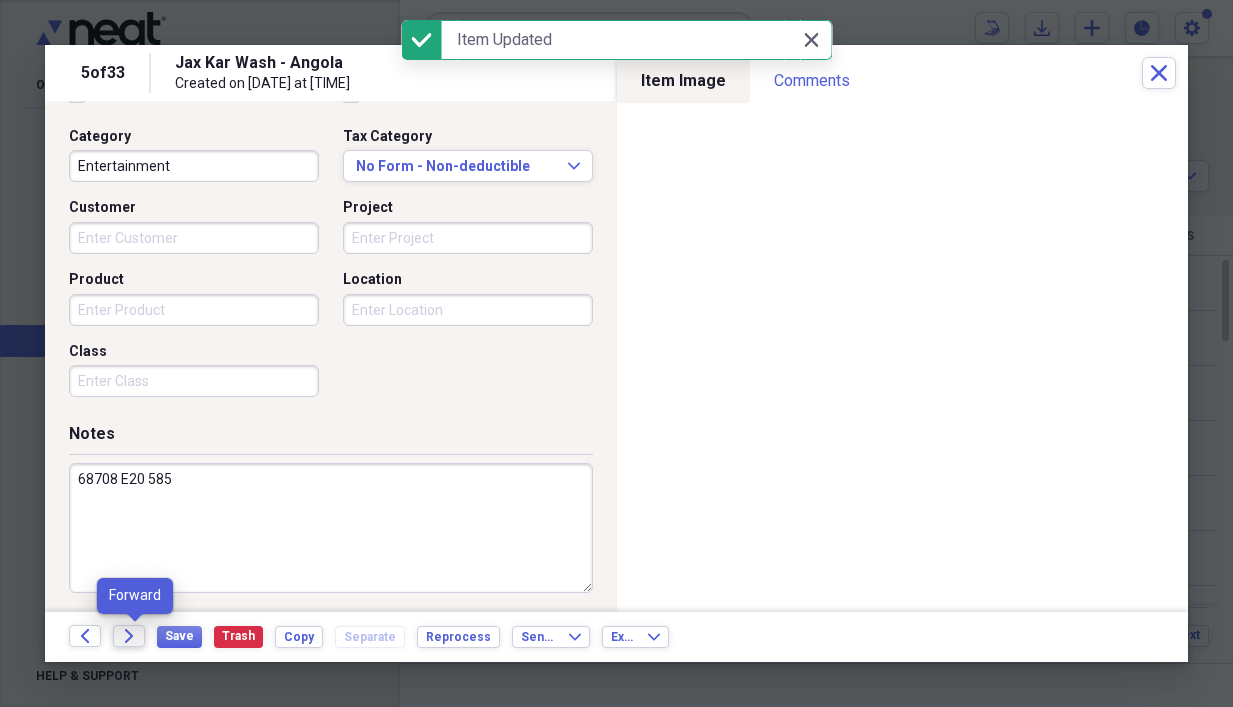 click 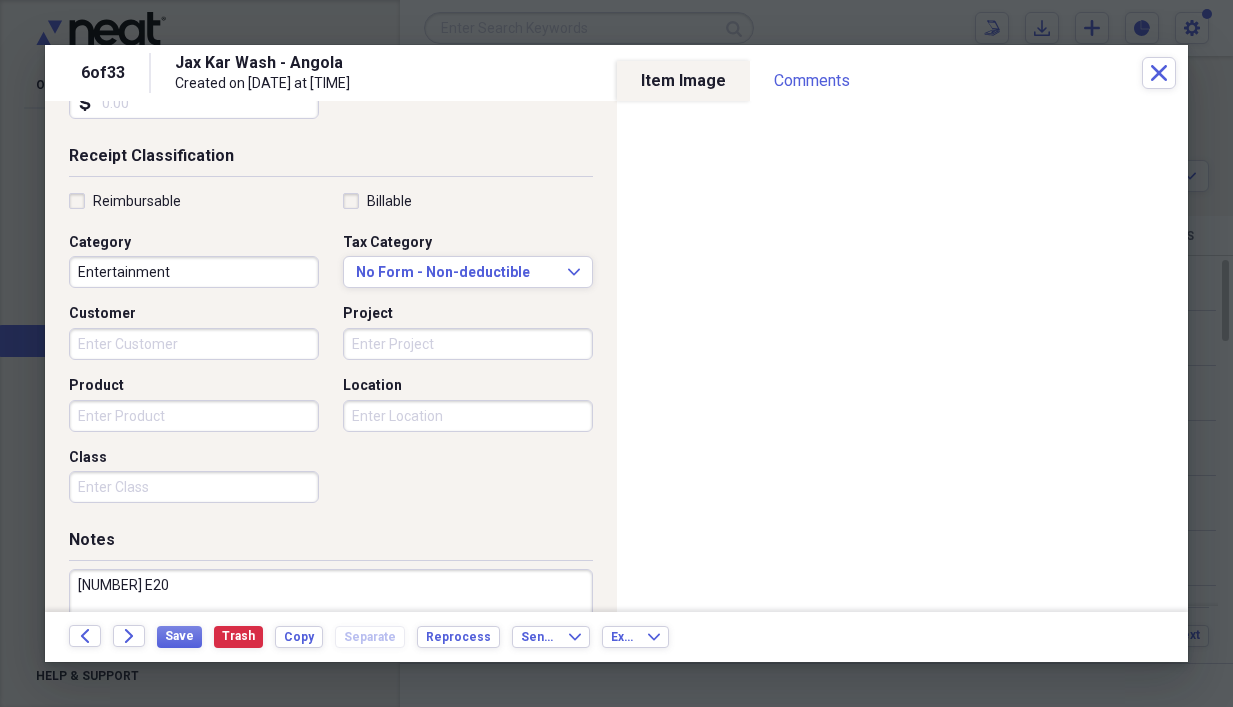 scroll, scrollTop: 400, scrollLeft: 0, axis: vertical 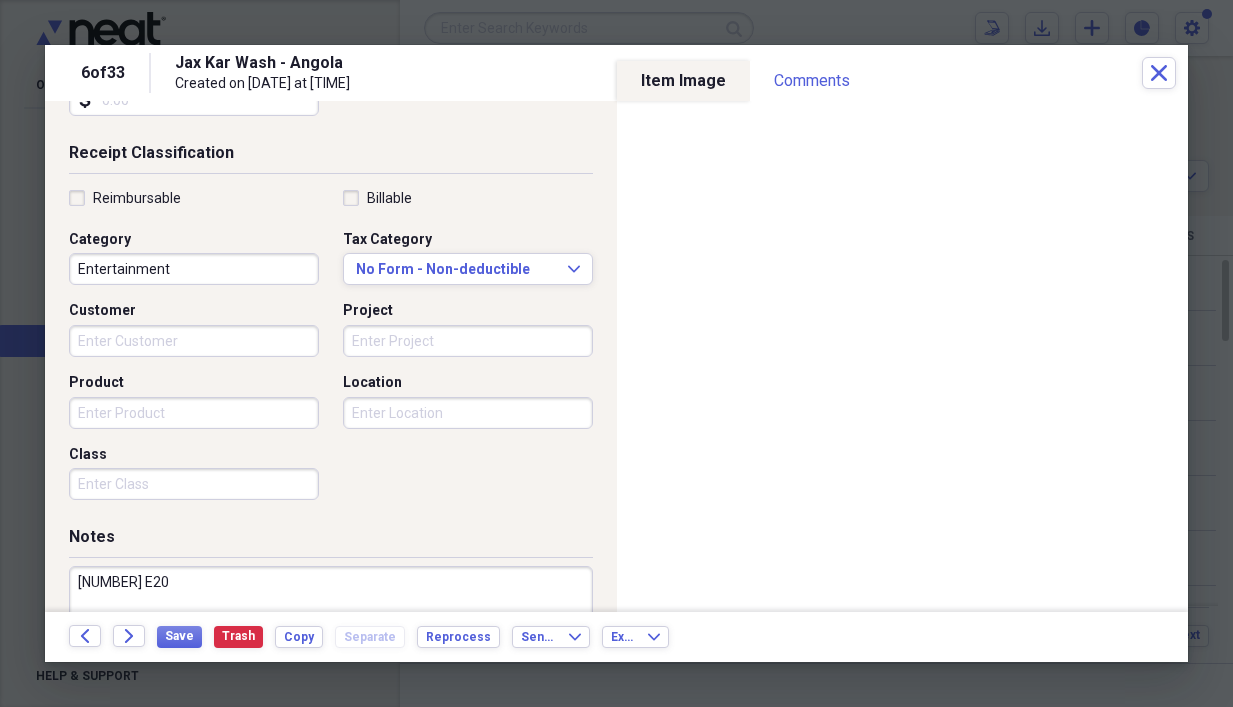 click on "[NUMBER] E20" at bounding box center [331, 631] 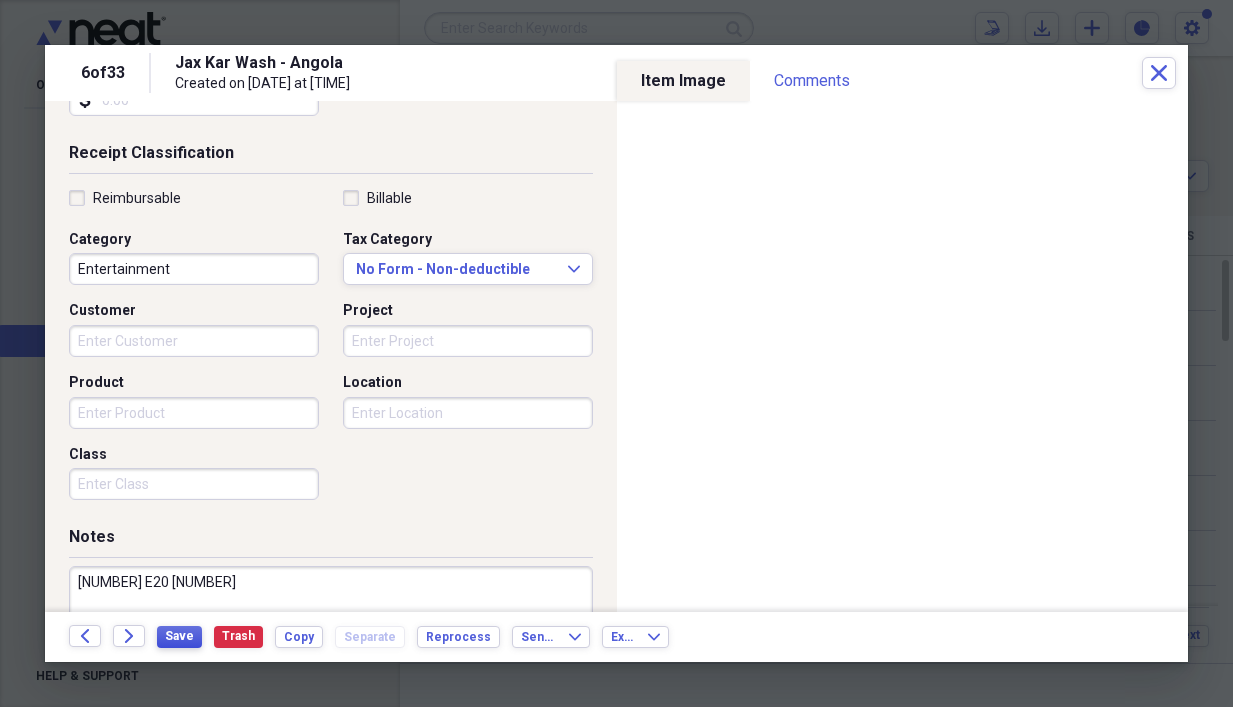 type on "[NUMBER] E20 [NUMBER]" 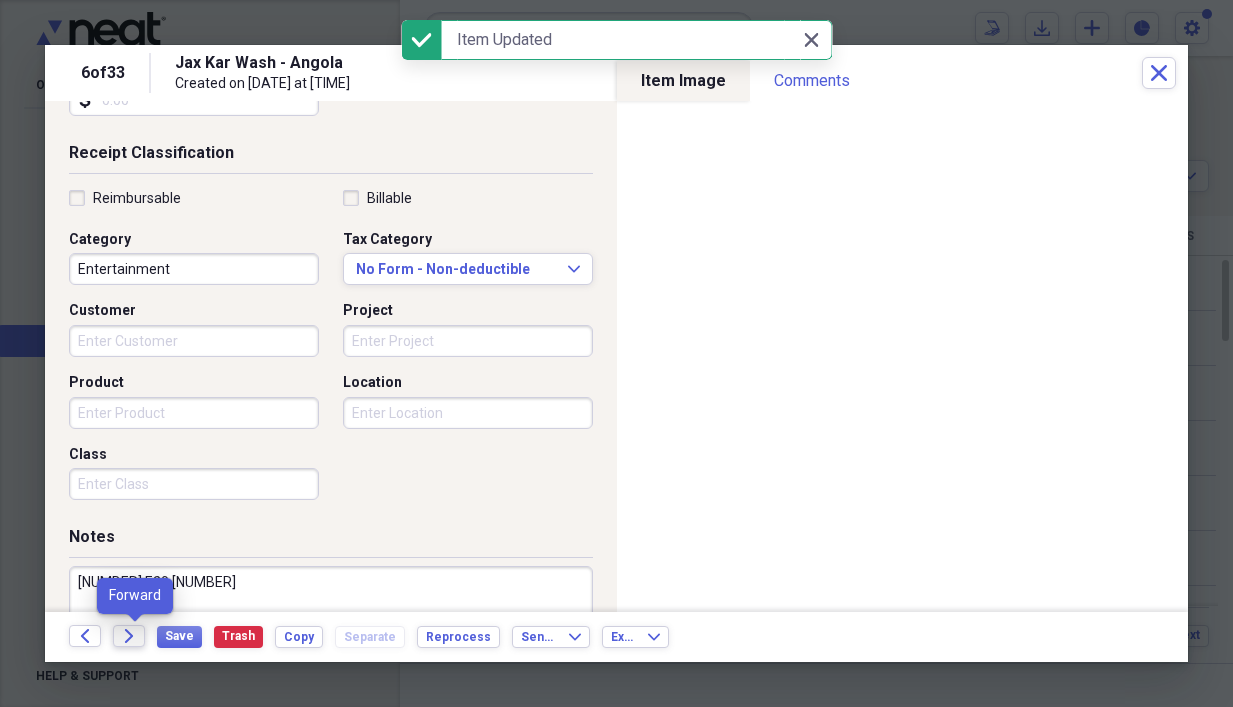 click 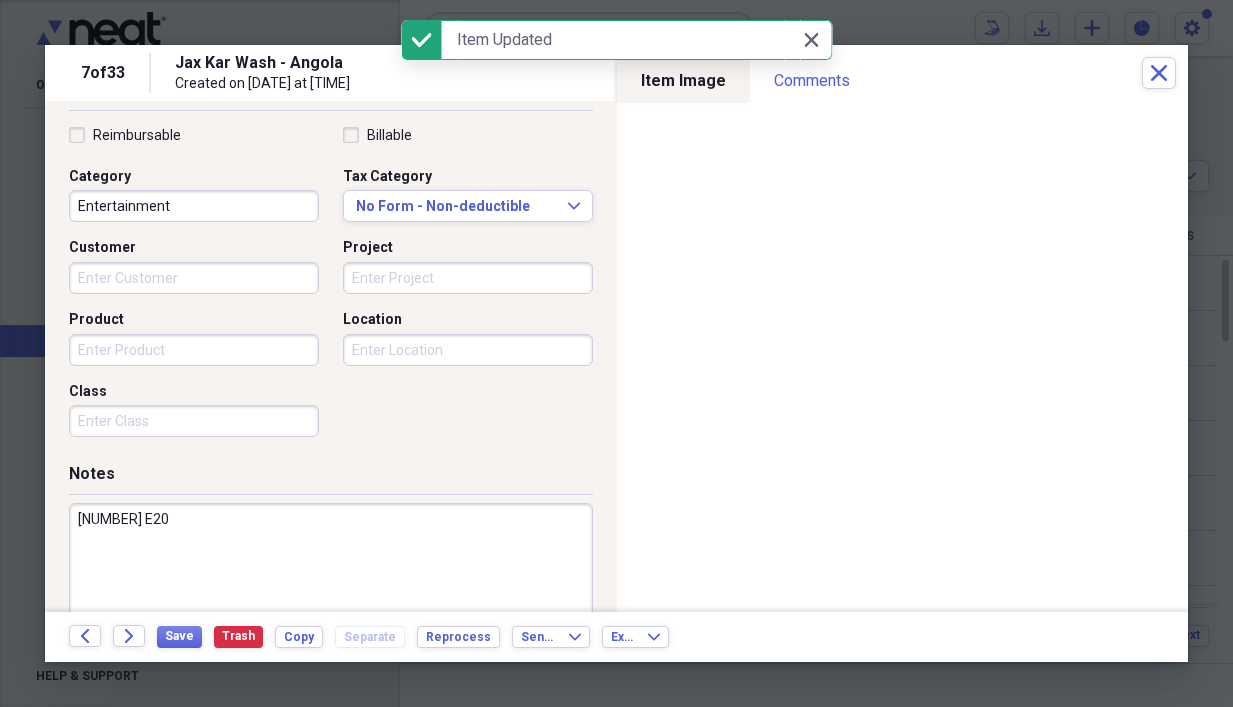 scroll, scrollTop: 503, scrollLeft: 0, axis: vertical 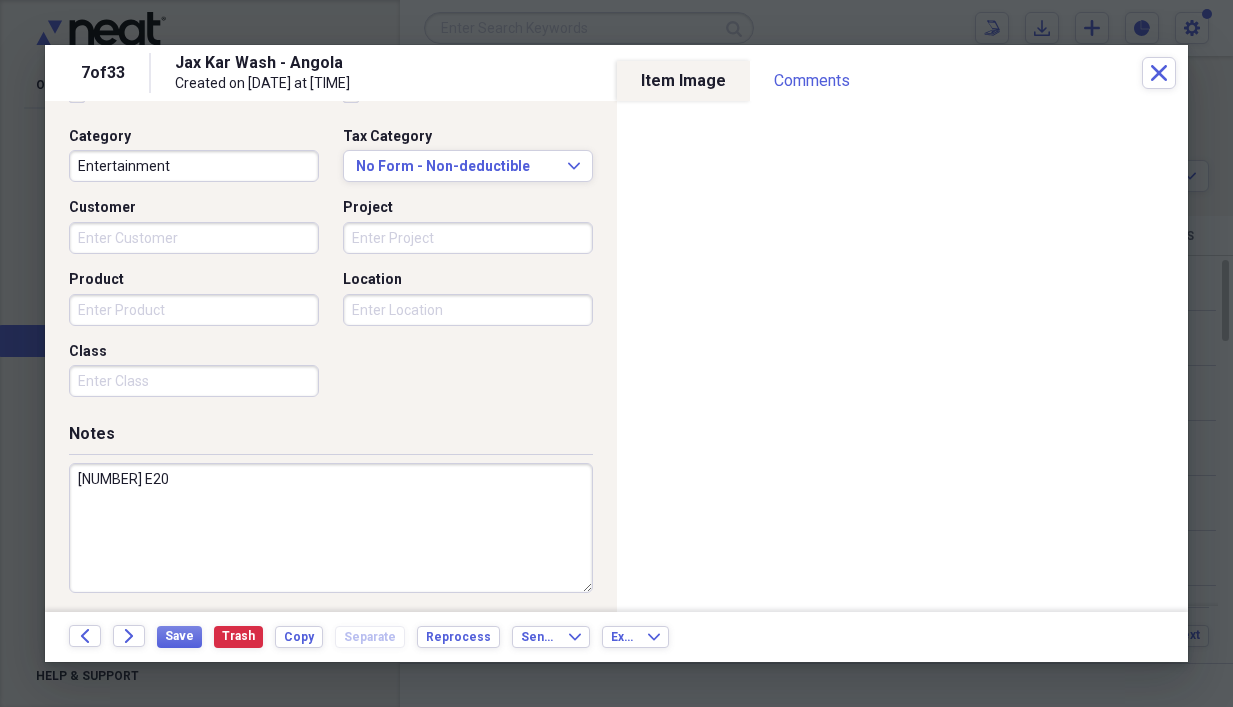click on "[NUMBER] E20" at bounding box center [331, 528] 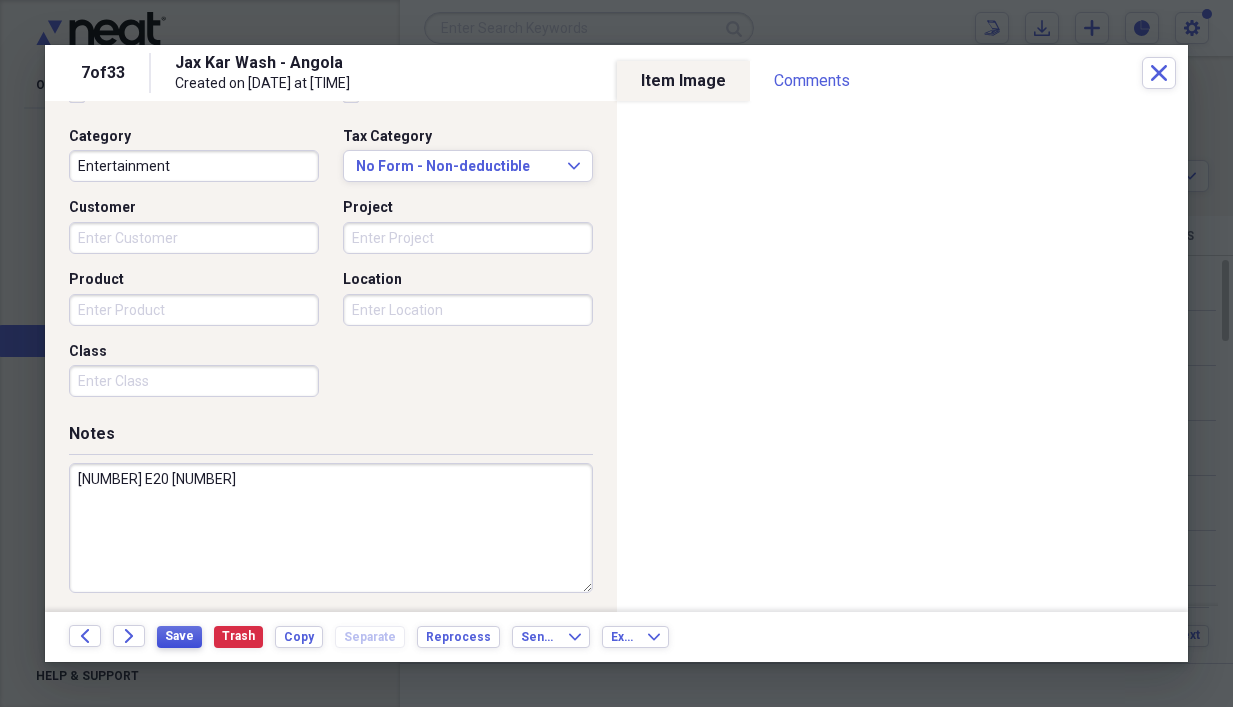 type on "[NUMBER] E20 [NUMBER]" 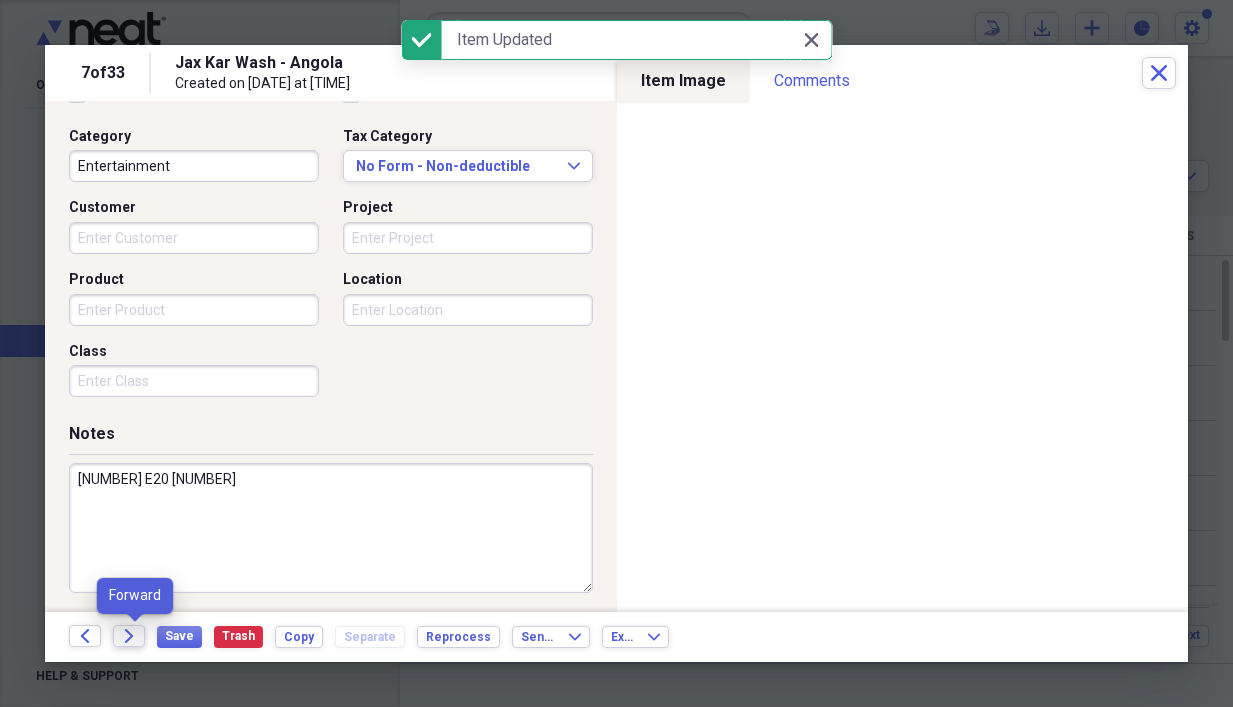 click on "Forward" at bounding box center (129, 636) 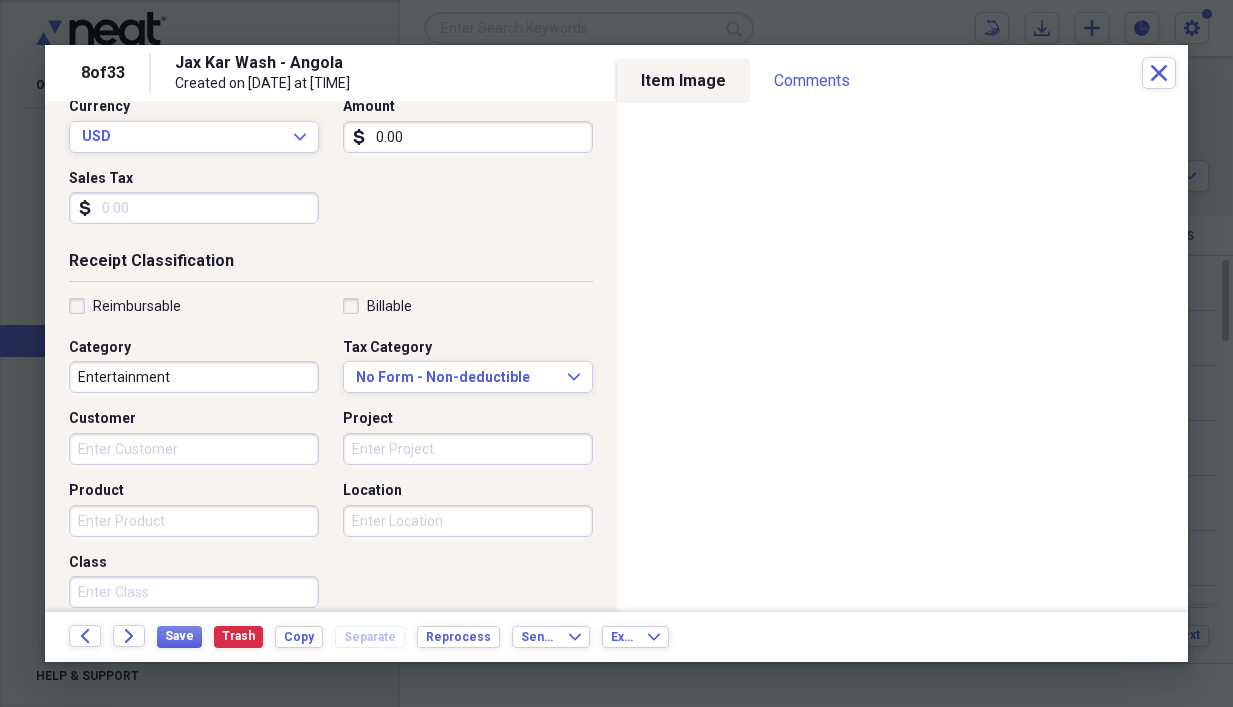 scroll, scrollTop: 400, scrollLeft: 0, axis: vertical 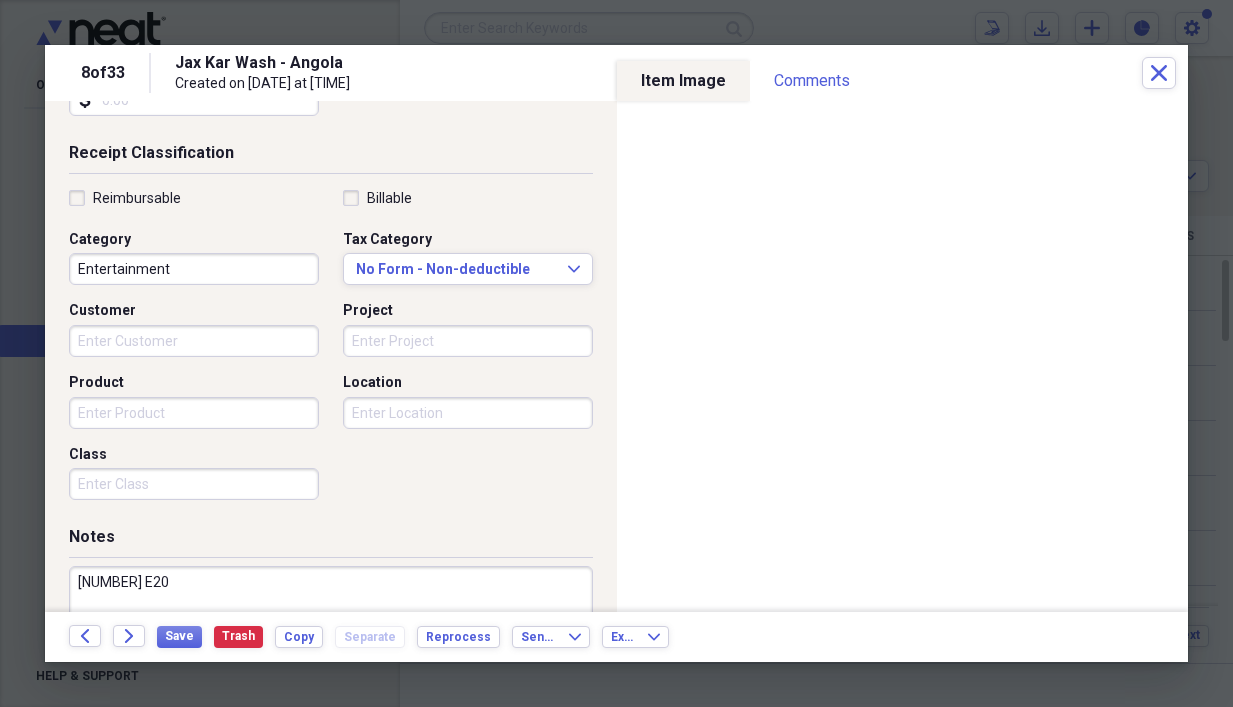 click on "[NUMBER] E20" at bounding box center [331, 631] 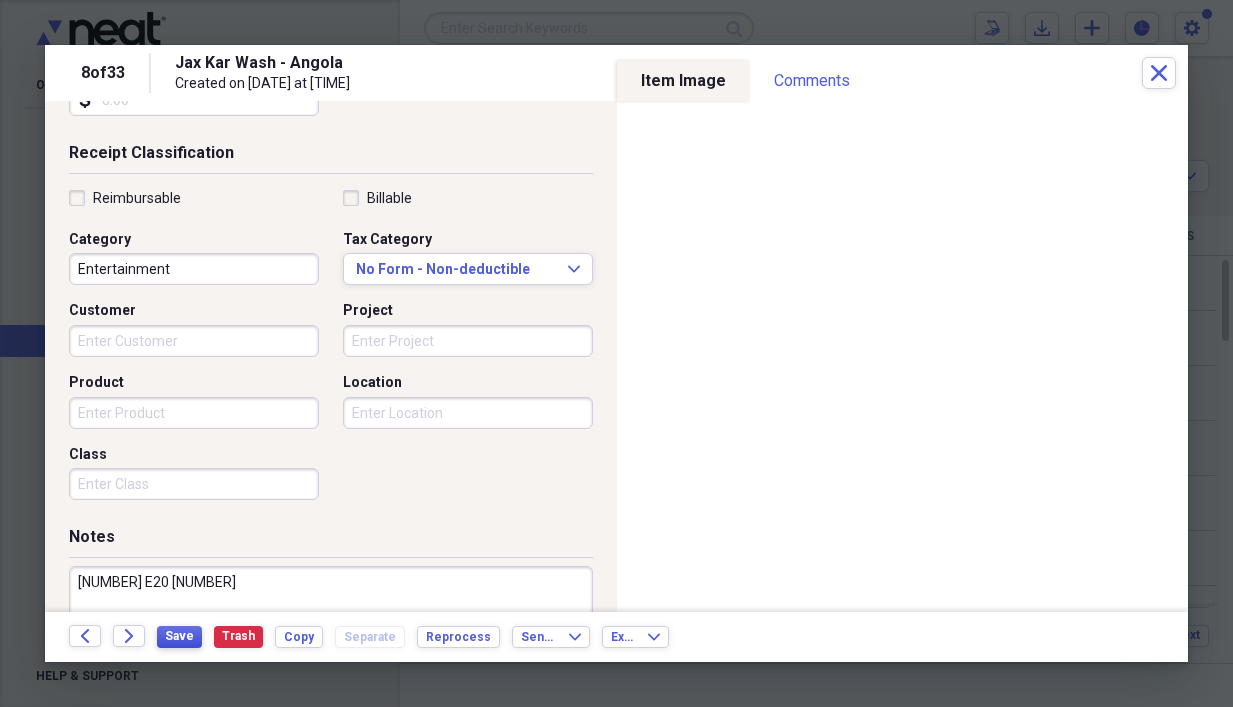 type on "[NUMBER] E20 [NUMBER]" 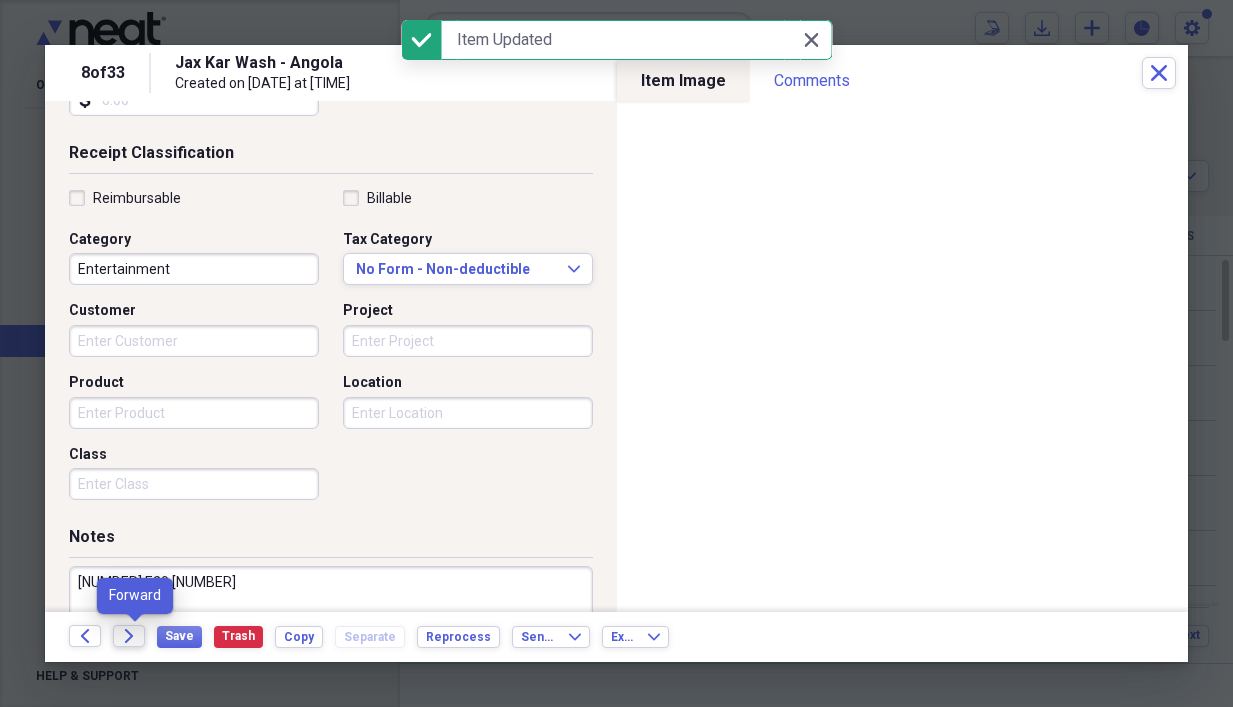 click on "Forward" 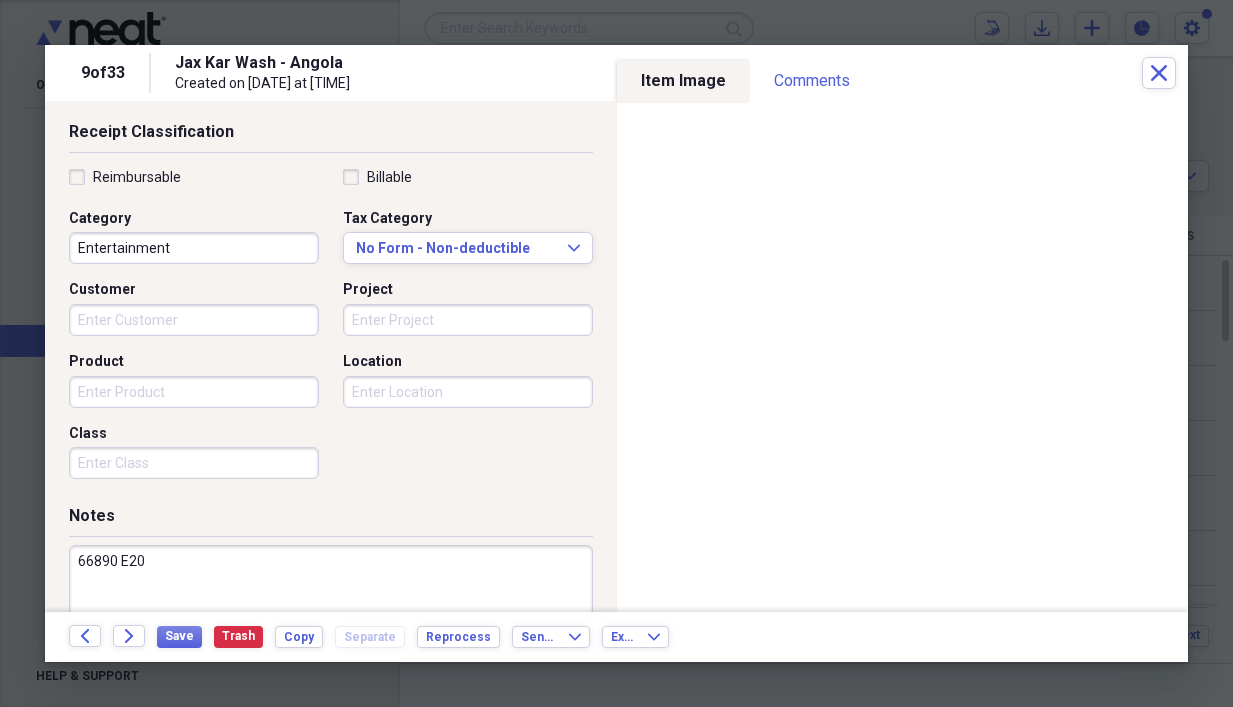 scroll, scrollTop: 503, scrollLeft: 0, axis: vertical 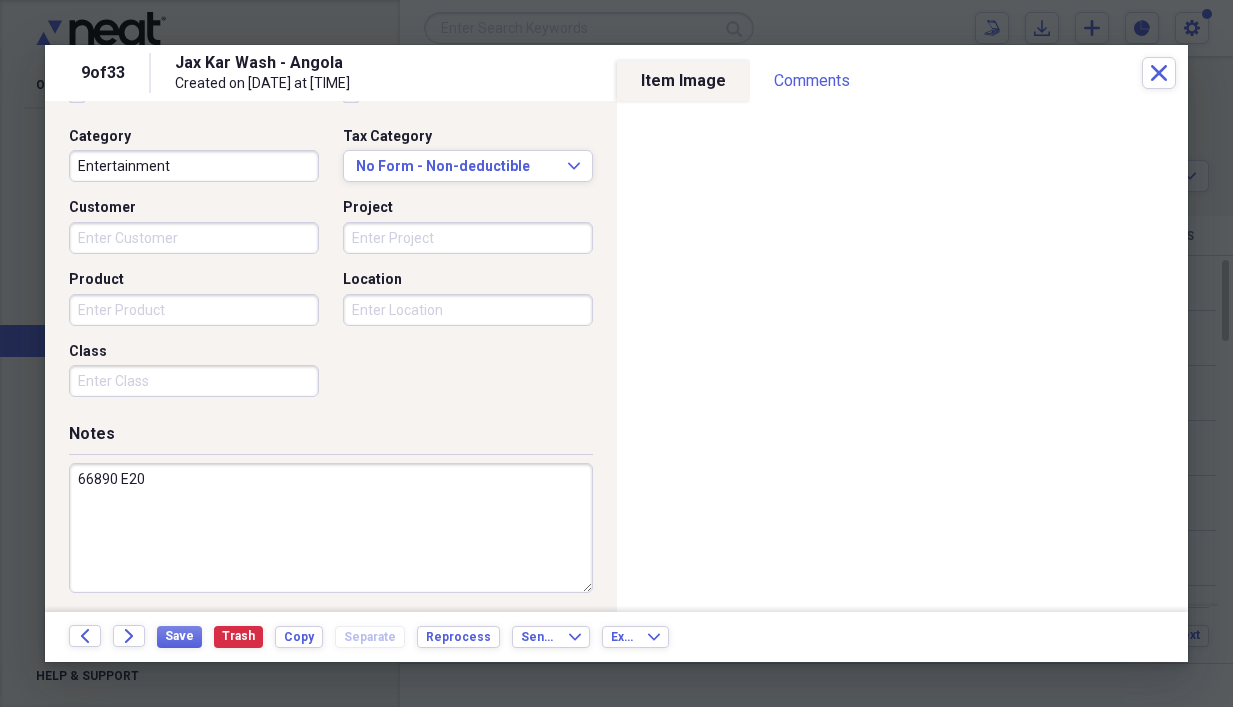 click on "66890 E20" at bounding box center [331, 528] 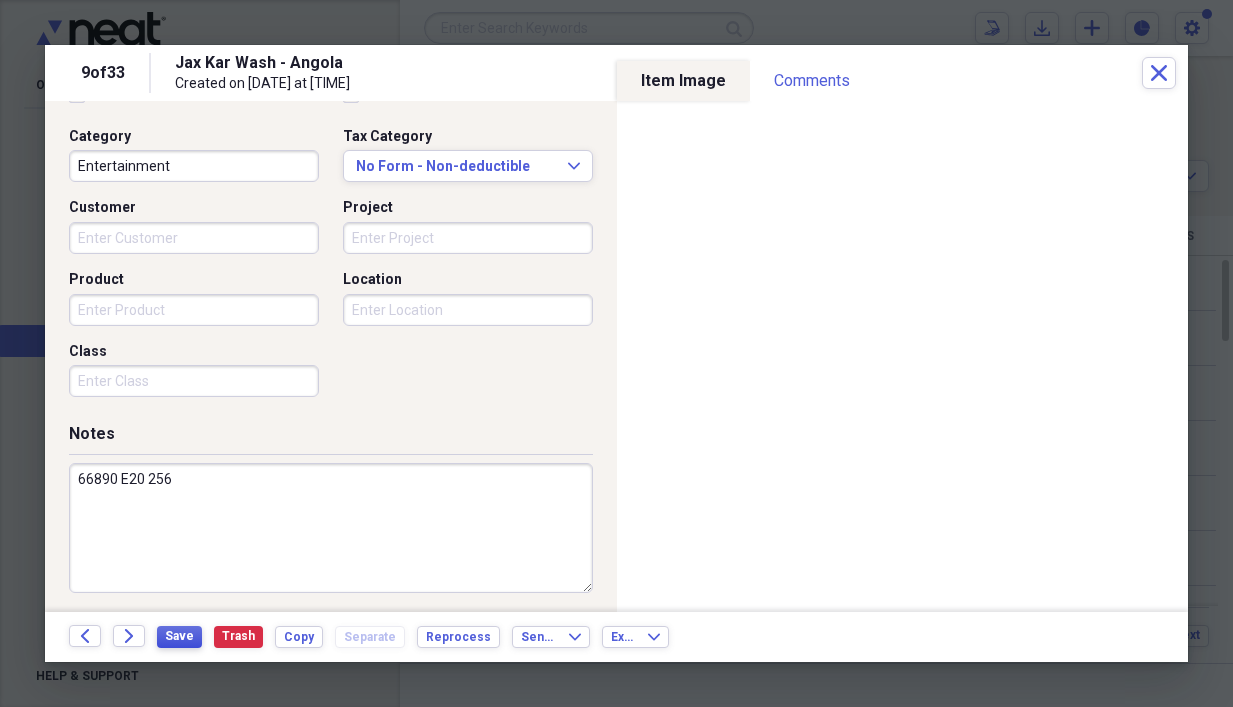 type on "66890 E20 256" 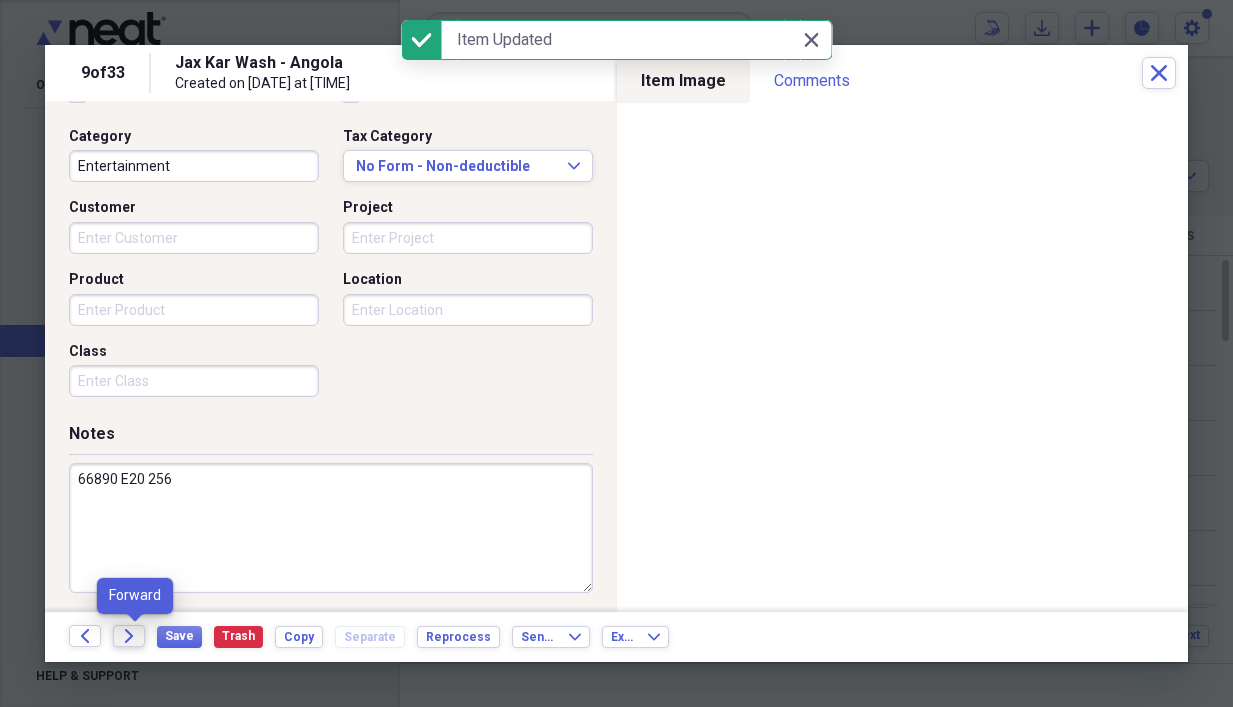 click on "Forward" 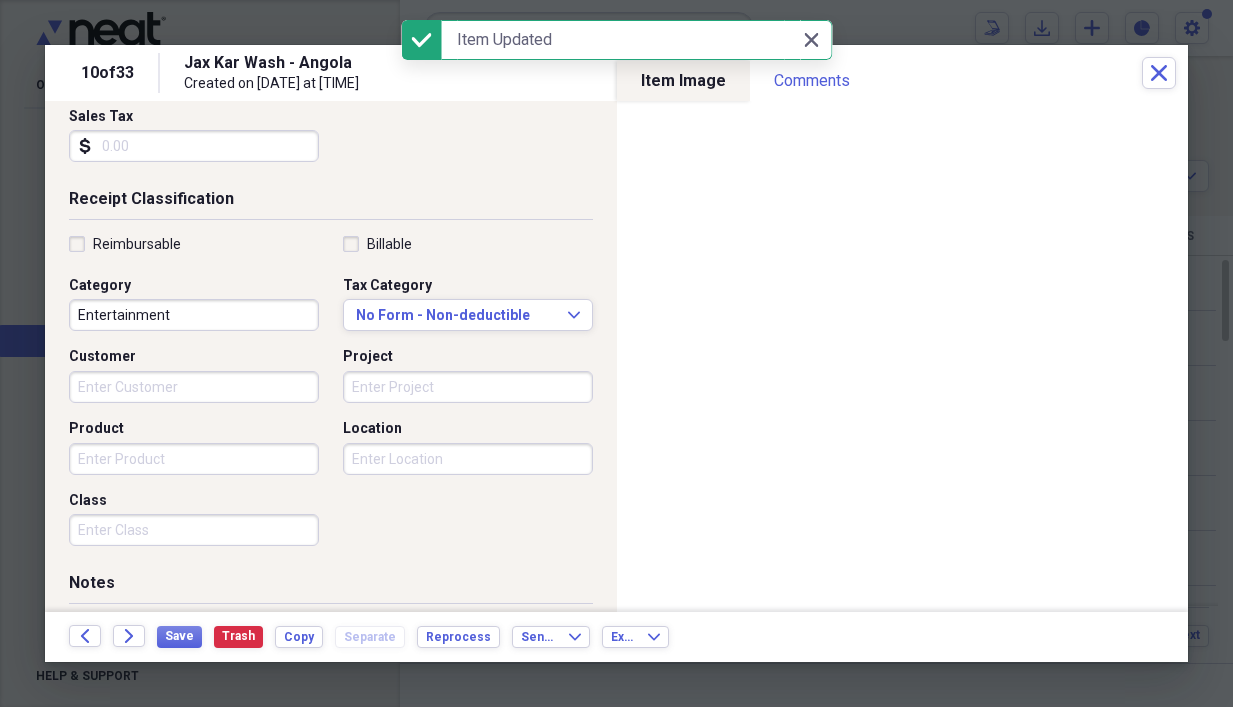scroll, scrollTop: 400, scrollLeft: 0, axis: vertical 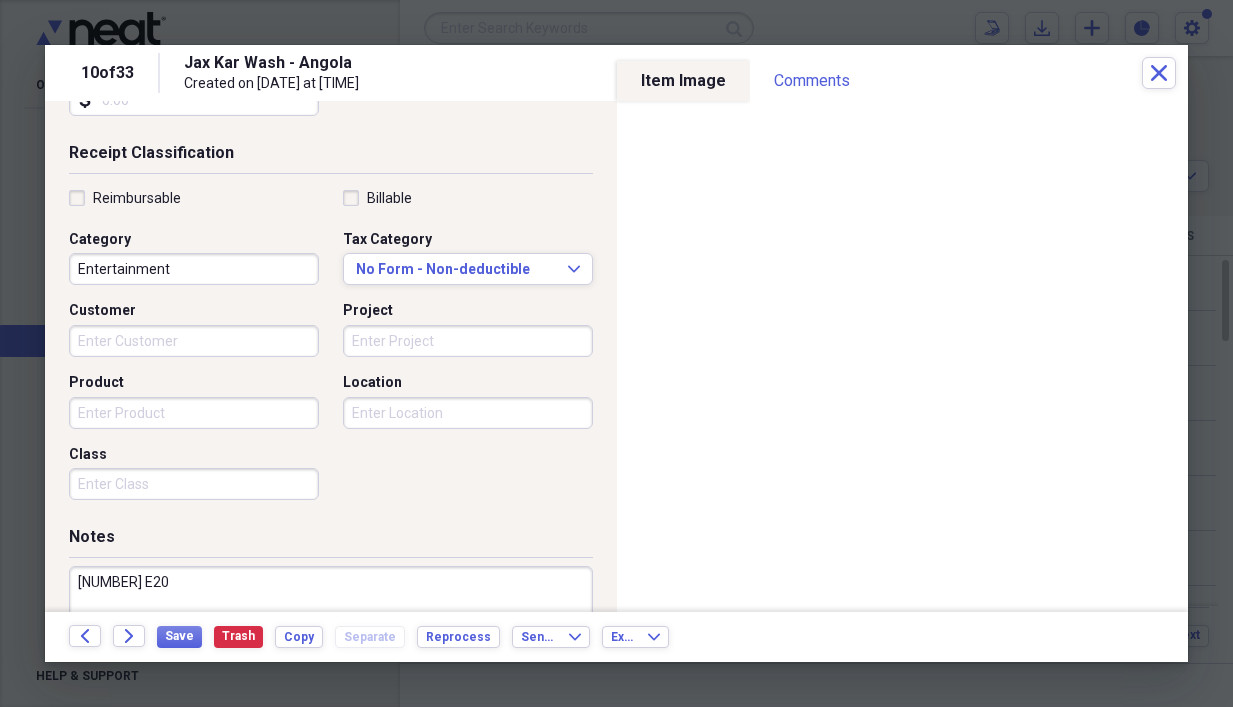 click on "[NUMBER] E20" at bounding box center [331, 631] 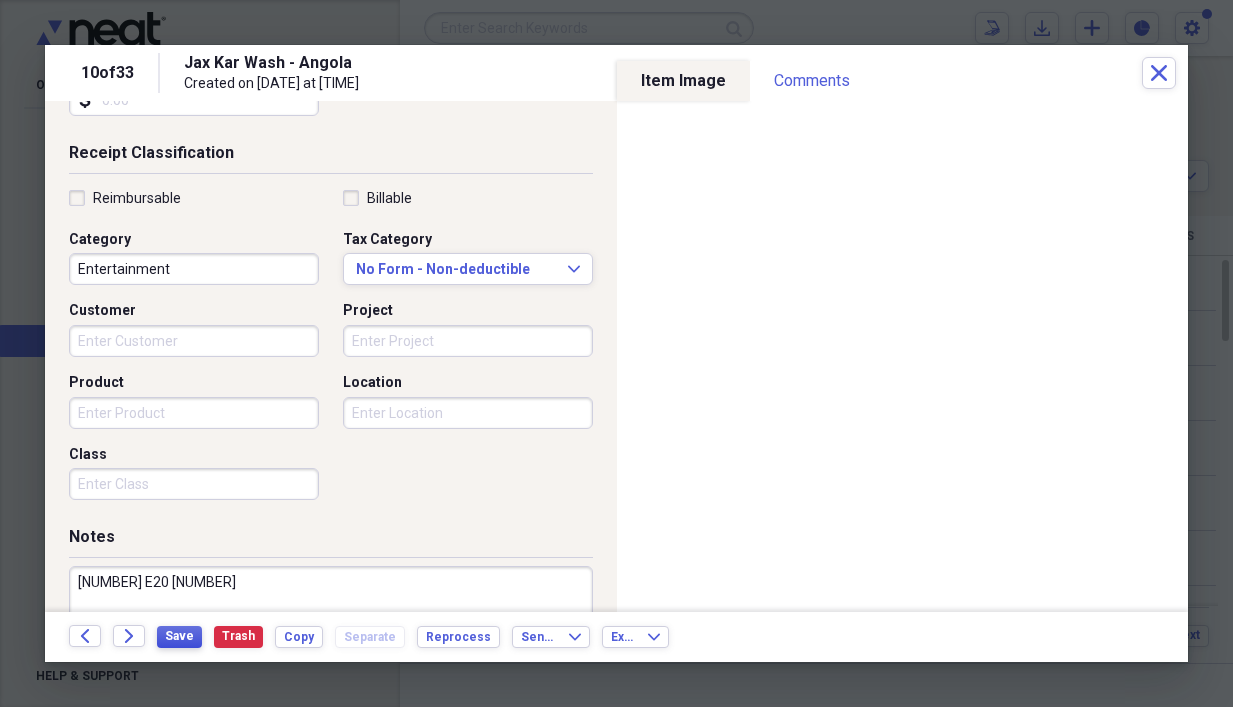 type on "[NUMBER] E20 [NUMBER]" 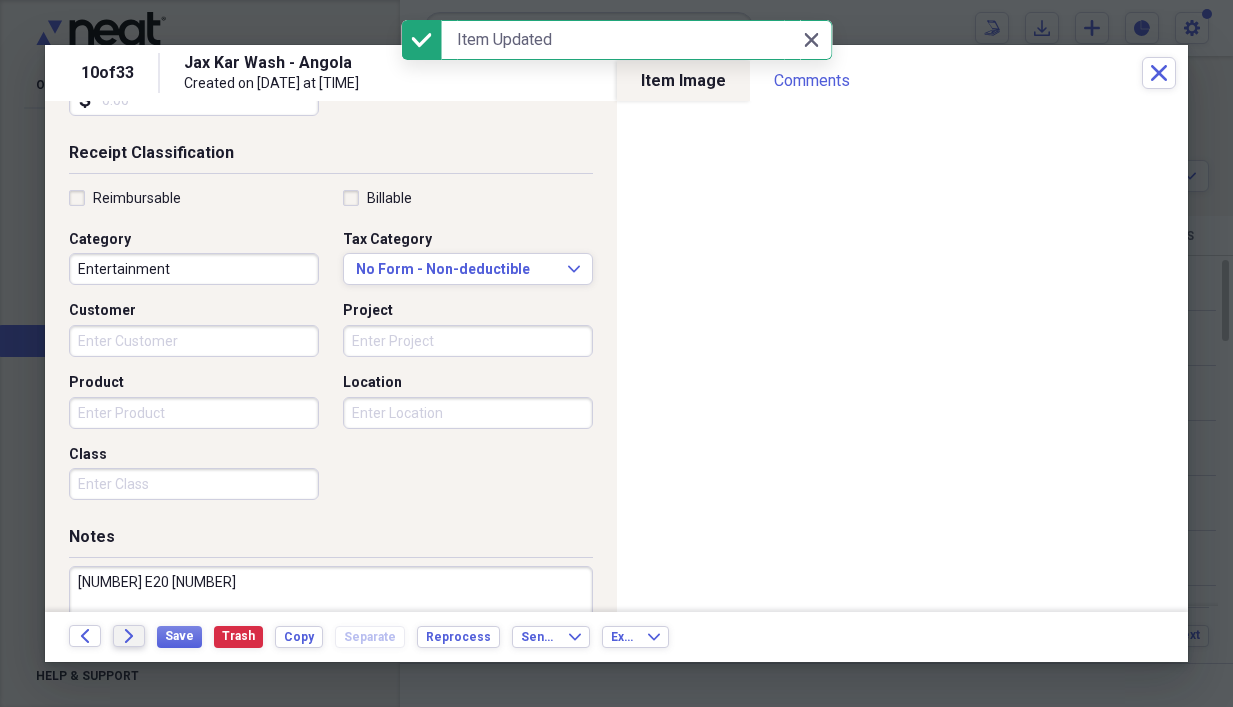 click on "Forward" 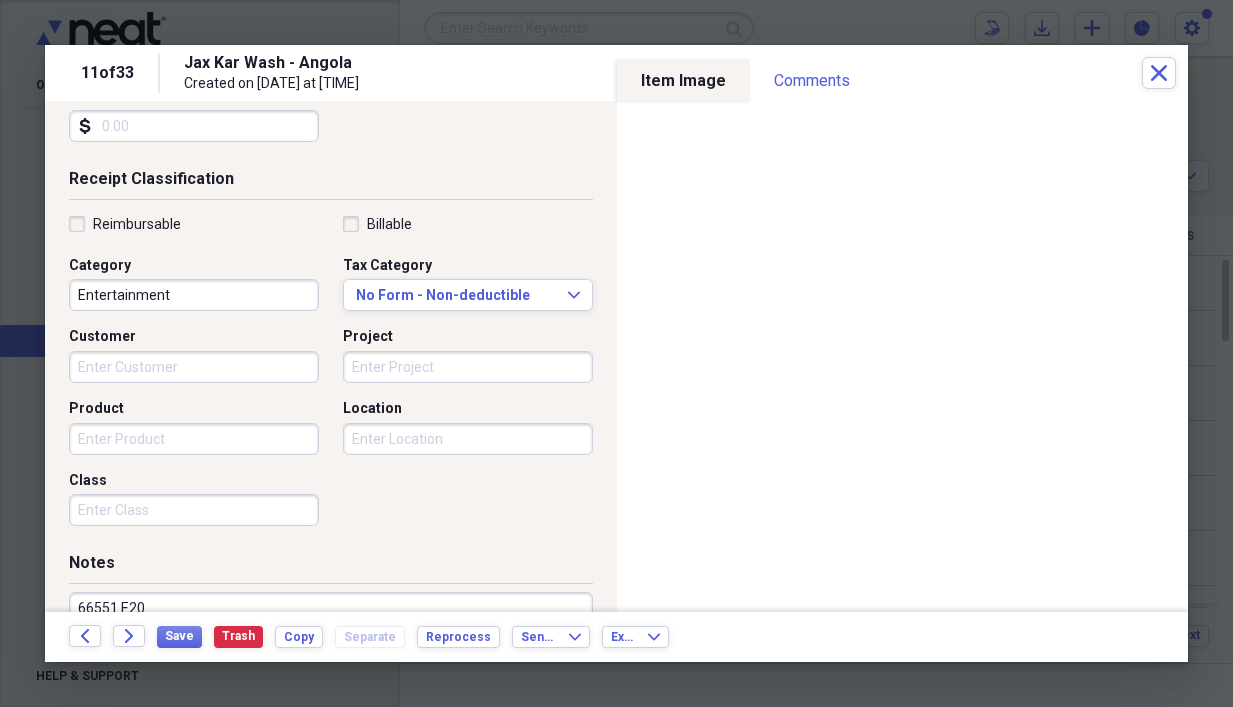 scroll, scrollTop: 400, scrollLeft: 0, axis: vertical 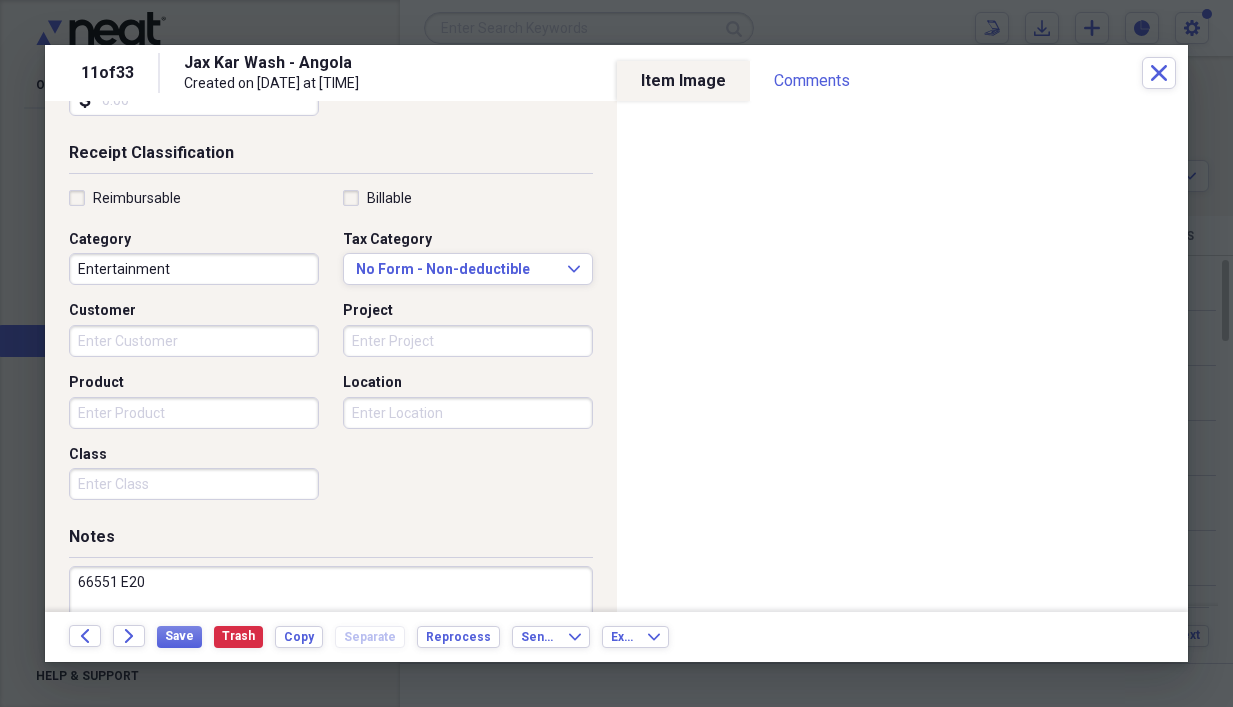 click on "66551 E20" at bounding box center [331, 631] 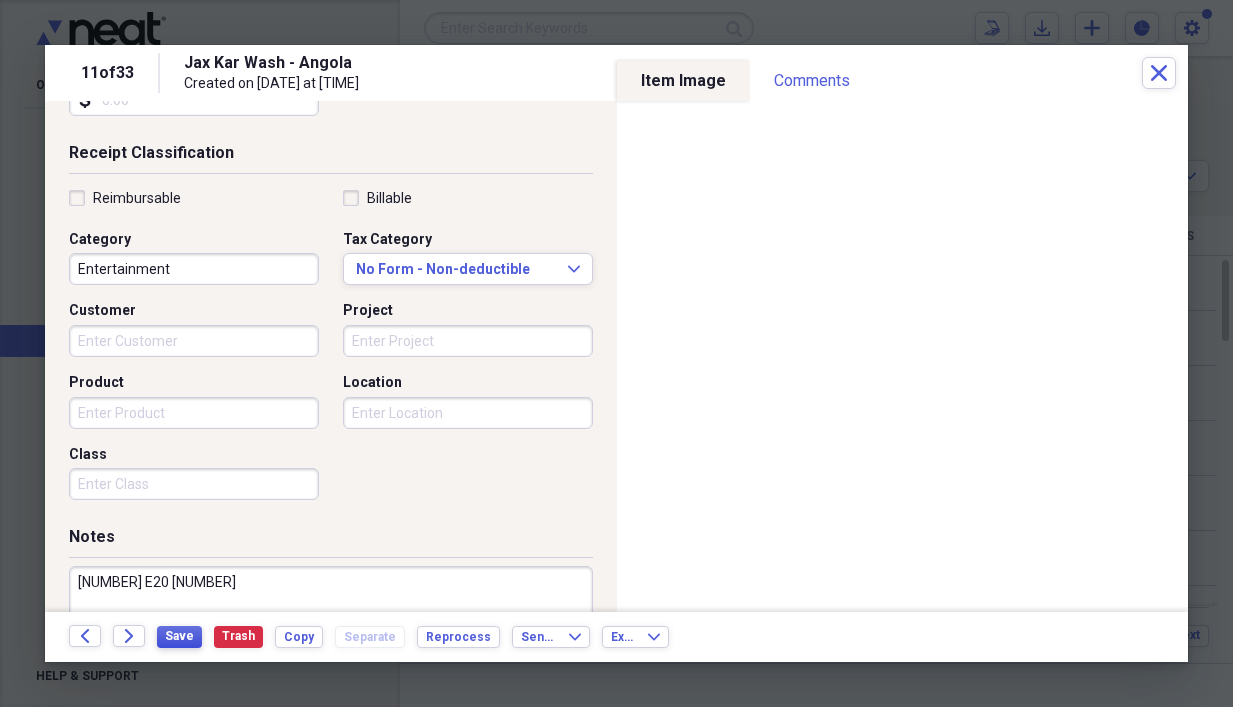 type on "[NUMBER] E20 [NUMBER]" 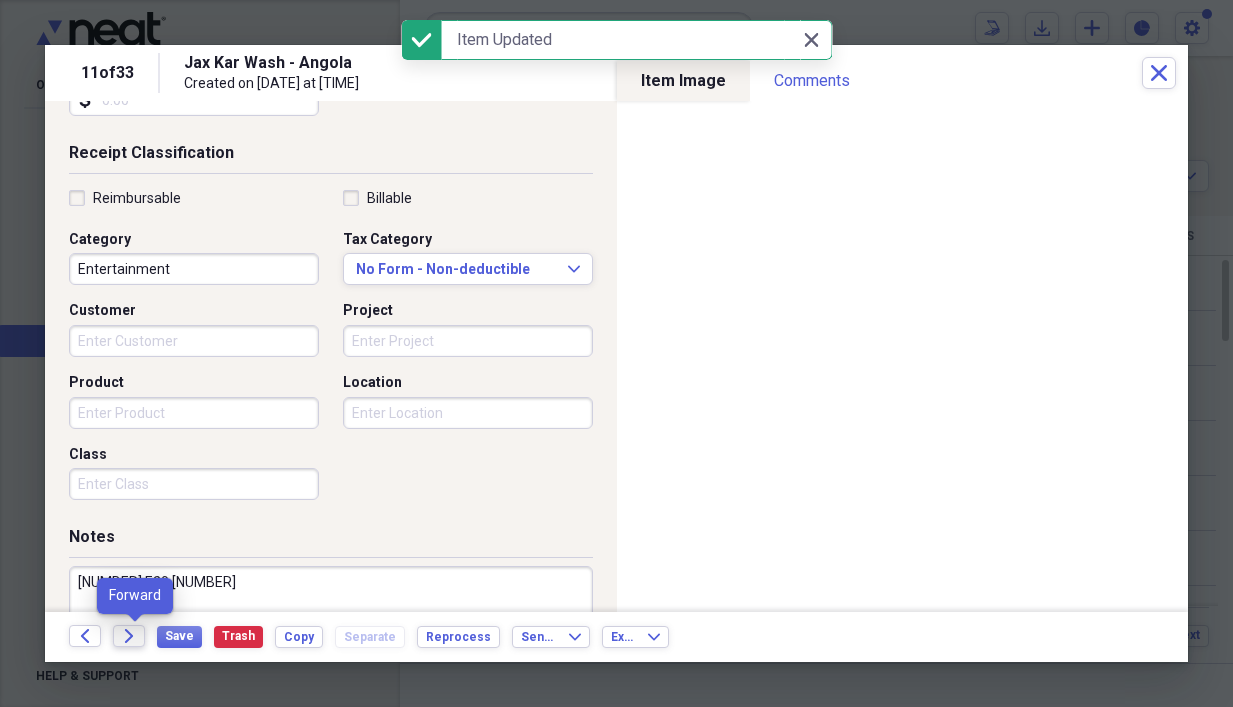 click 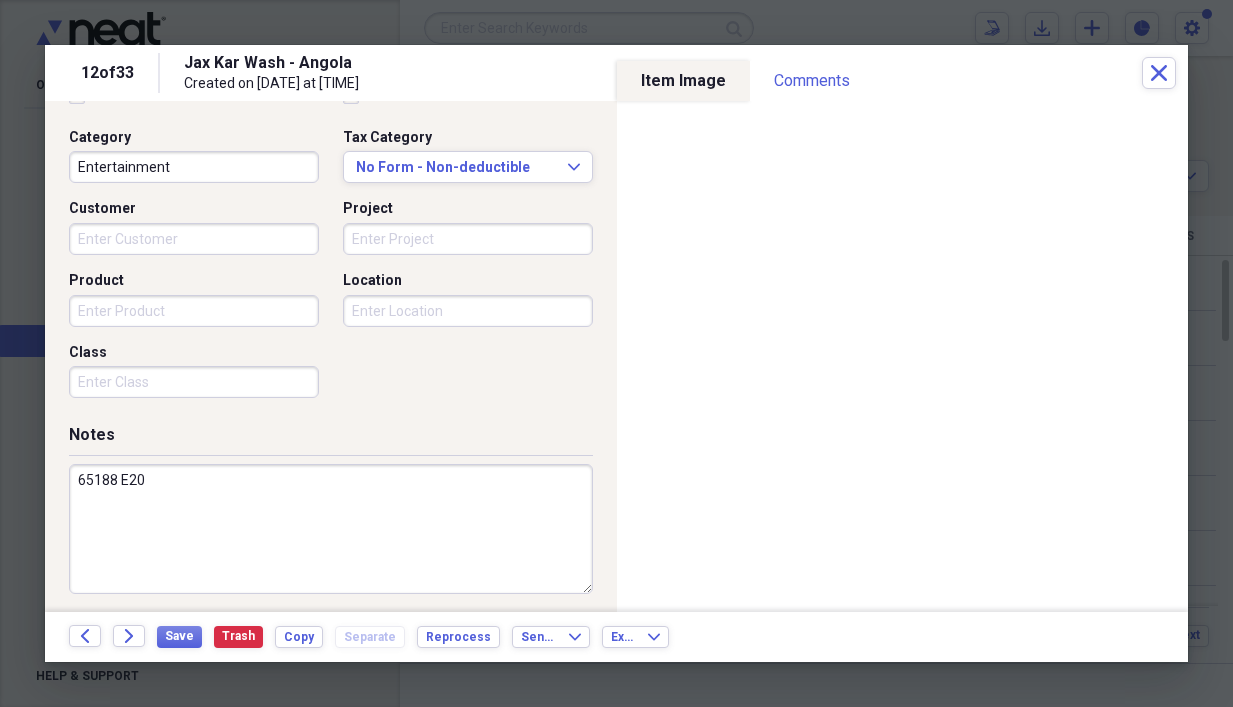 scroll, scrollTop: 503, scrollLeft: 0, axis: vertical 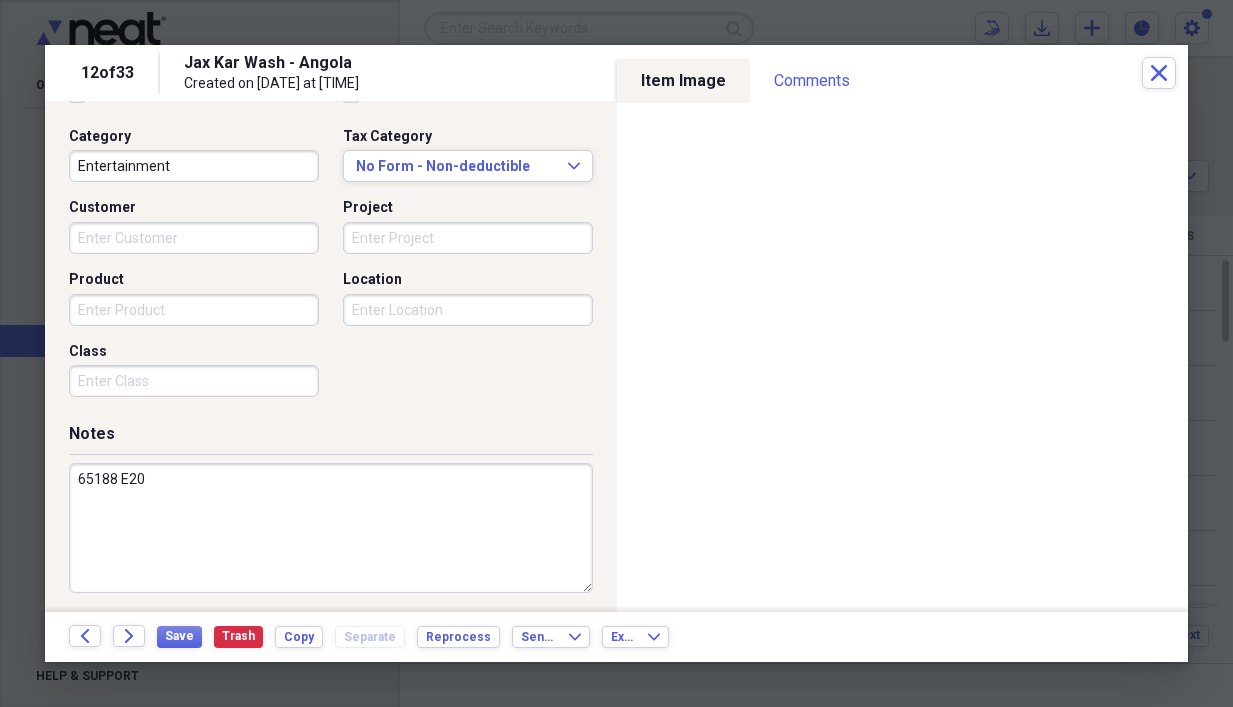 click on "65188 E20" at bounding box center (331, 528) 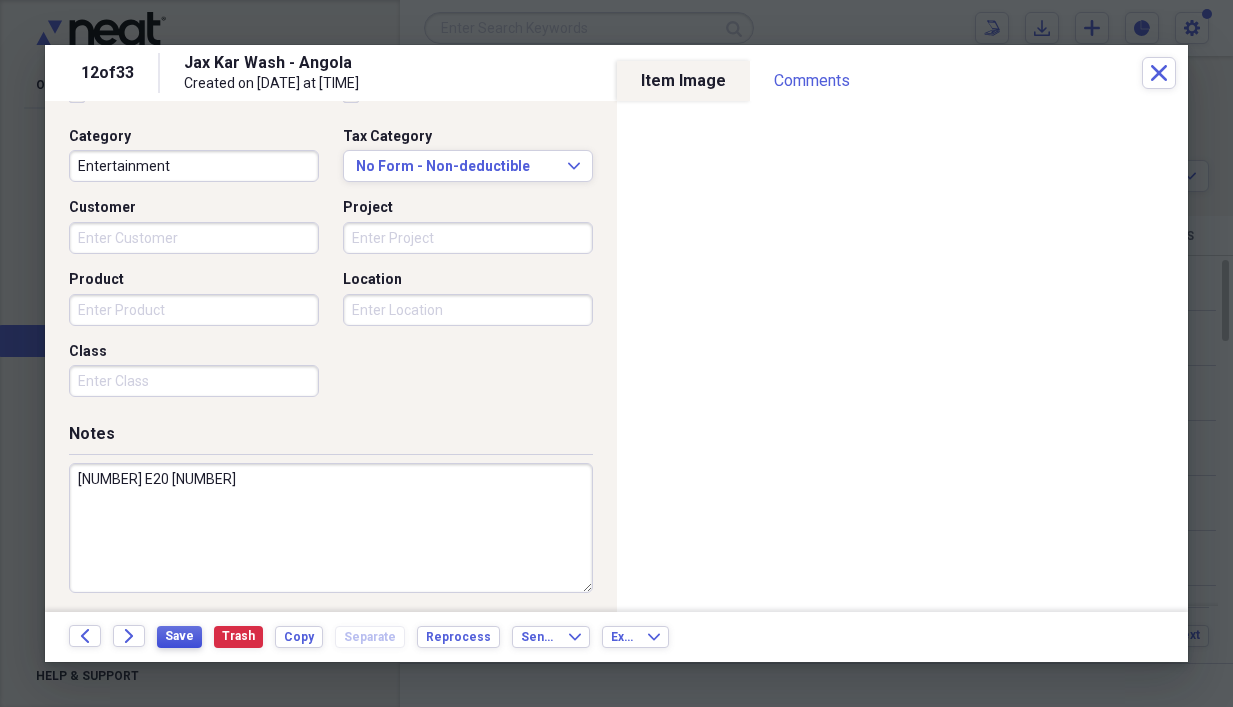 type on "[NUMBER] E20 [NUMBER]" 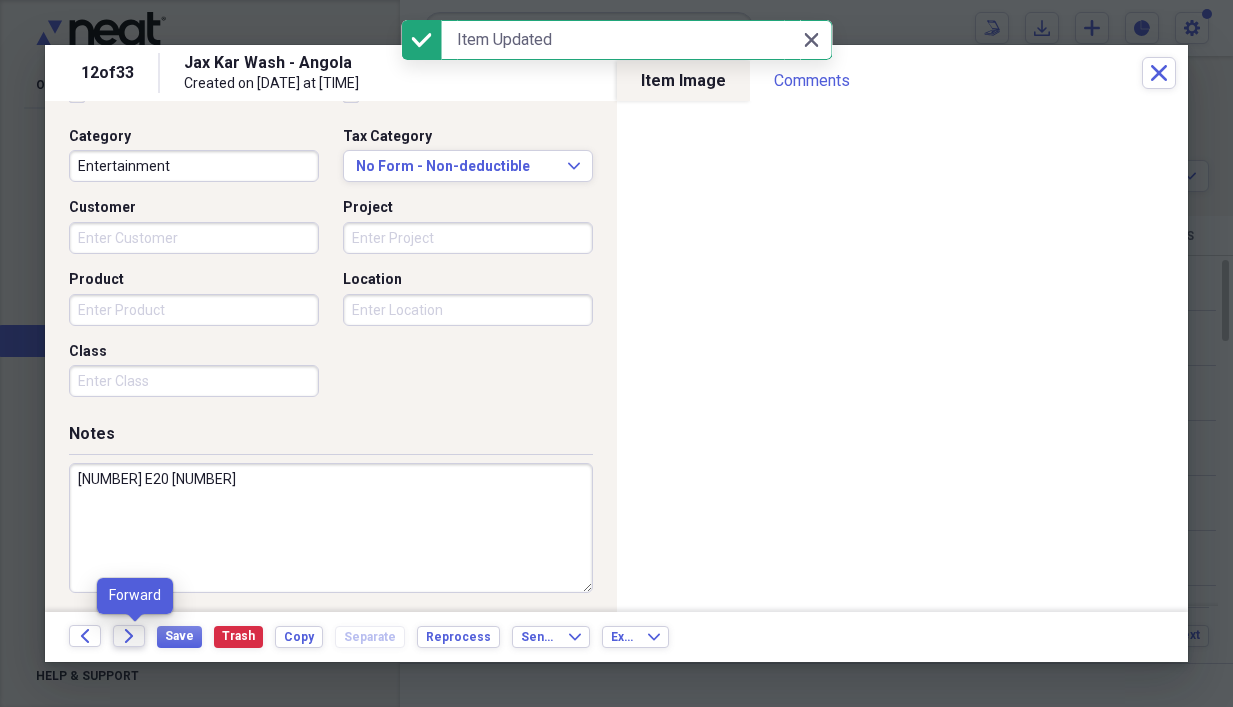 click on "Forward" 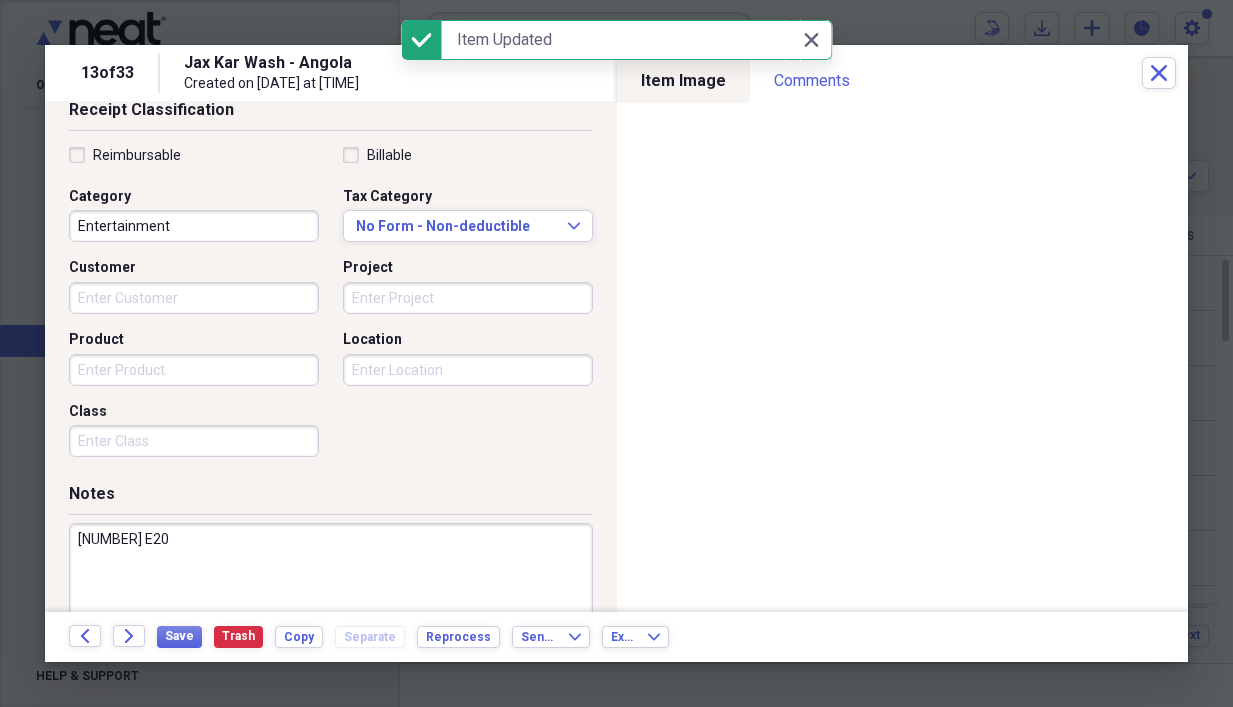 scroll, scrollTop: 503, scrollLeft: 0, axis: vertical 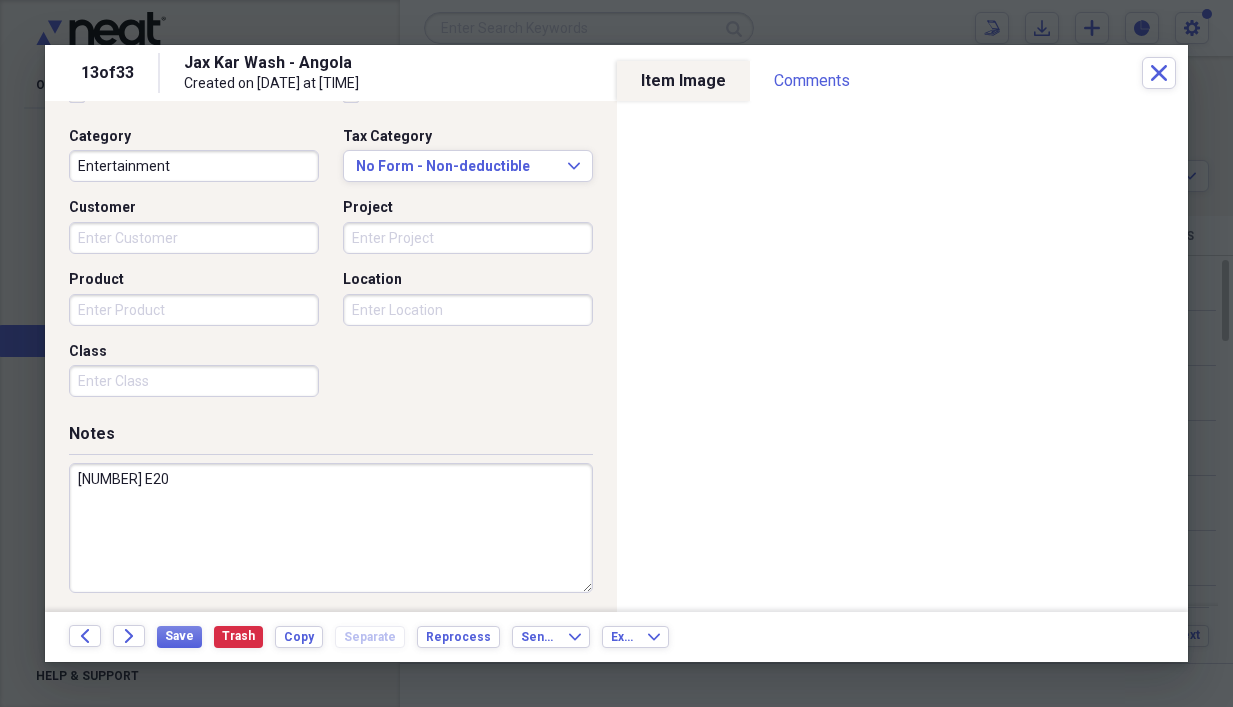 click on "[NUMBER] E20" at bounding box center (331, 528) 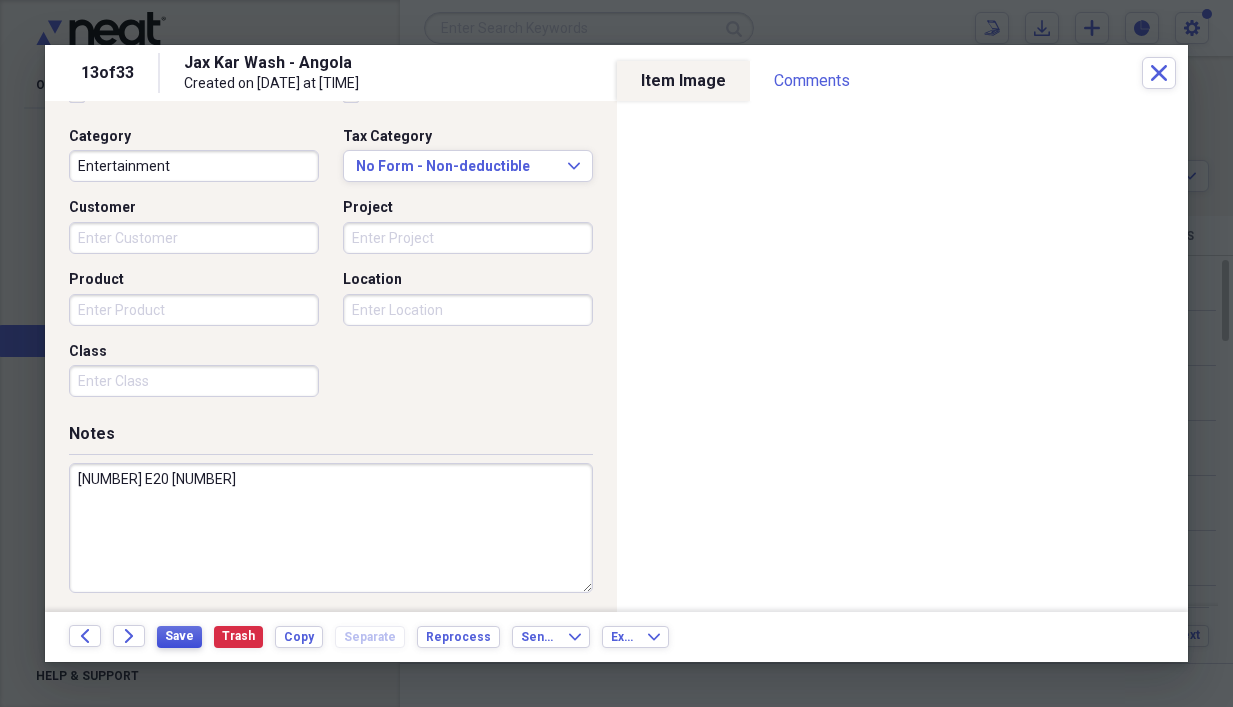 type on "[NUMBER] E20 [NUMBER]" 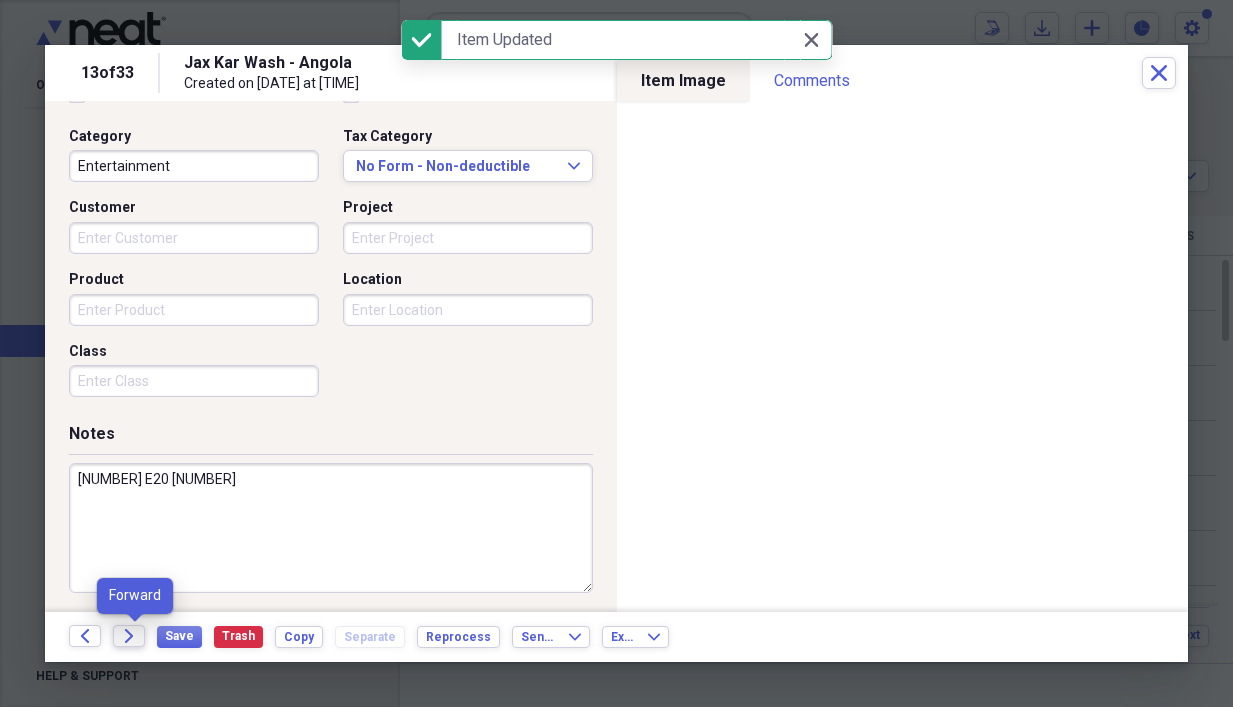 click on "Forward" 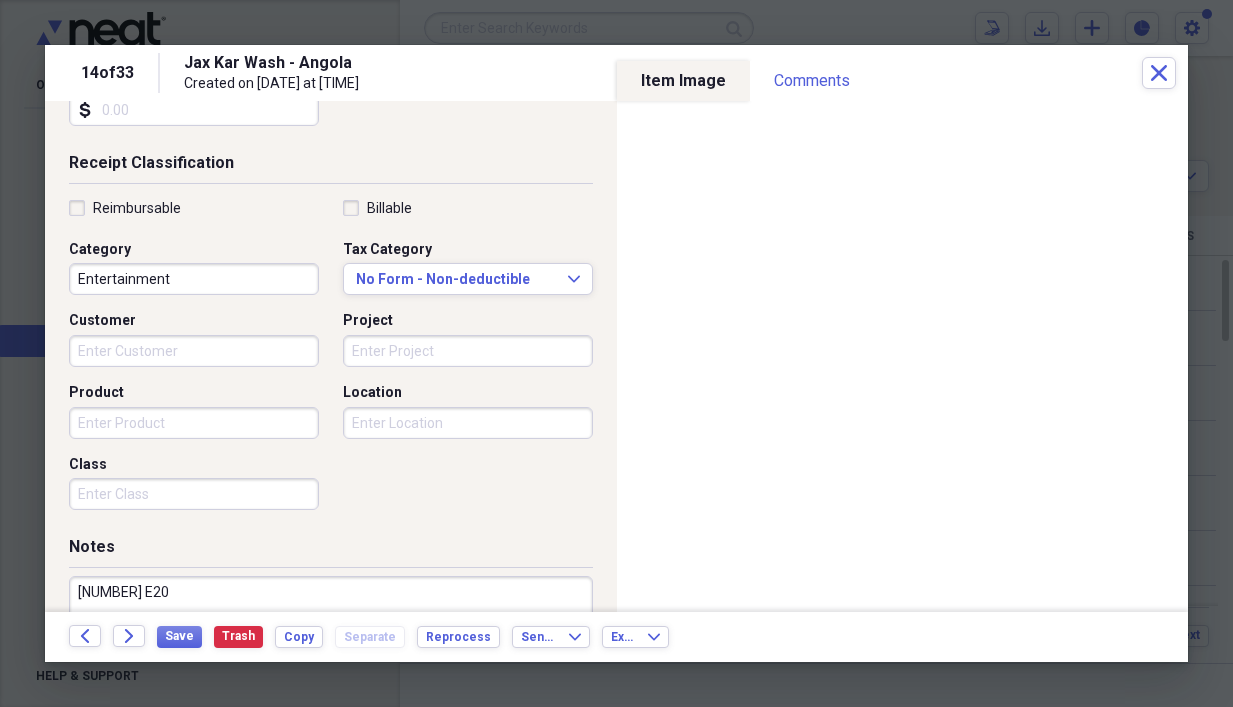 scroll, scrollTop: 400, scrollLeft: 0, axis: vertical 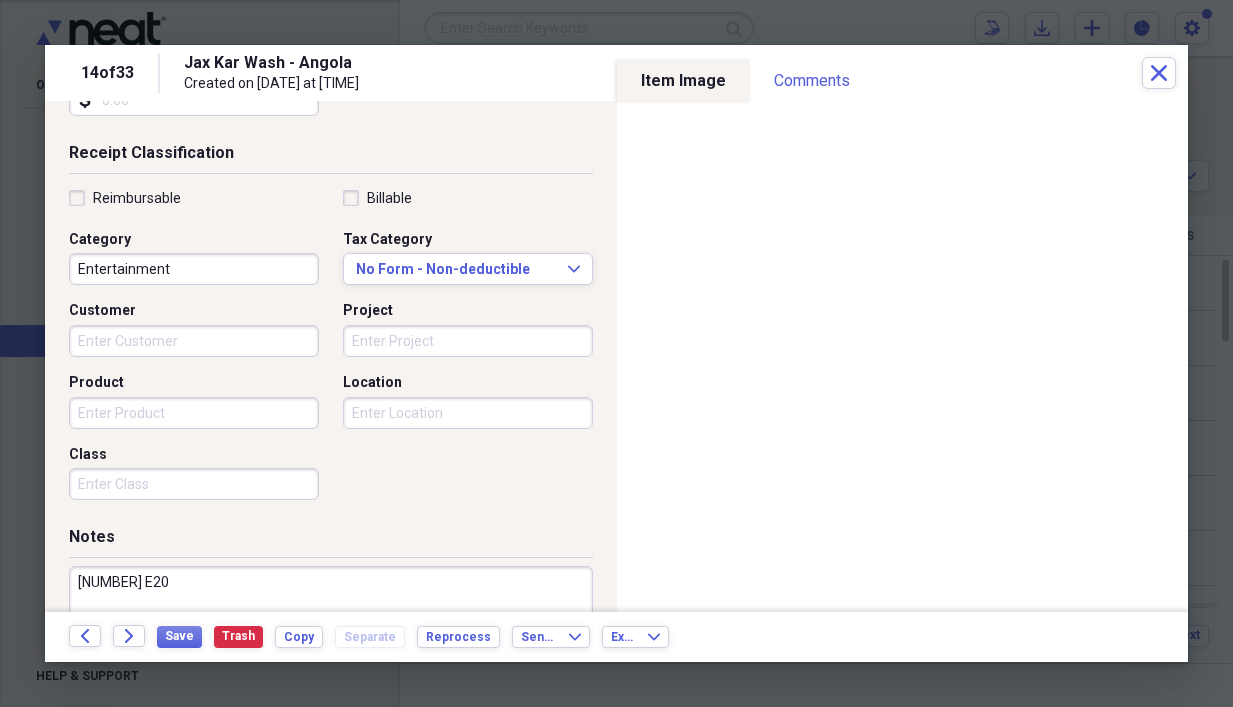 click on "[NUMBER] E20" at bounding box center [331, 631] 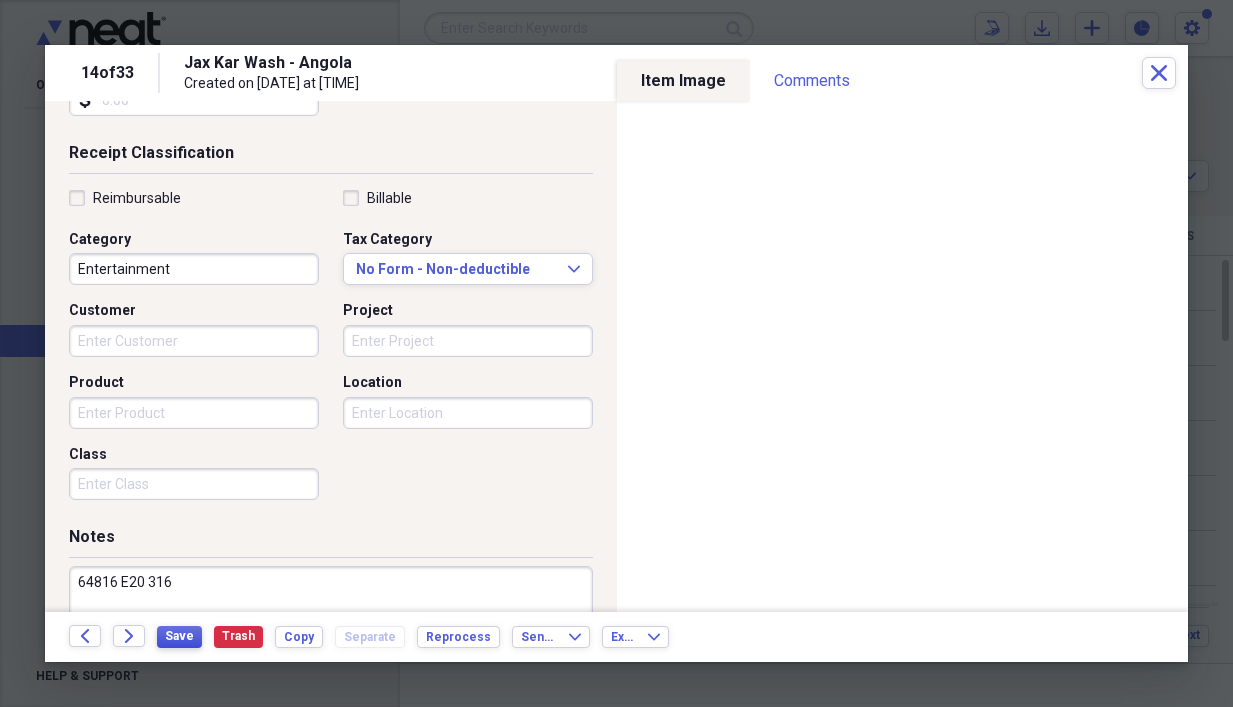 type on "64816 E20 316" 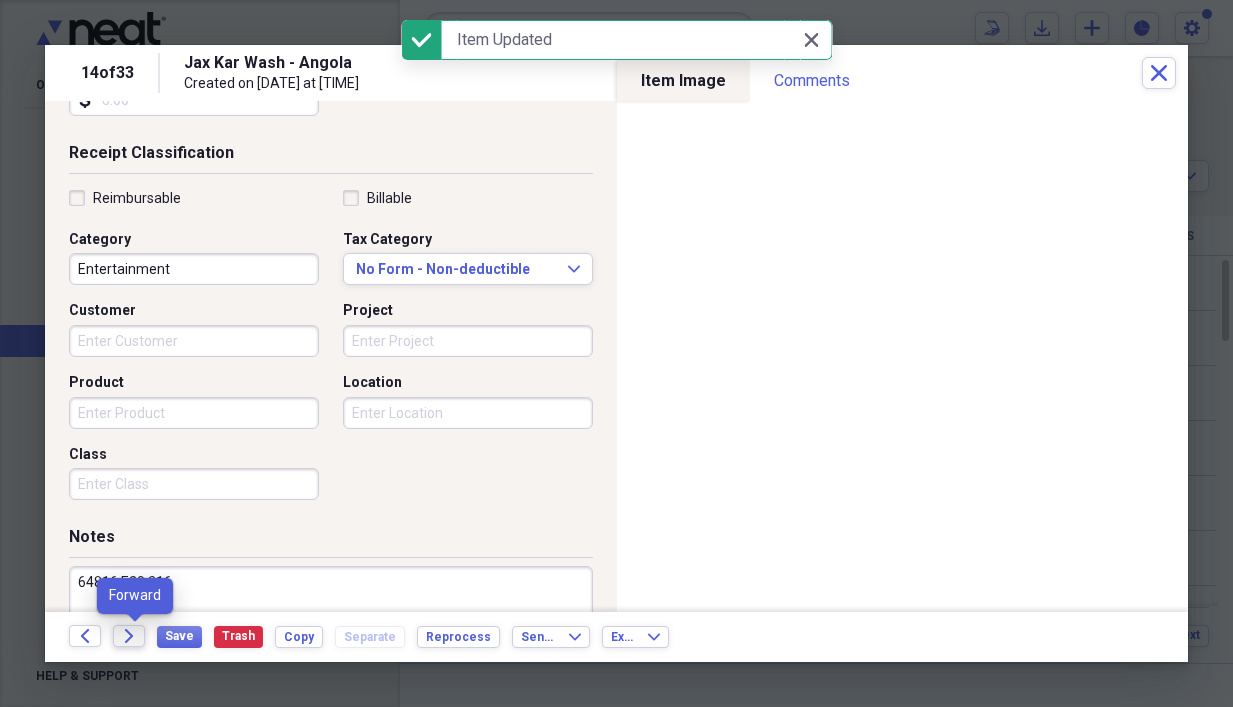 click on "Forward" 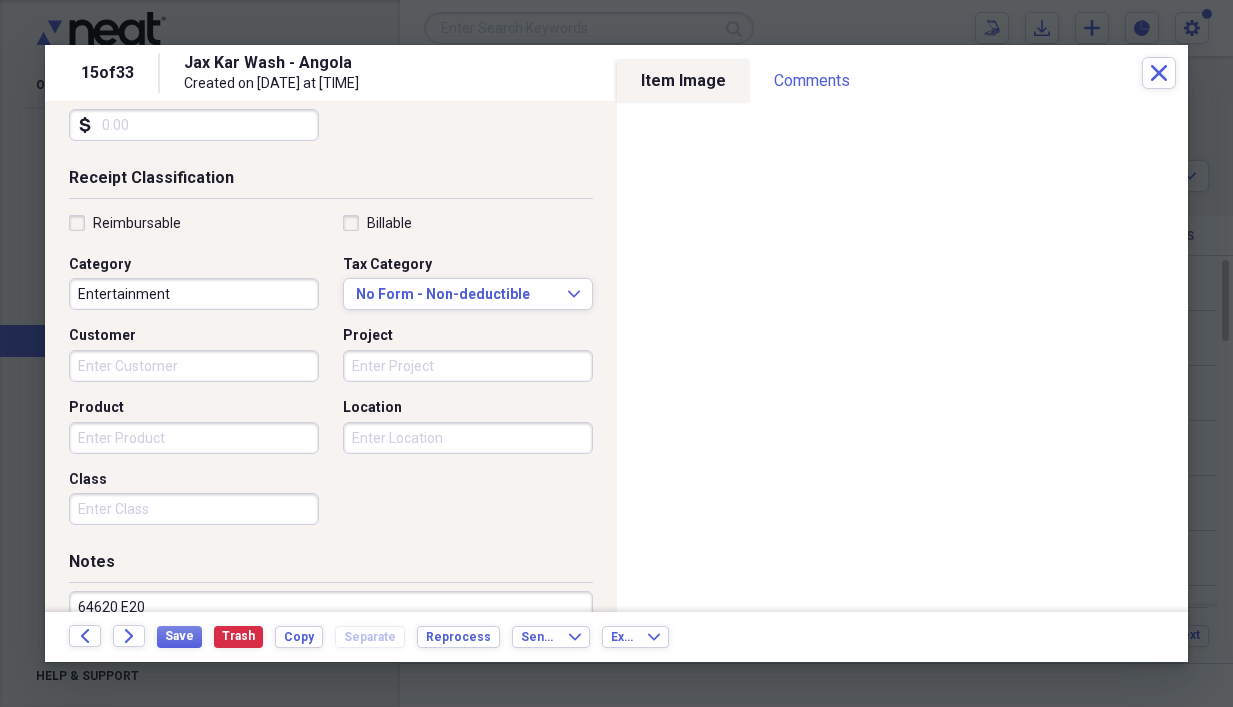 scroll, scrollTop: 400, scrollLeft: 0, axis: vertical 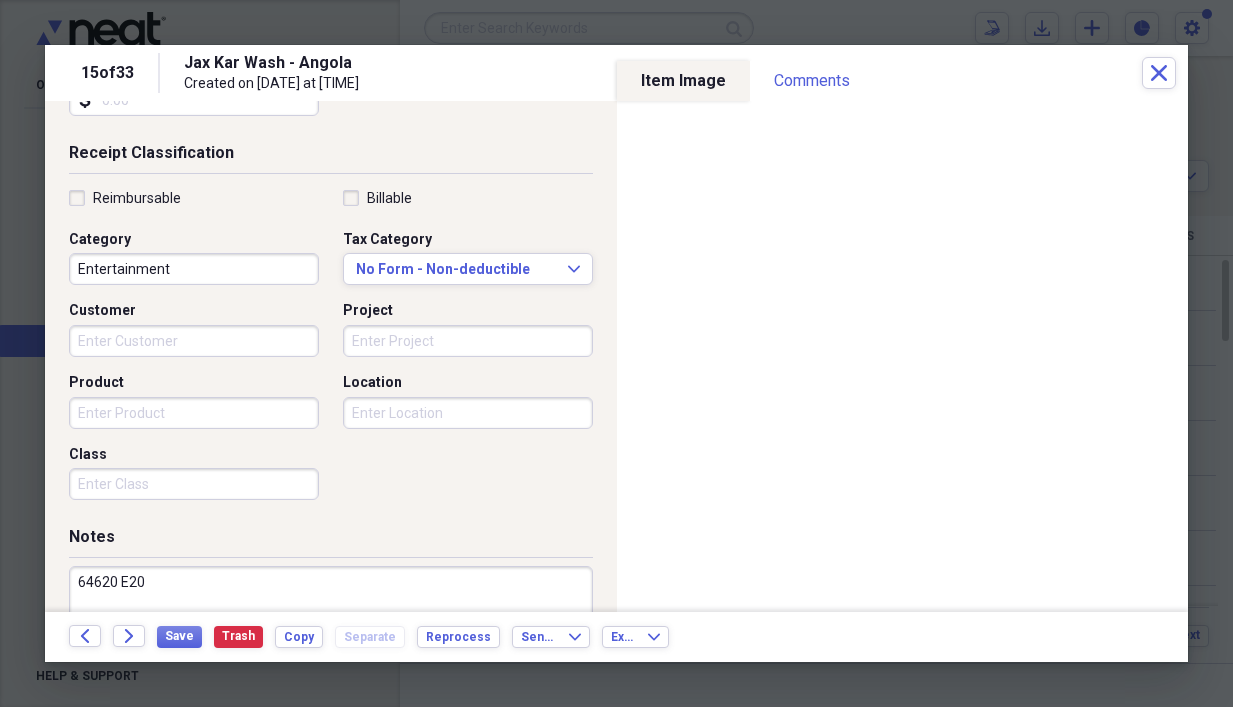 click on "64620 E20" at bounding box center (331, 631) 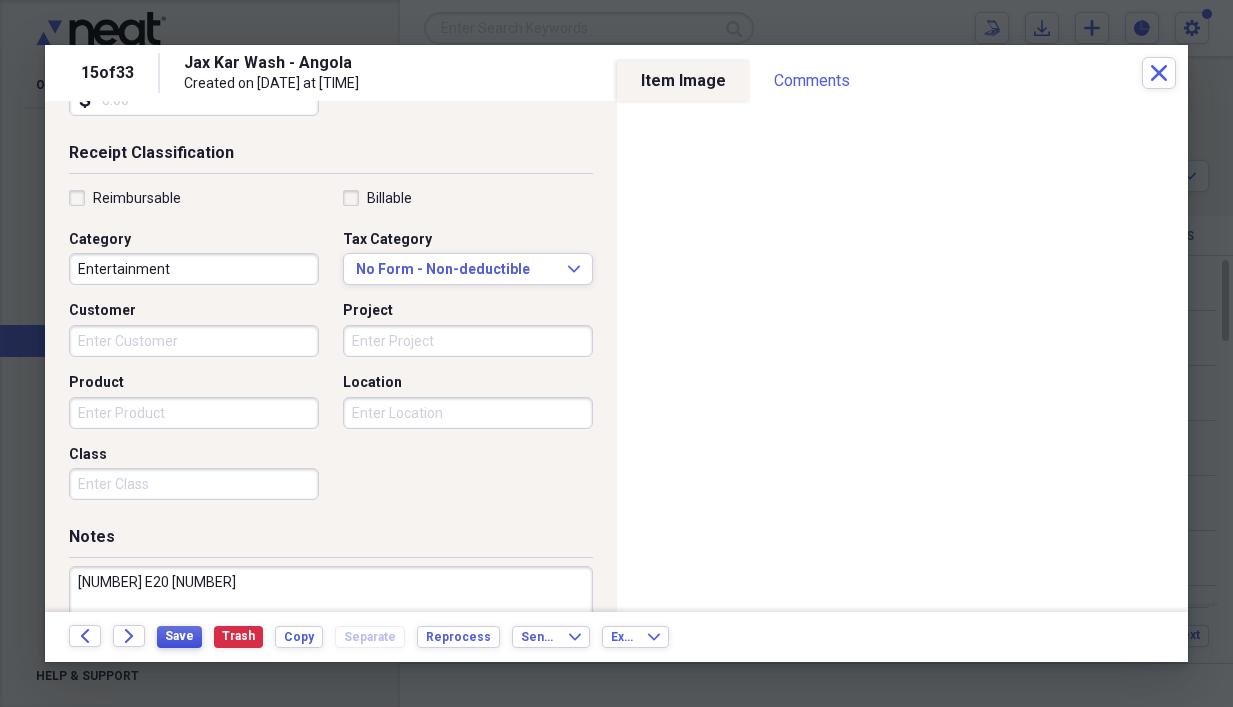 type on "[NUMBER] E20 [NUMBER]" 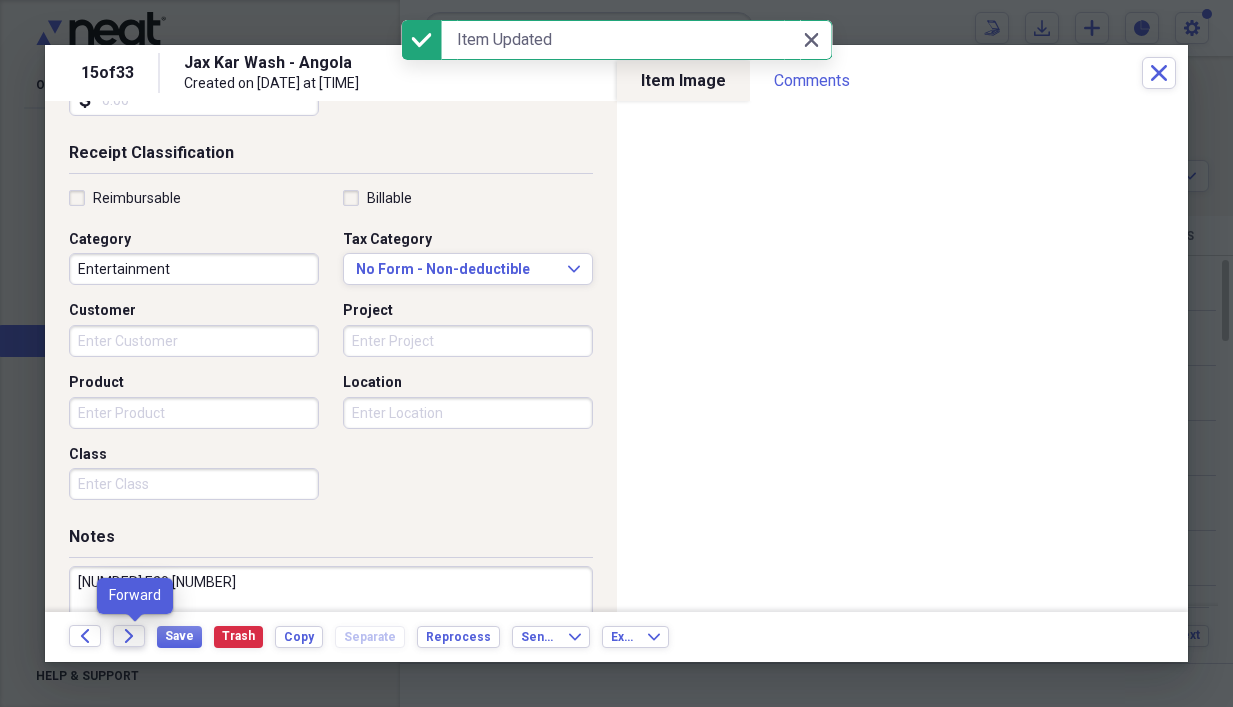 click on "Forward" 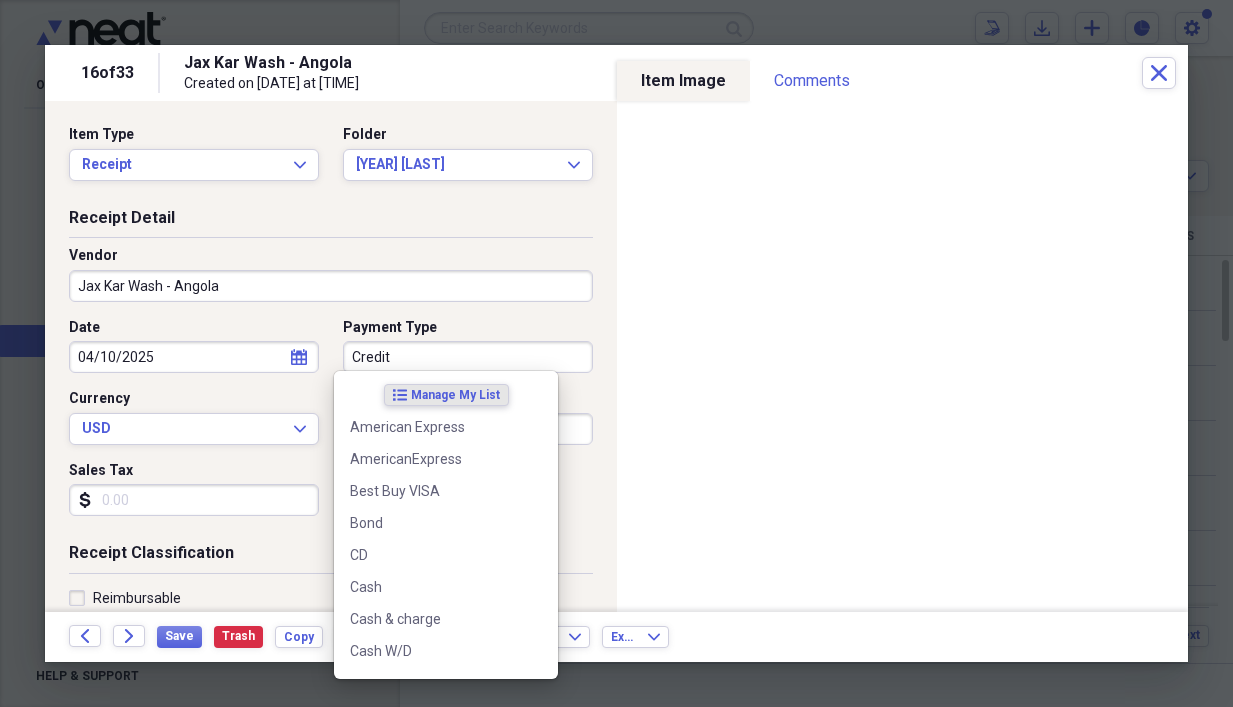 click on "Credit" at bounding box center [468, 357] 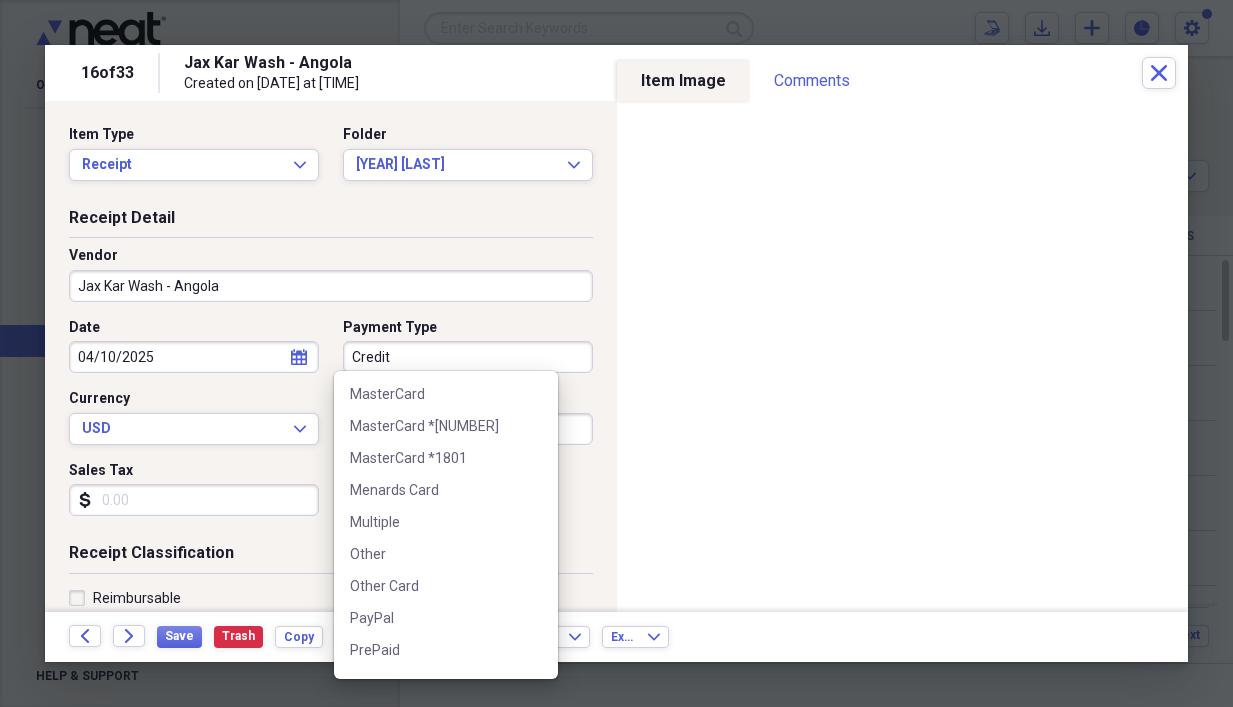 scroll, scrollTop: 1404, scrollLeft: 0, axis: vertical 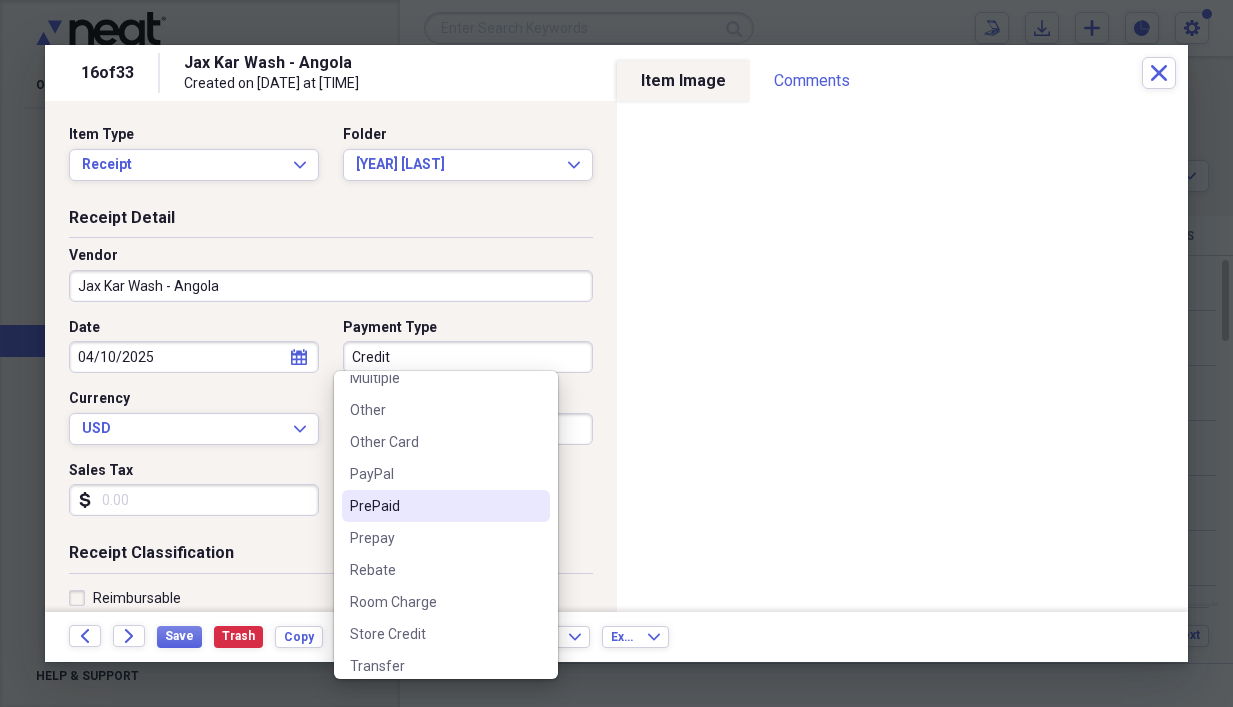 click on "PrePaid" at bounding box center [434, 506] 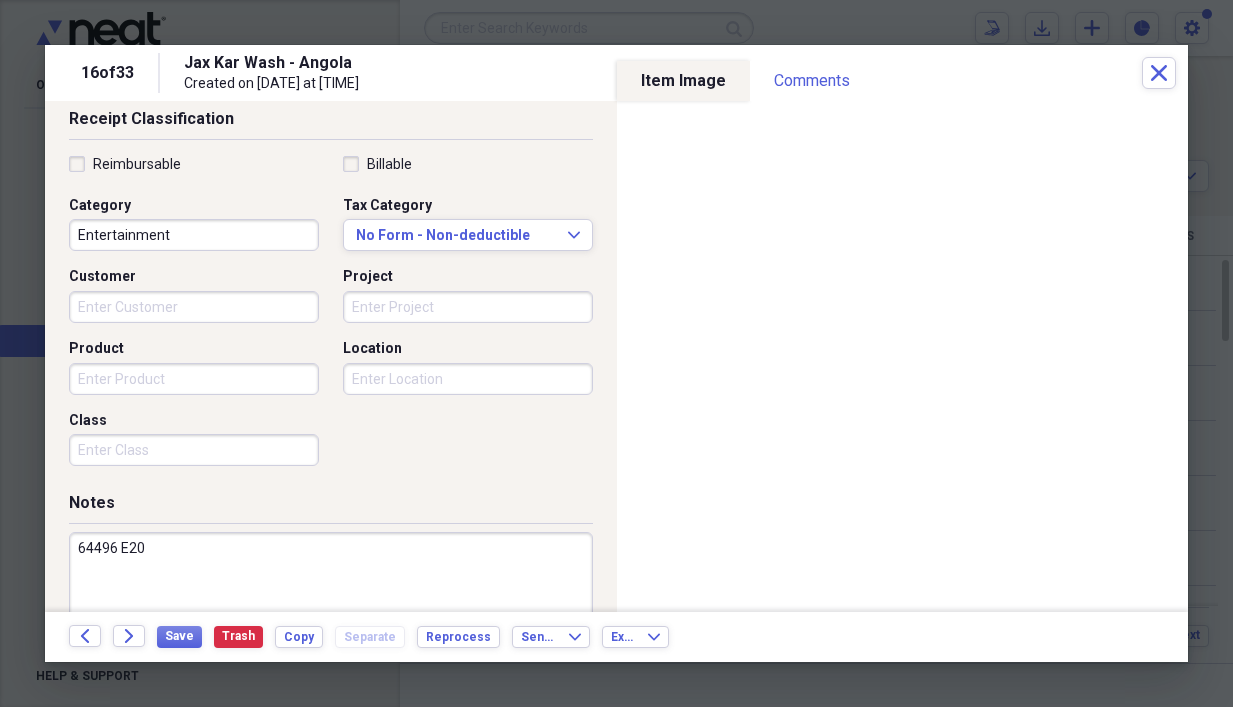 scroll, scrollTop: 503, scrollLeft: 0, axis: vertical 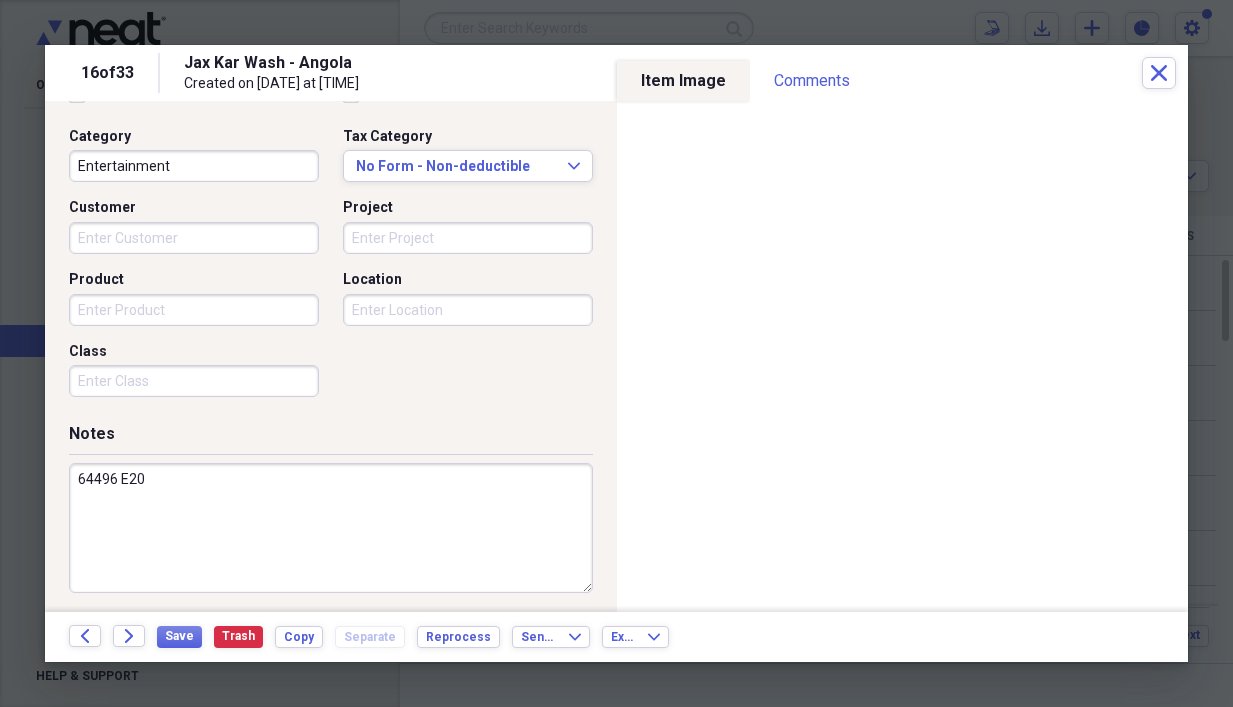 click on "64496 E20" at bounding box center (331, 528) 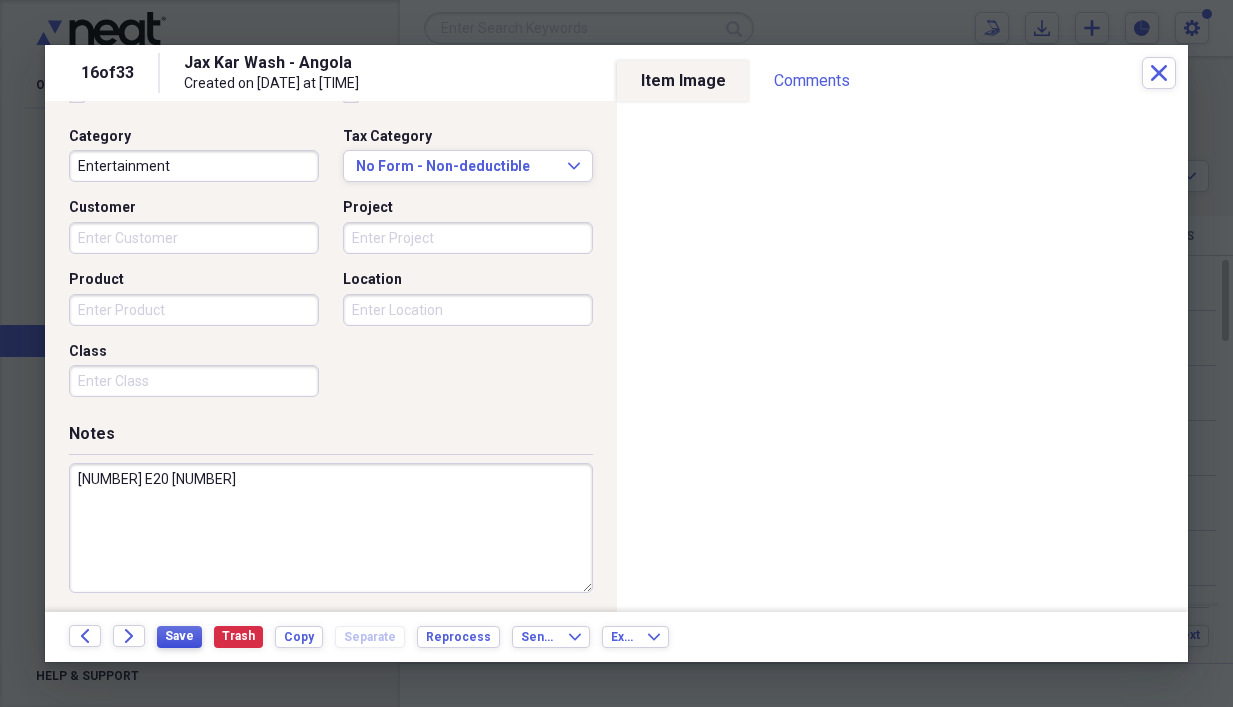 type on "[NUMBER] E20 [NUMBER]" 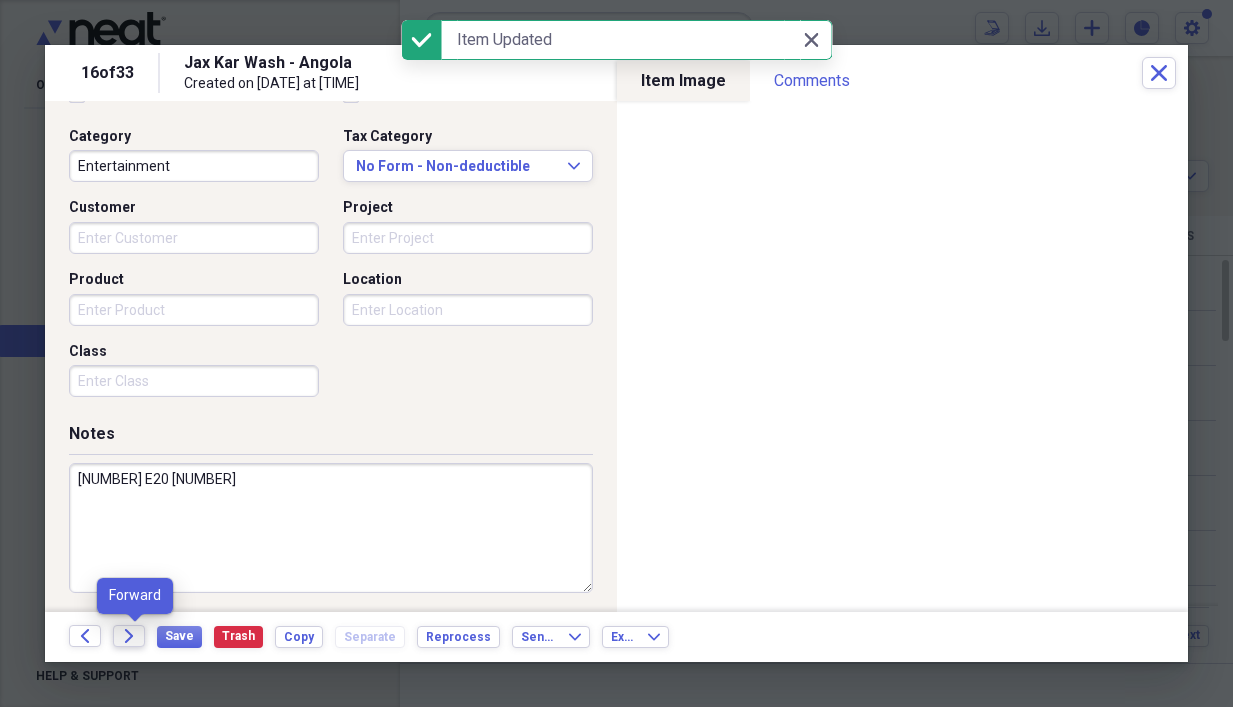 click on "Forward" at bounding box center (129, 636) 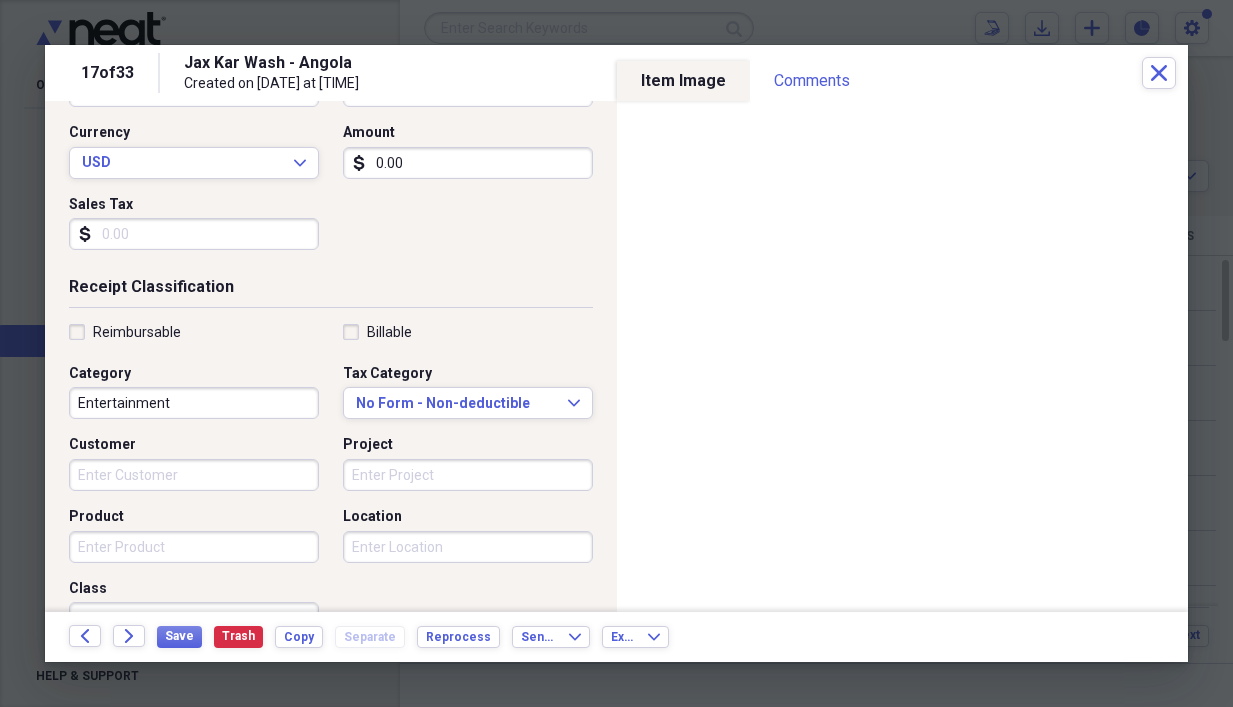scroll, scrollTop: 503, scrollLeft: 0, axis: vertical 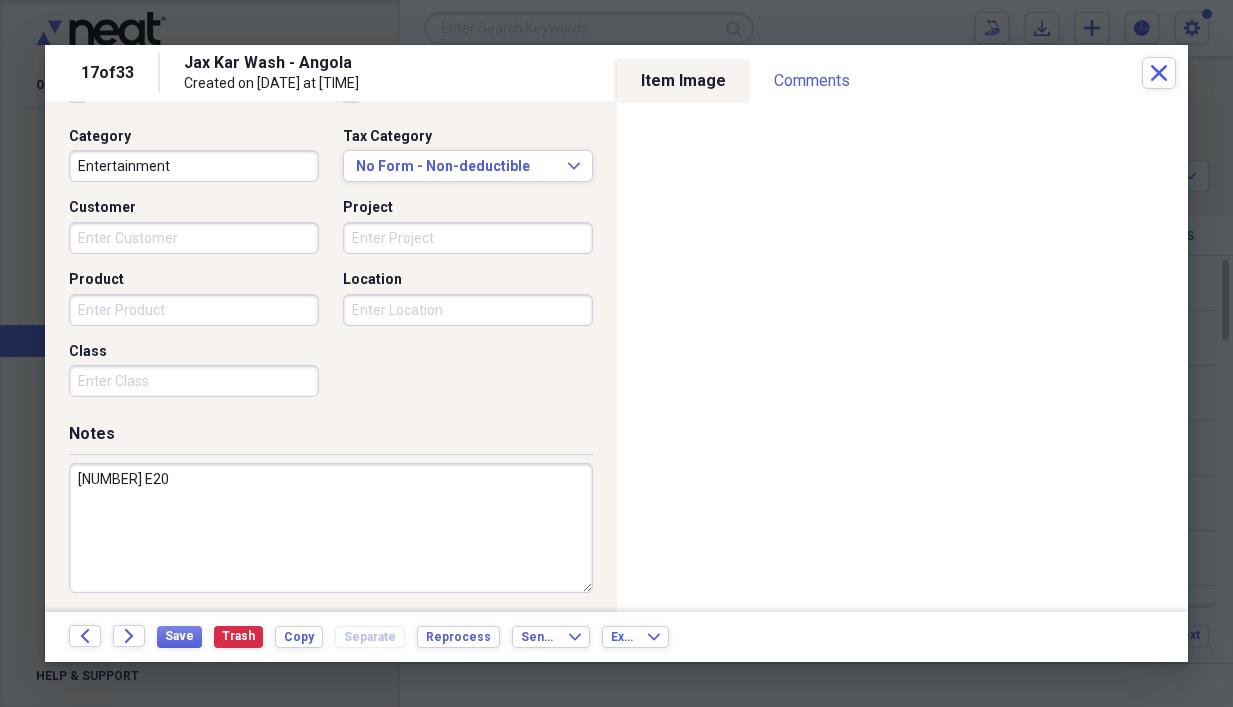 click on "[NUMBER] E20" at bounding box center [331, 528] 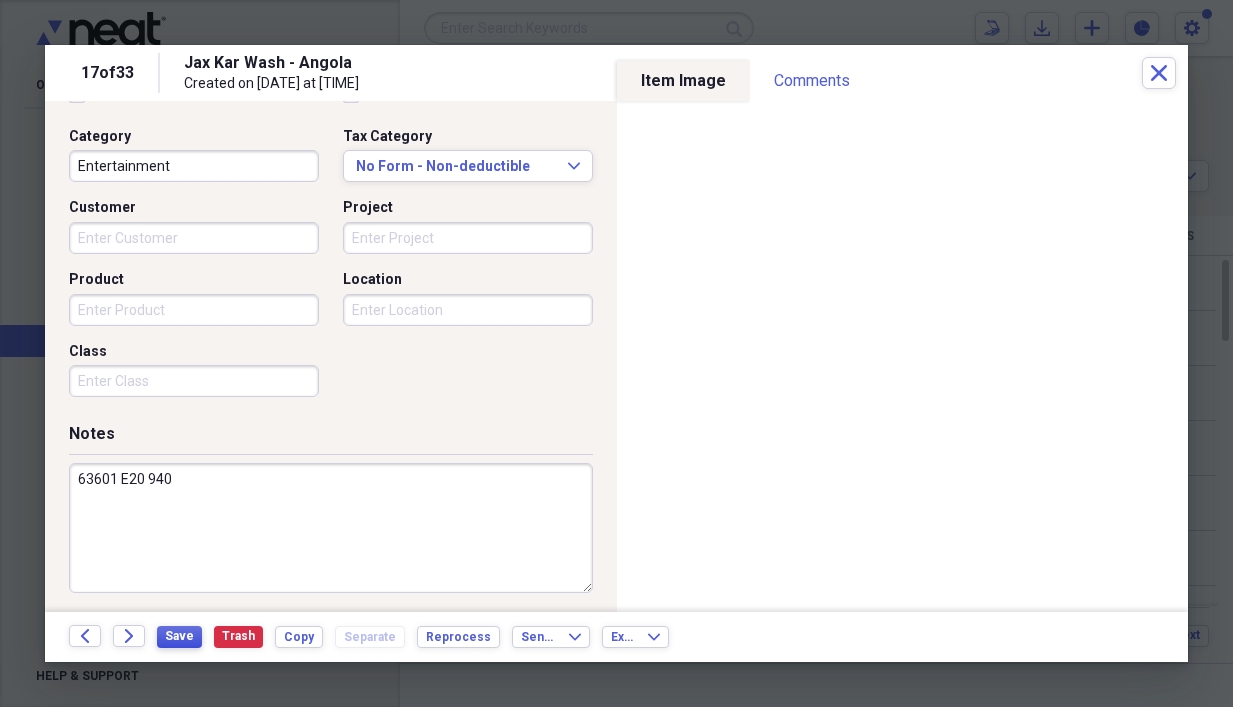 type on "63601 E20 940" 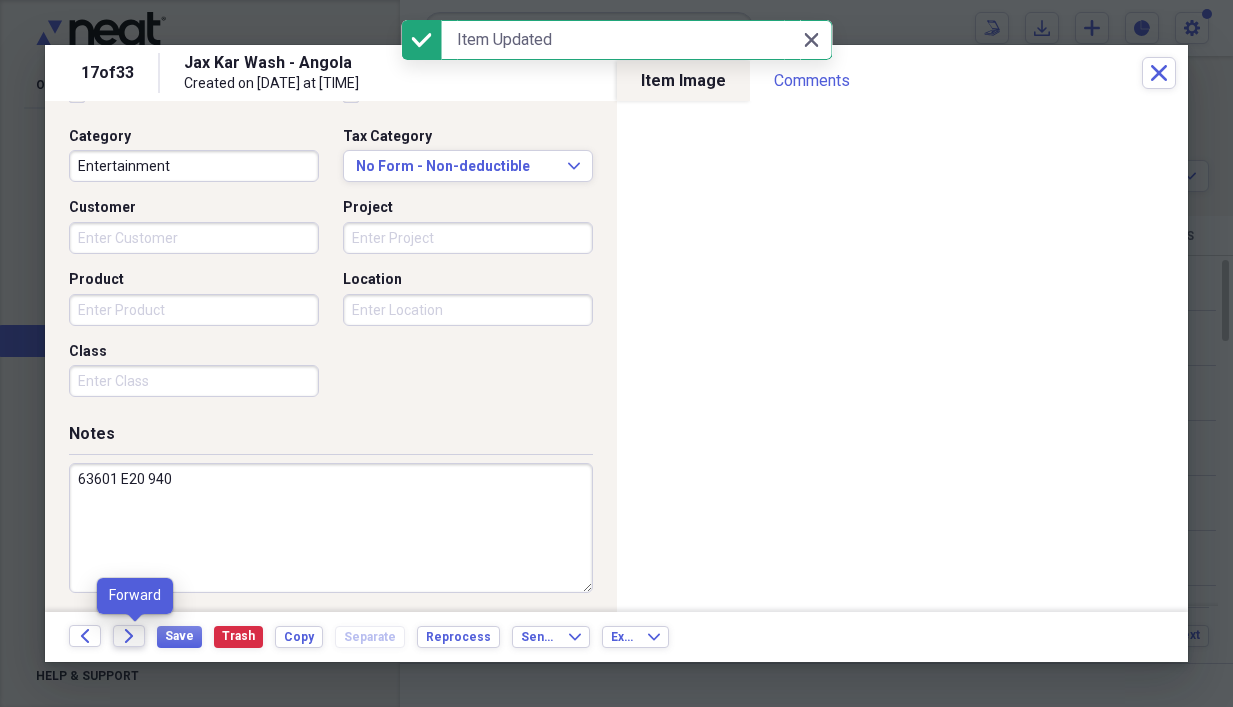 click 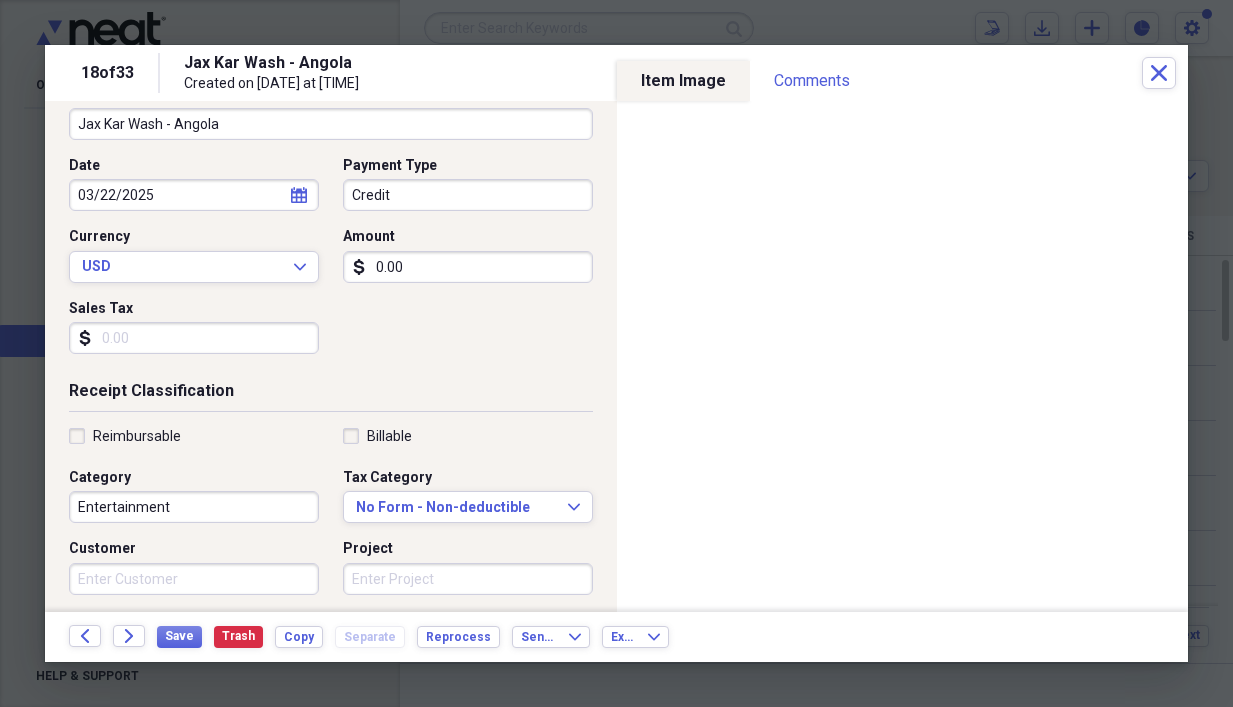 scroll, scrollTop: 0, scrollLeft: 0, axis: both 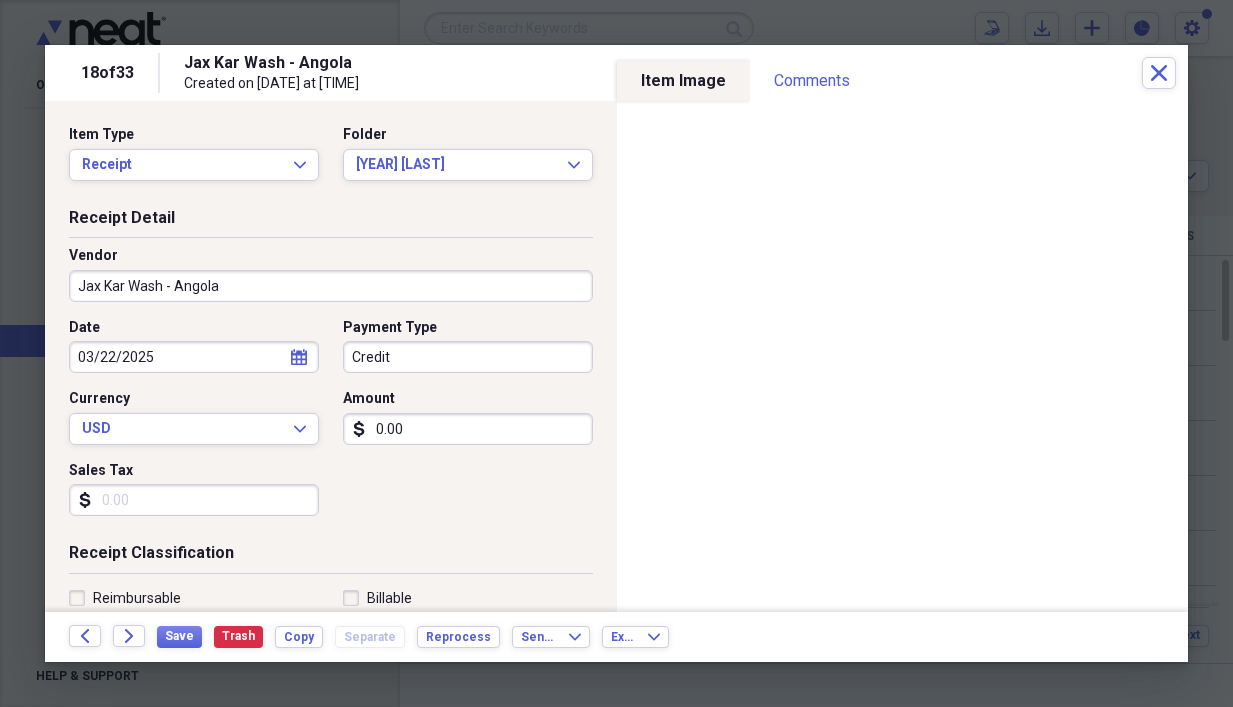 click on "Credit" at bounding box center (468, 357) 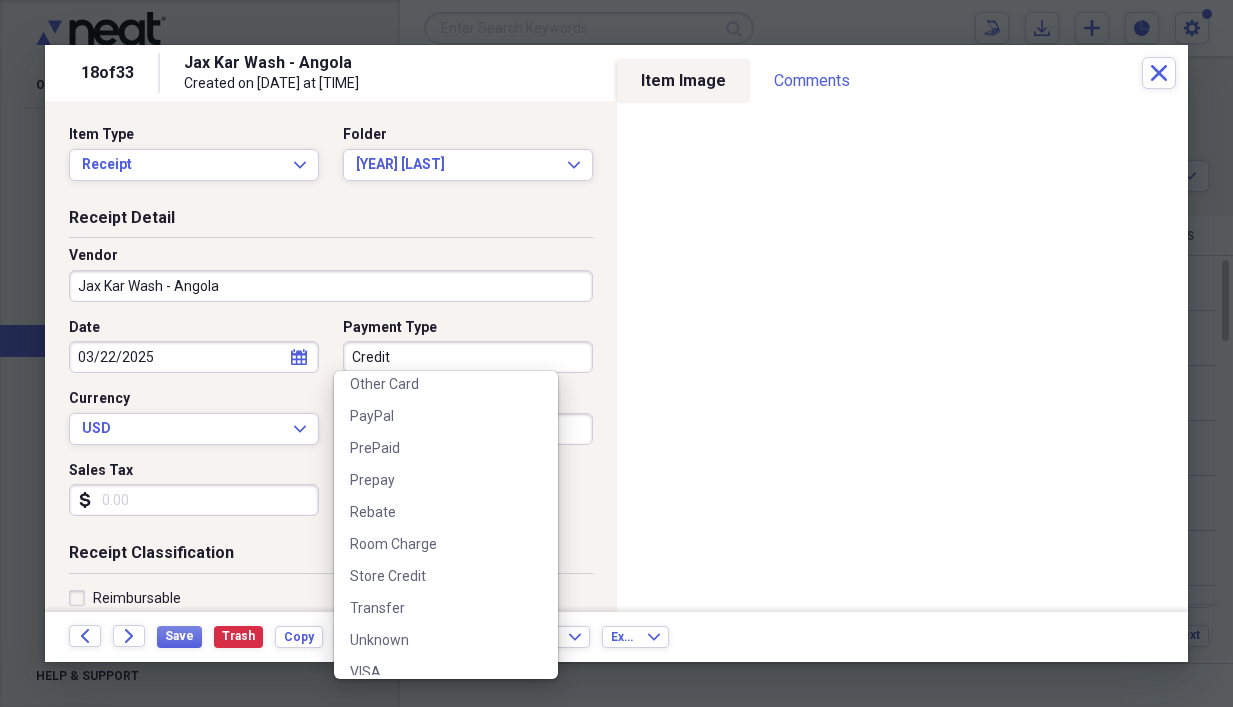 scroll, scrollTop: 1200, scrollLeft: 0, axis: vertical 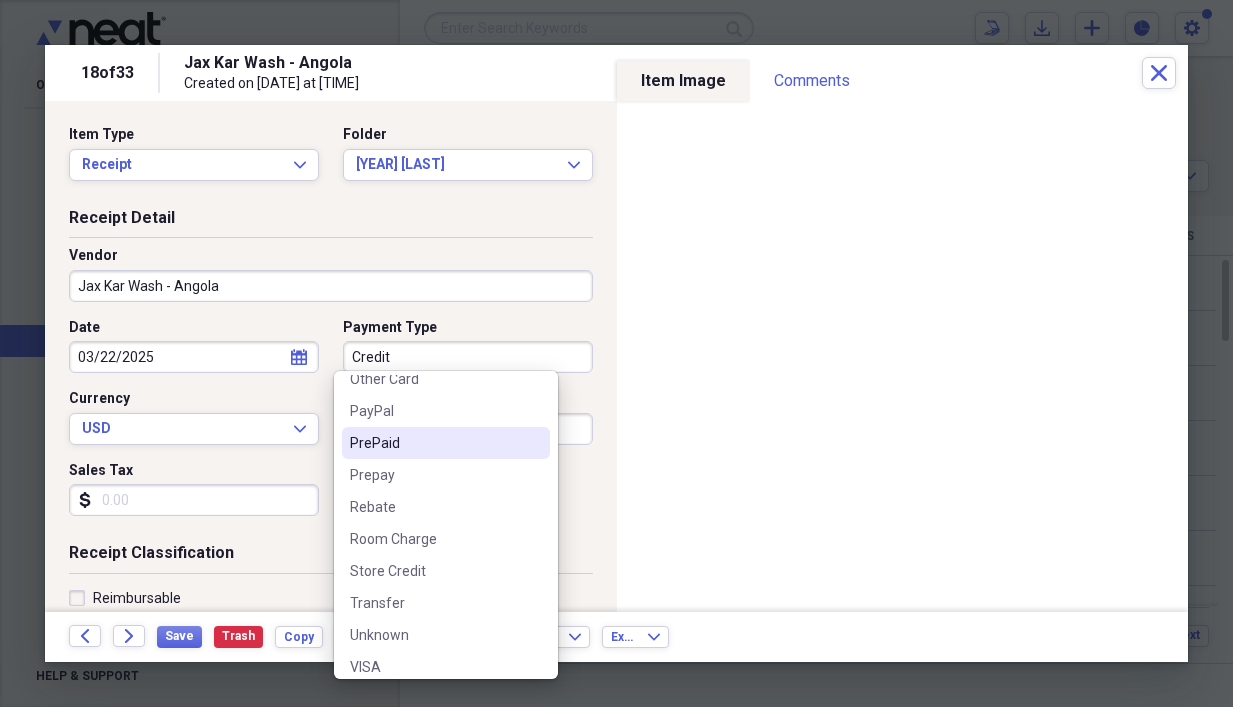 click on "PrePaid" at bounding box center (434, 443) 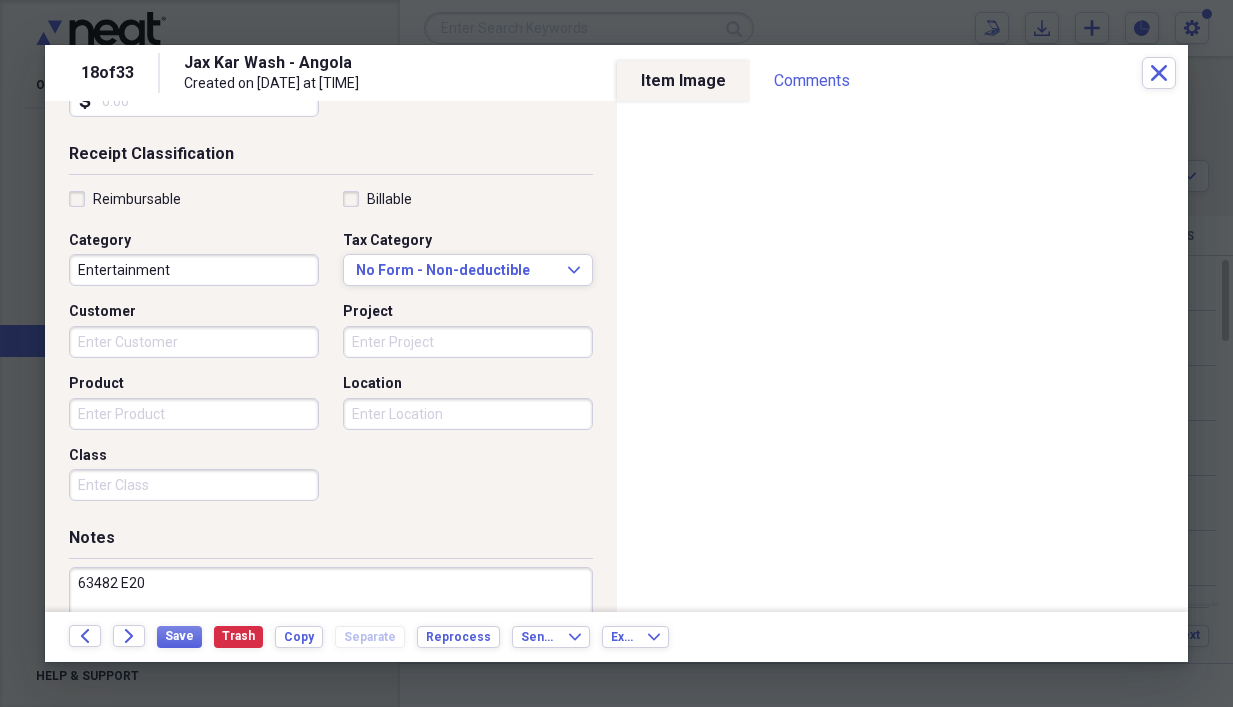 scroll, scrollTop: 400, scrollLeft: 0, axis: vertical 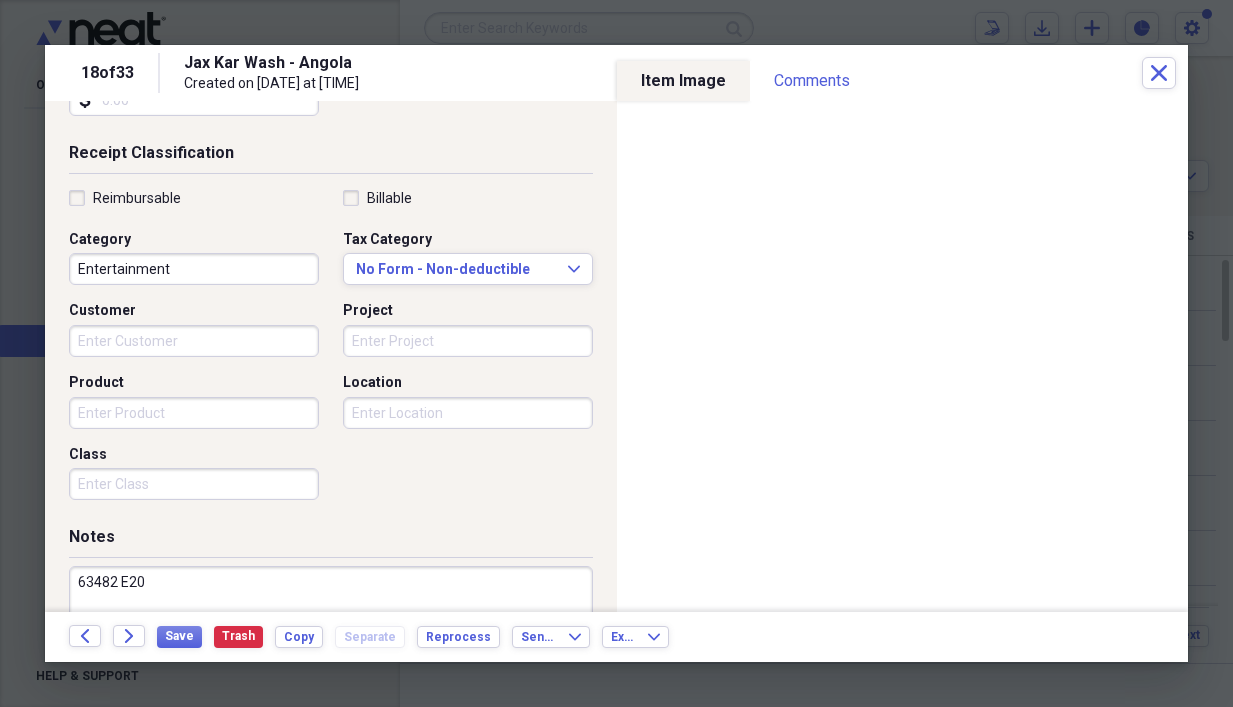 click on "63482 E20" at bounding box center (331, 631) 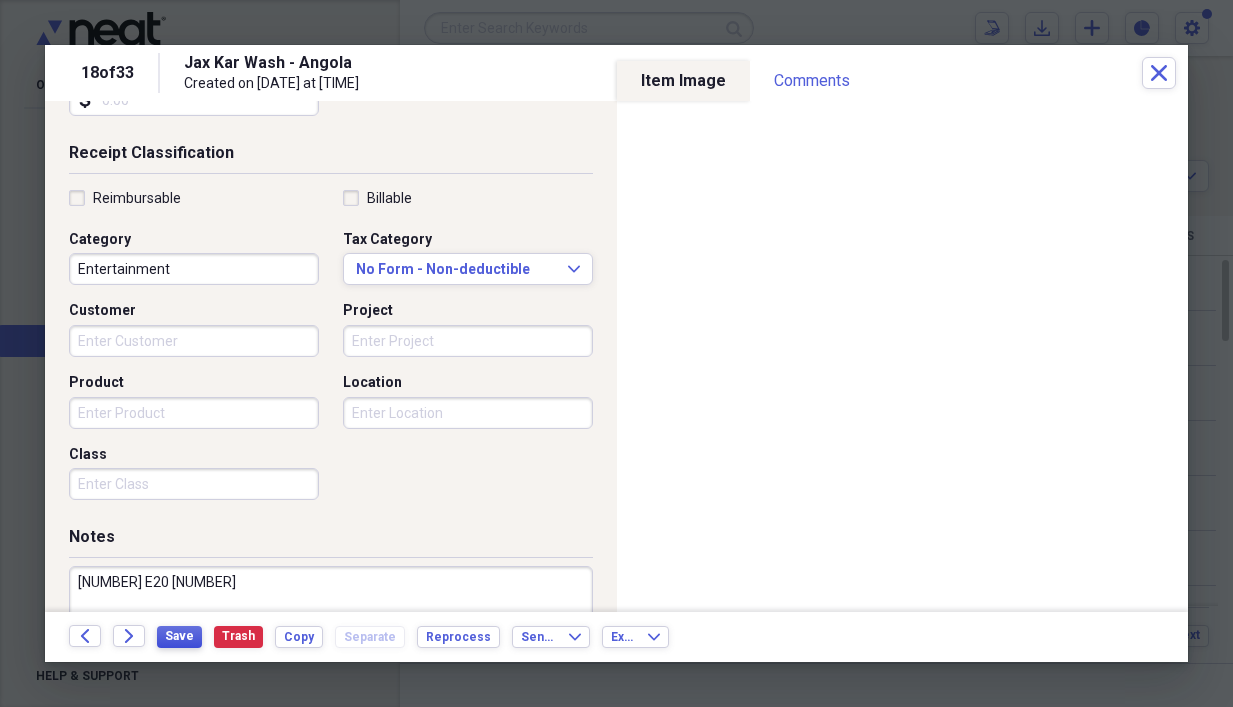 type on "[NUMBER] E20 [NUMBER]" 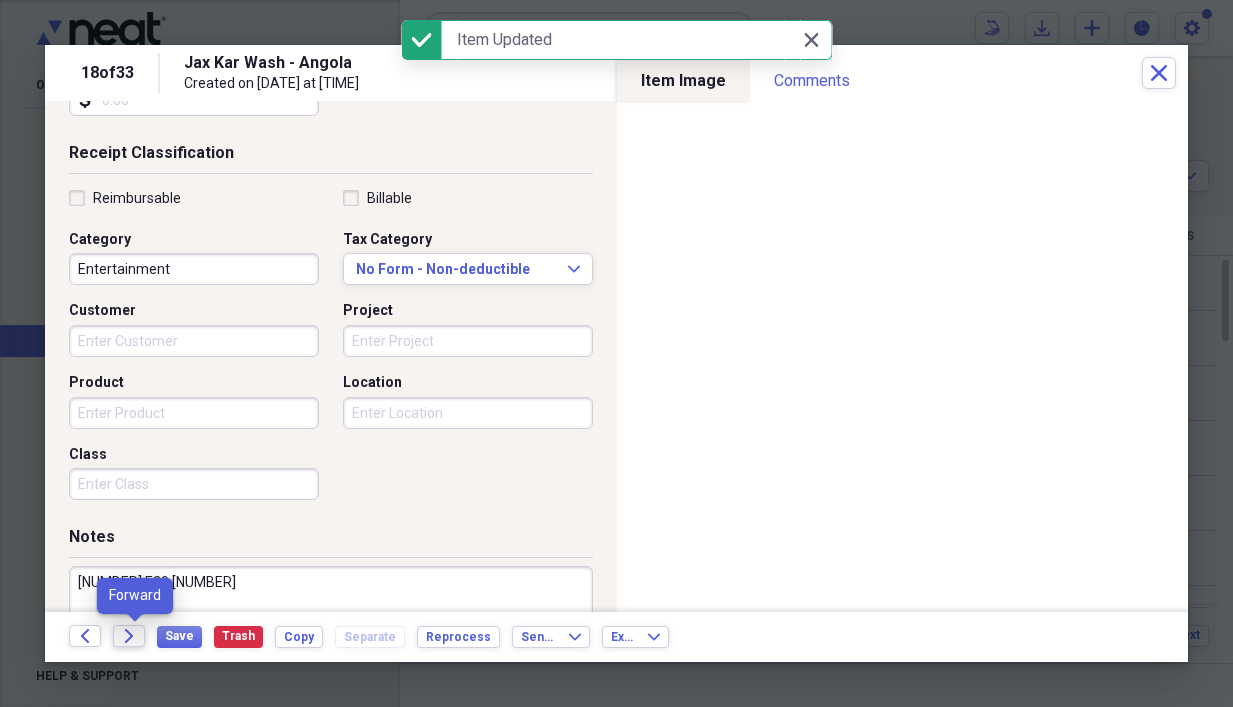 click on "Forward" 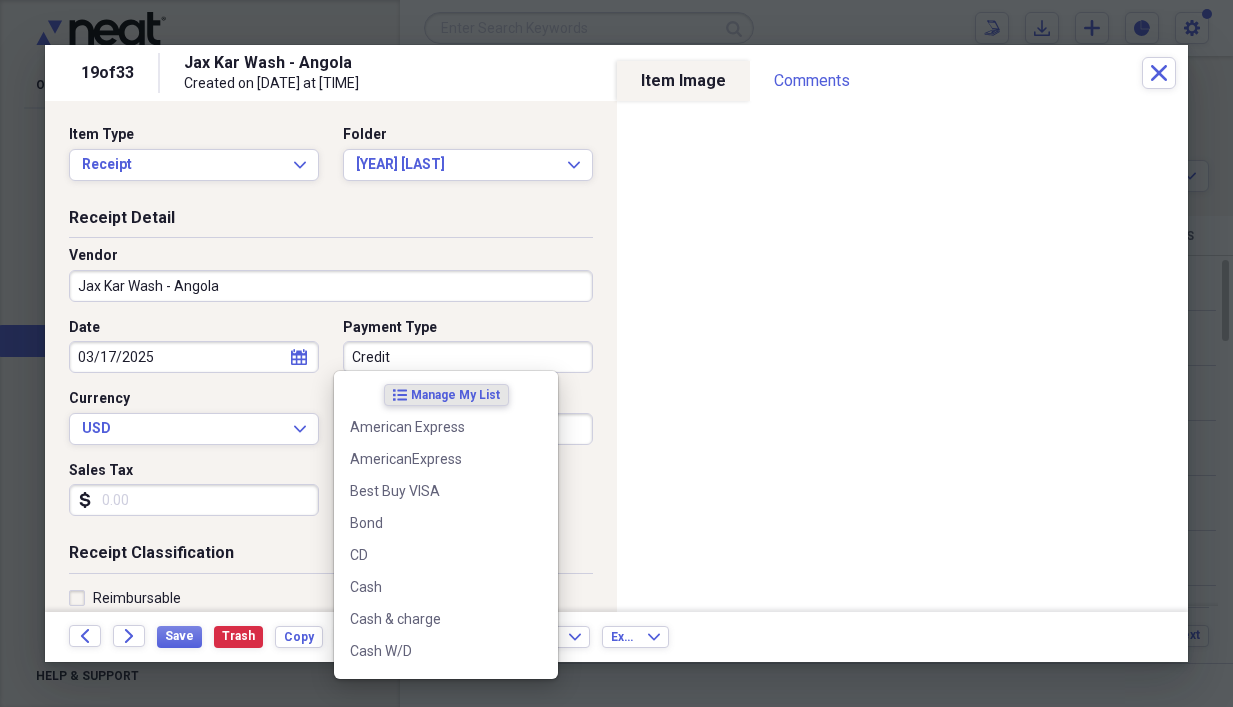 click on "Credit" at bounding box center (468, 357) 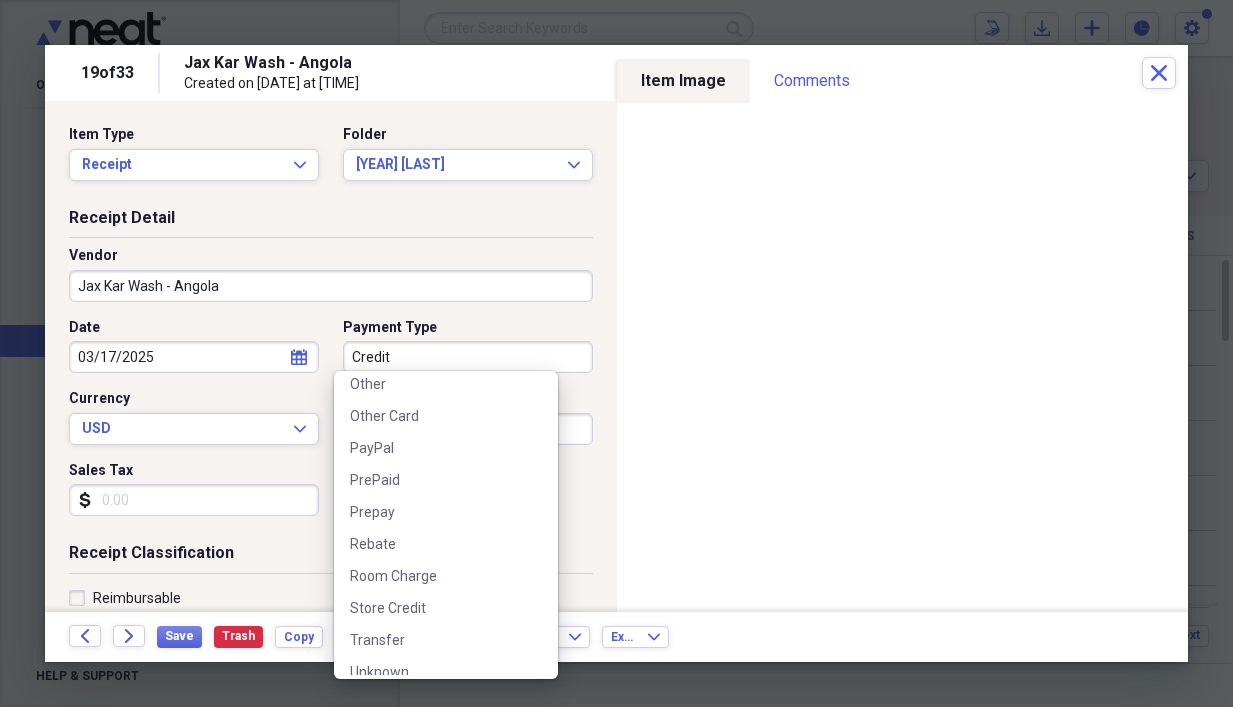 scroll, scrollTop: 1200, scrollLeft: 0, axis: vertical 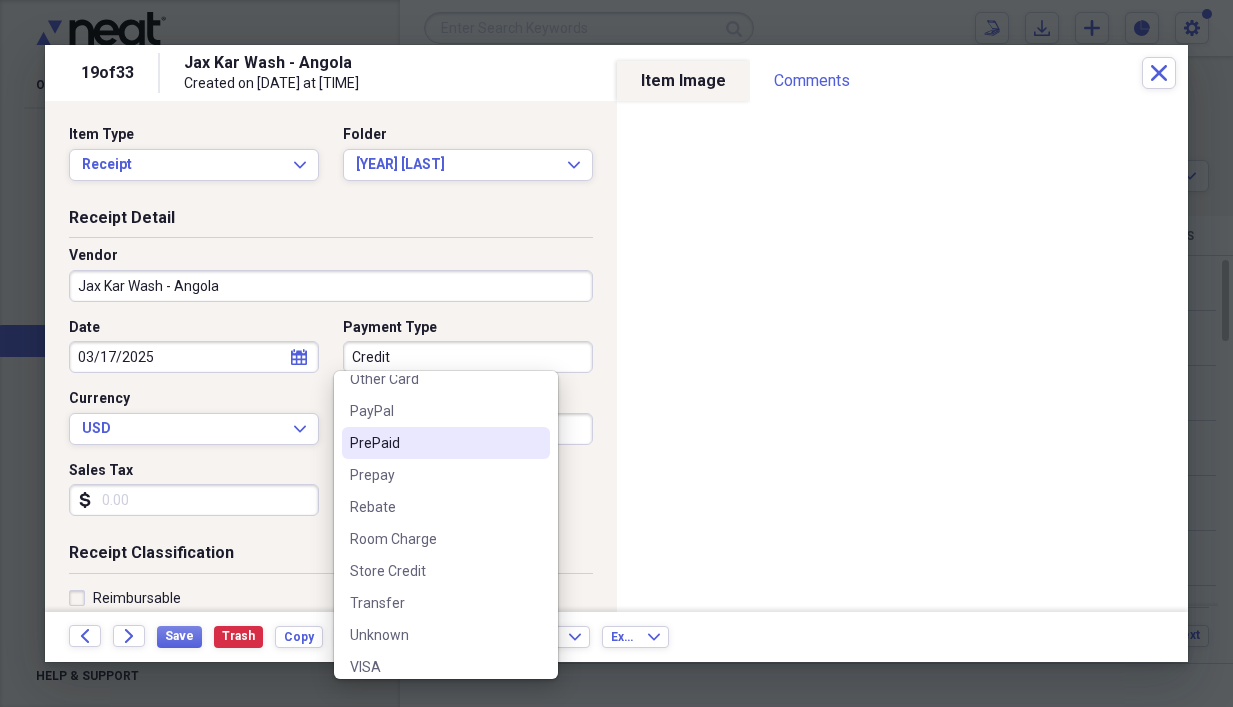 click on "PrePaid" at bounding box center (434, 443) 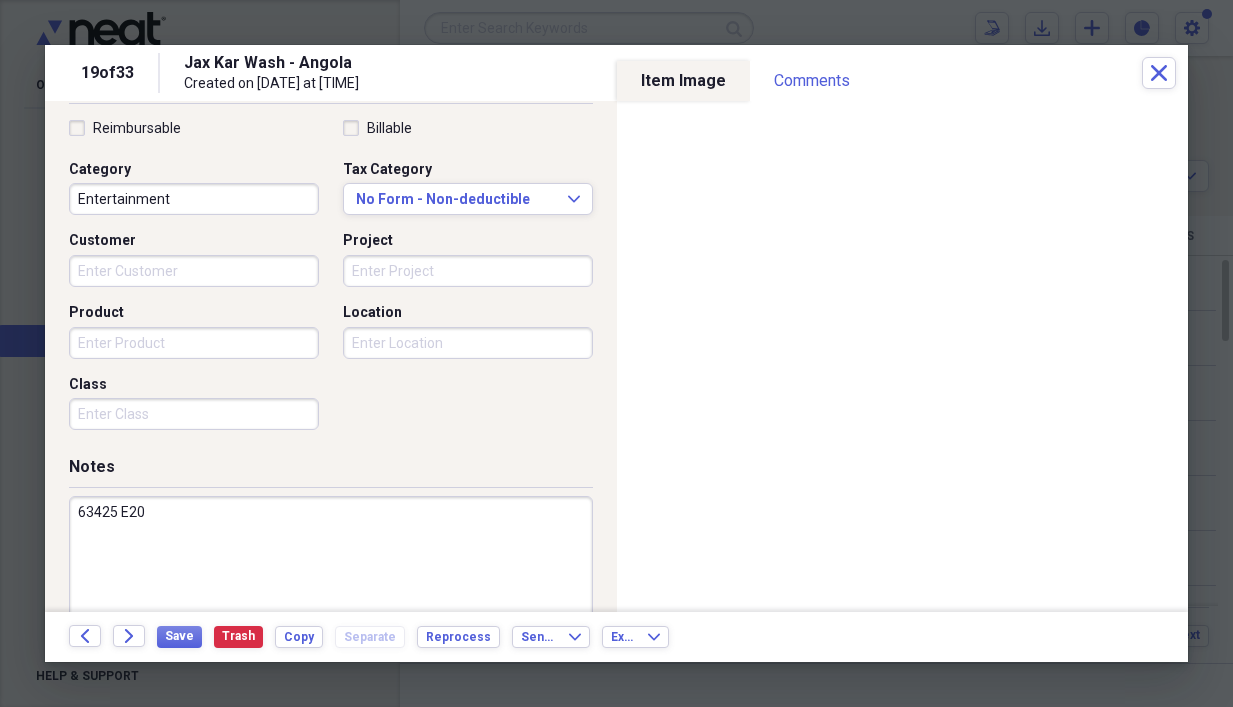 scroll, scrollTop: 503, scrollLeft: 0, axis: vertical 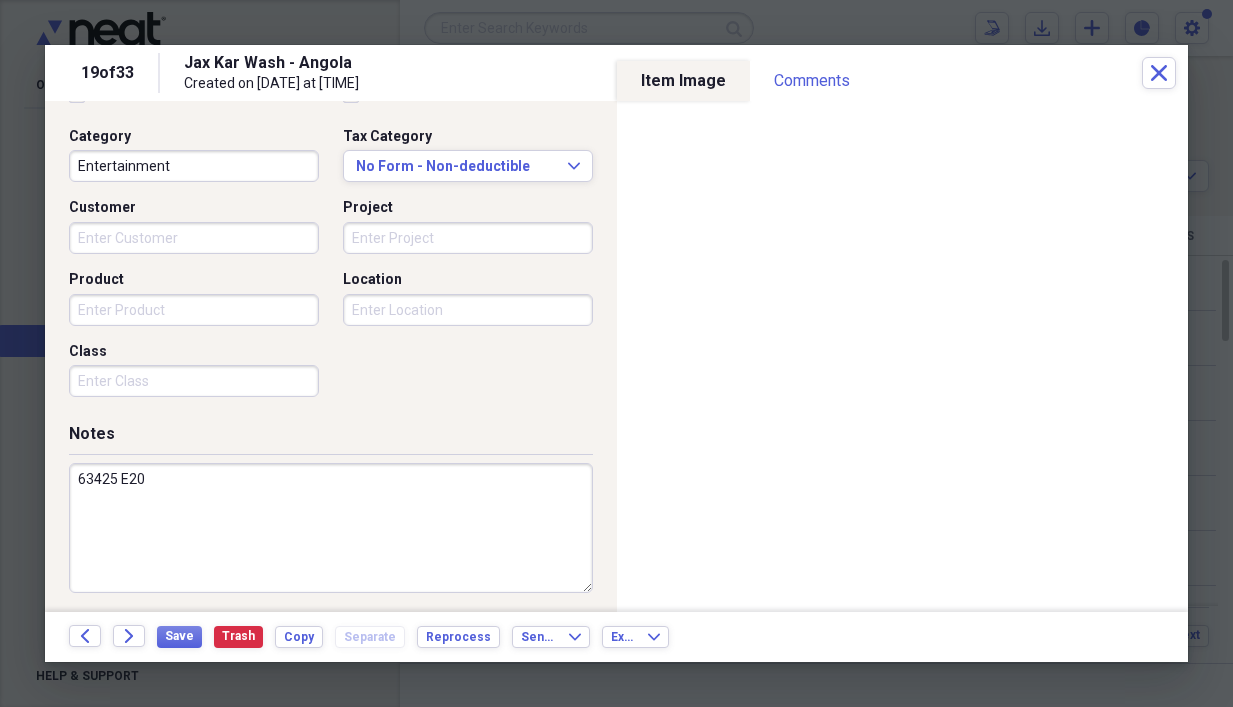click on "63425 E20" at bounding box center [331, 528] 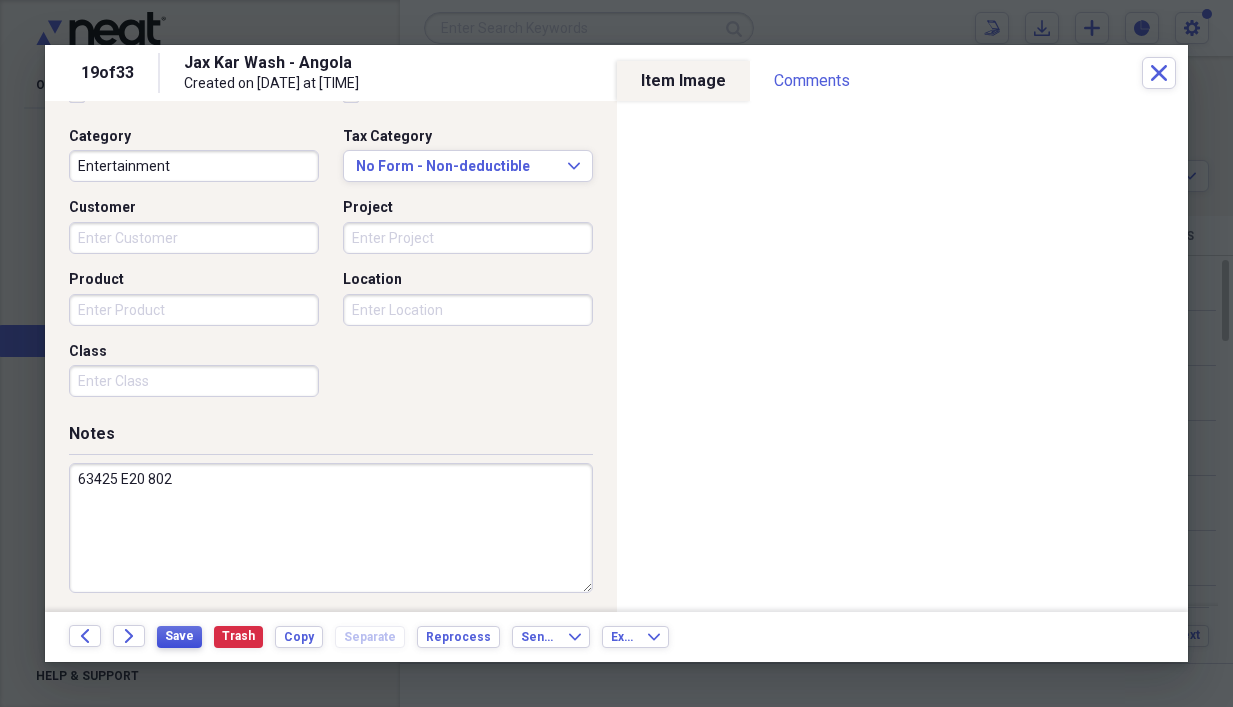 type on "63425 E20 802" 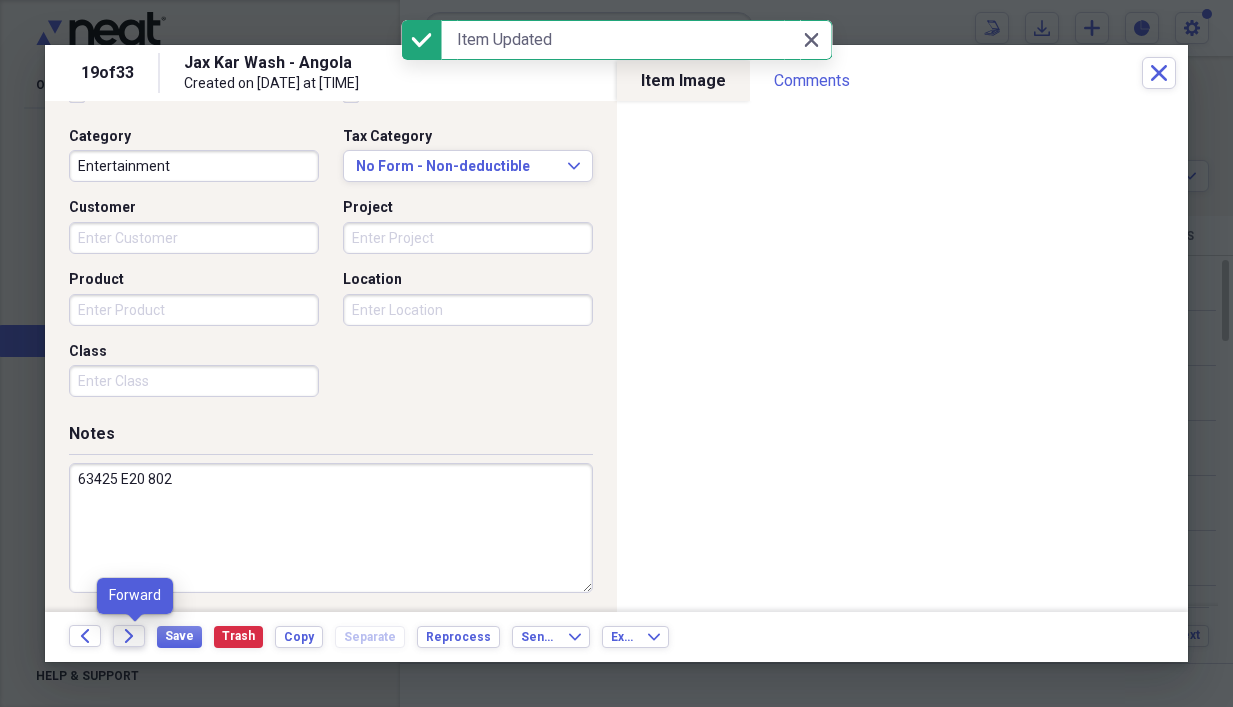 click on "Forward" 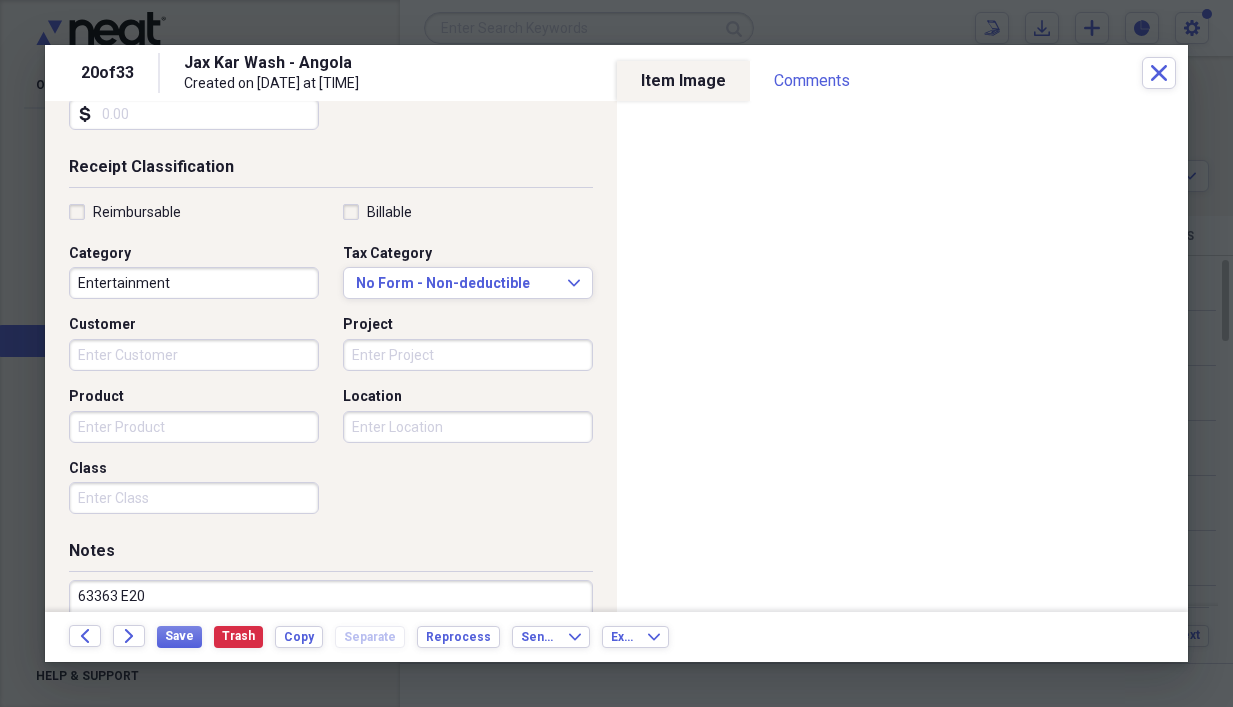 scroll, scrollTop: 400, scrollLeft: 0, axis: vertical 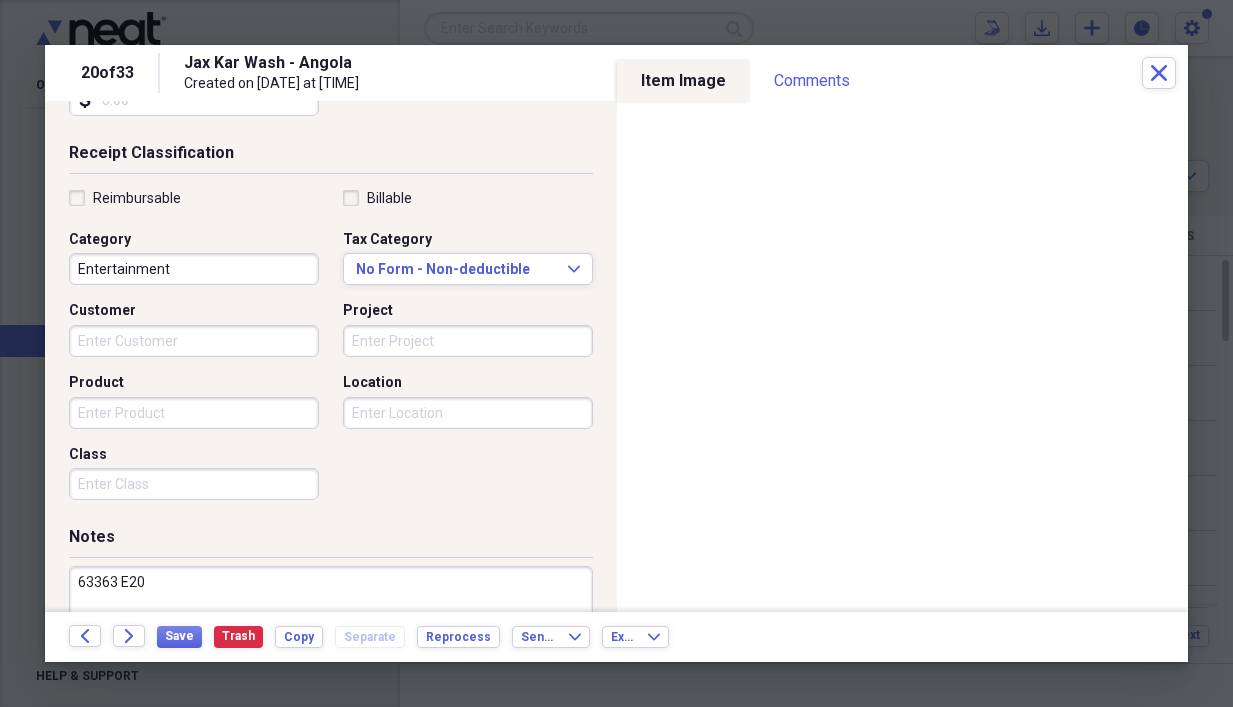 click on "63363 E20" at bounding box center [331, 631] 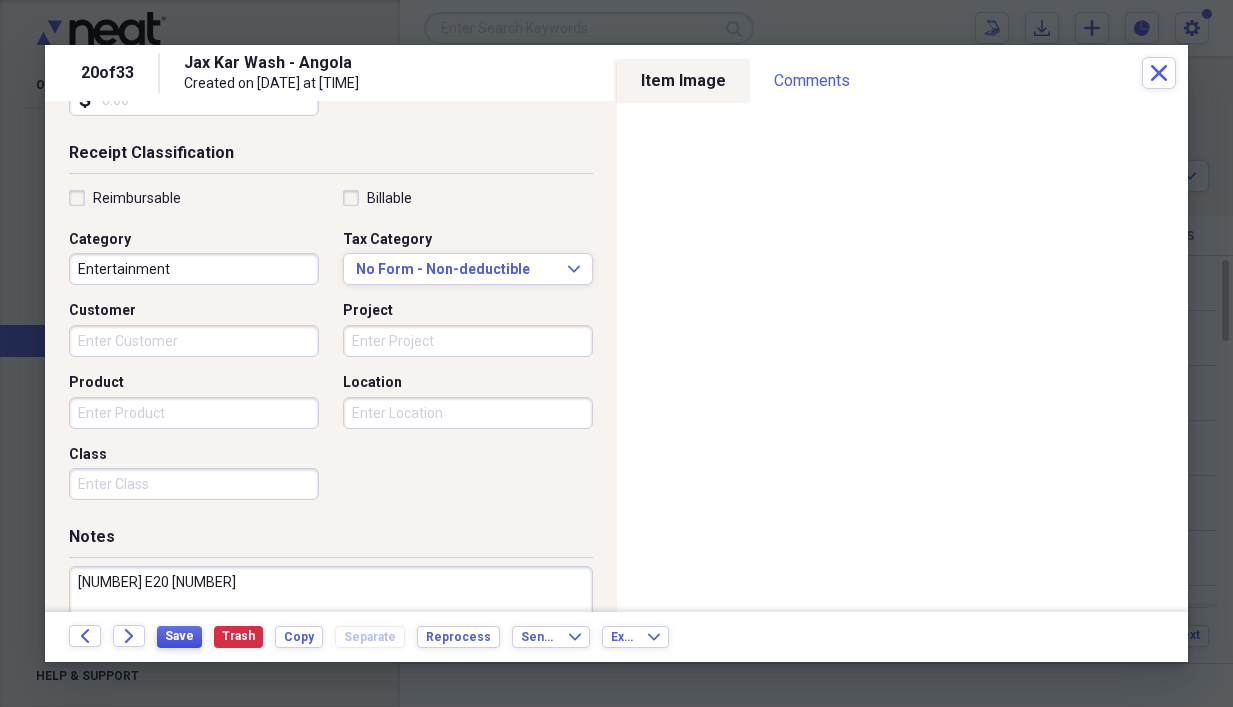 type on "[NUMBER] E20 [NUMBER]" 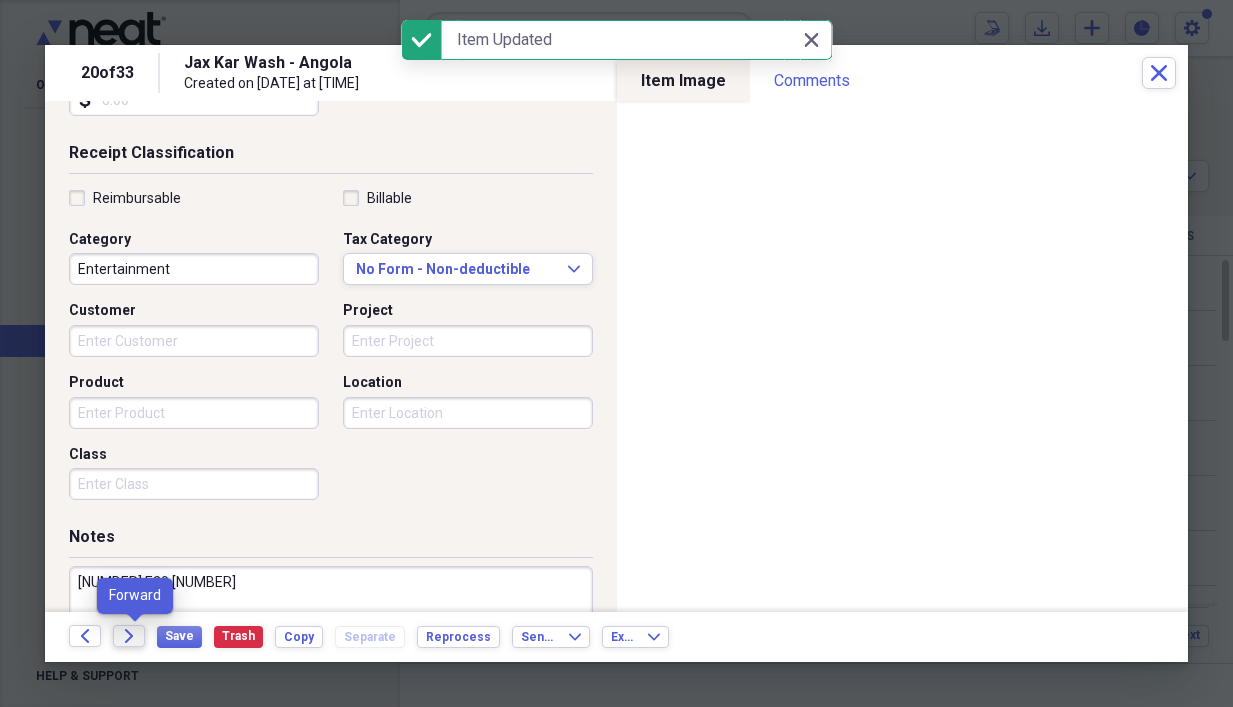 click on "Forward" 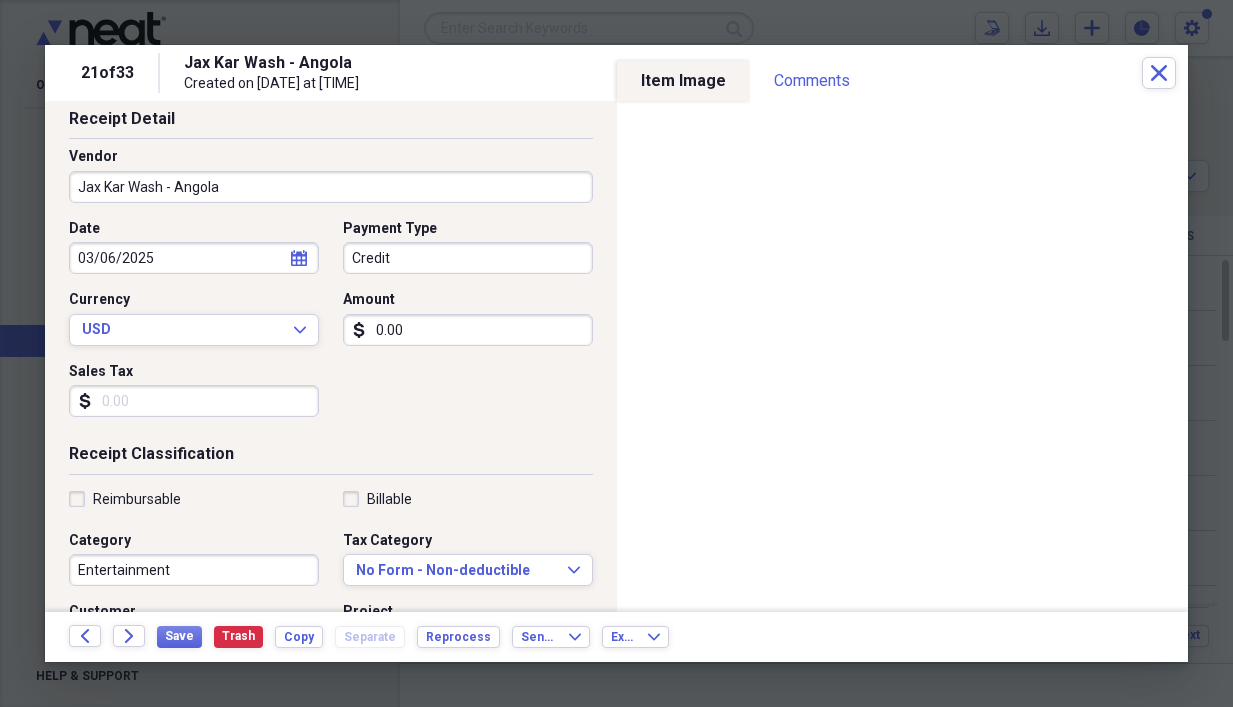 scroll, scrollTop: 133, scrollLeft: 0, axis: vertical 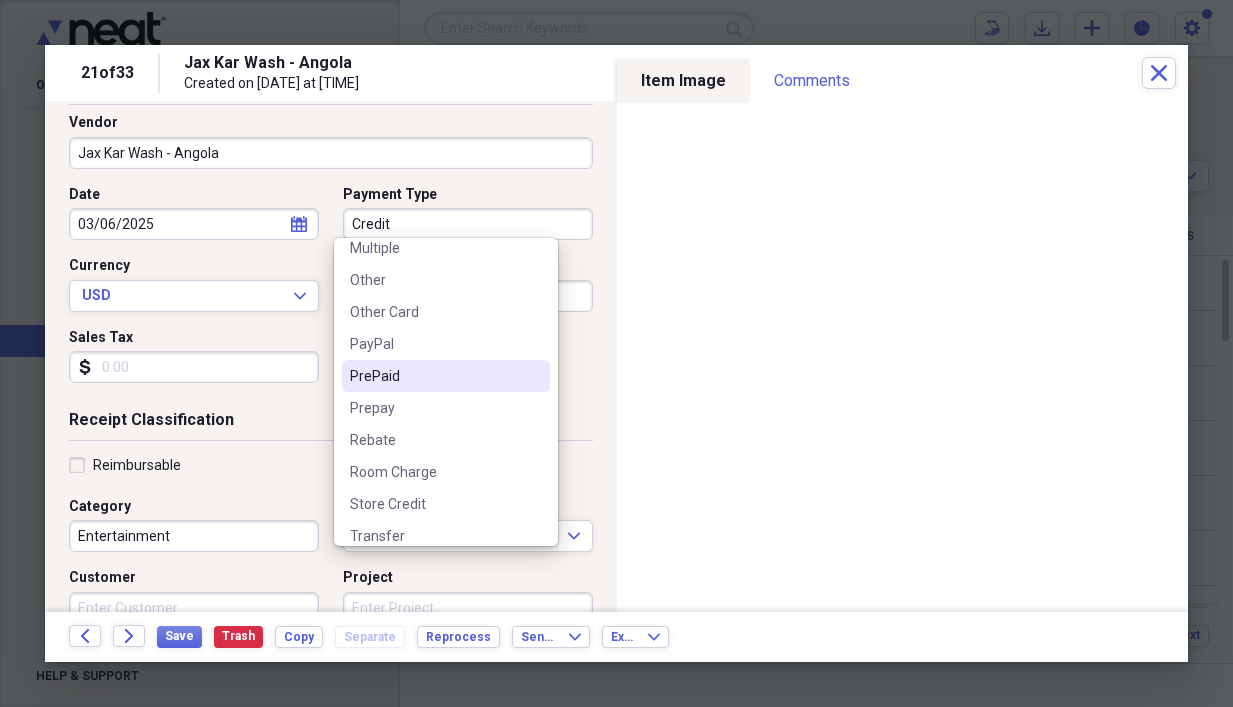 click on "PrePaid" at bounding box center [446, 376] 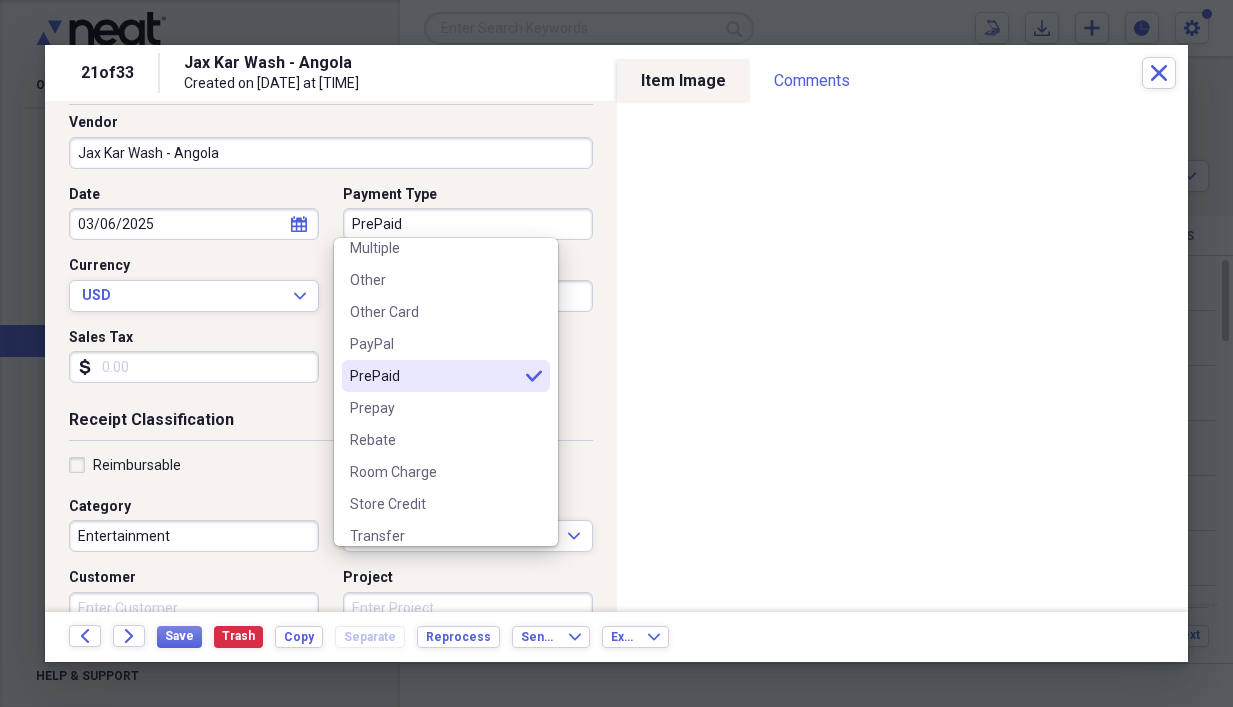 type on "PrePaid" 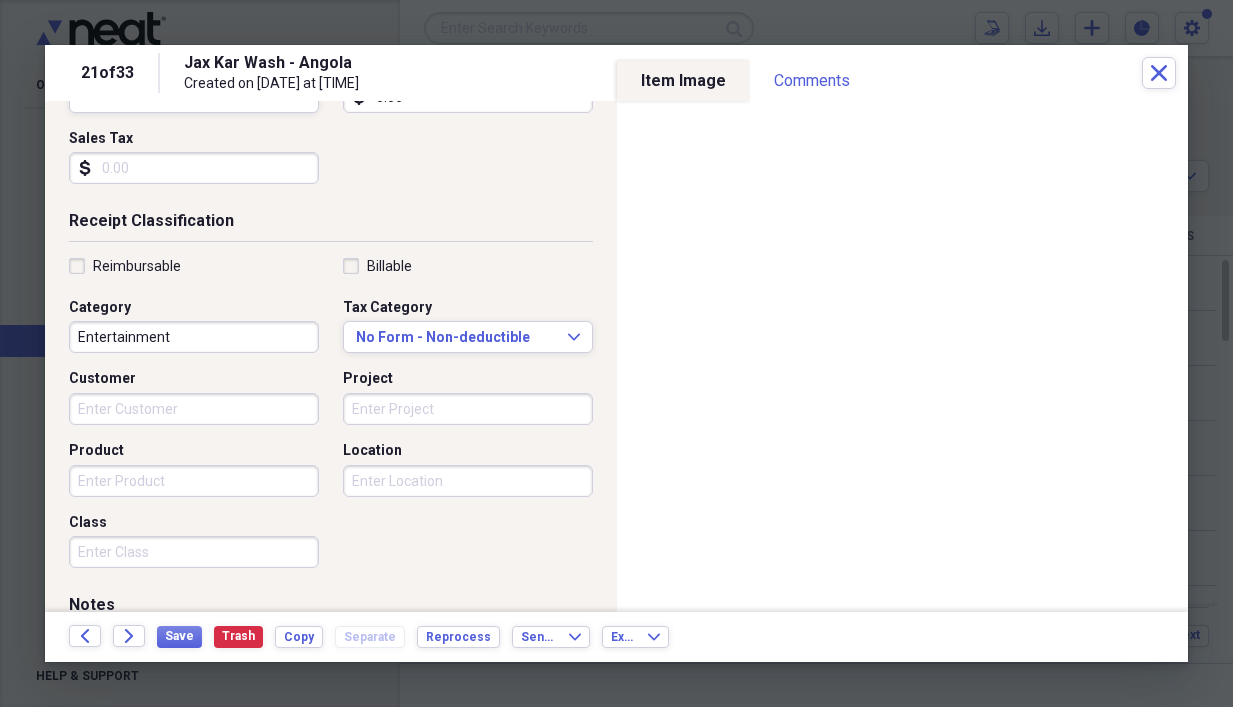 scroll, scrollTop: 400, scrollLeft: 0, axis: vertical 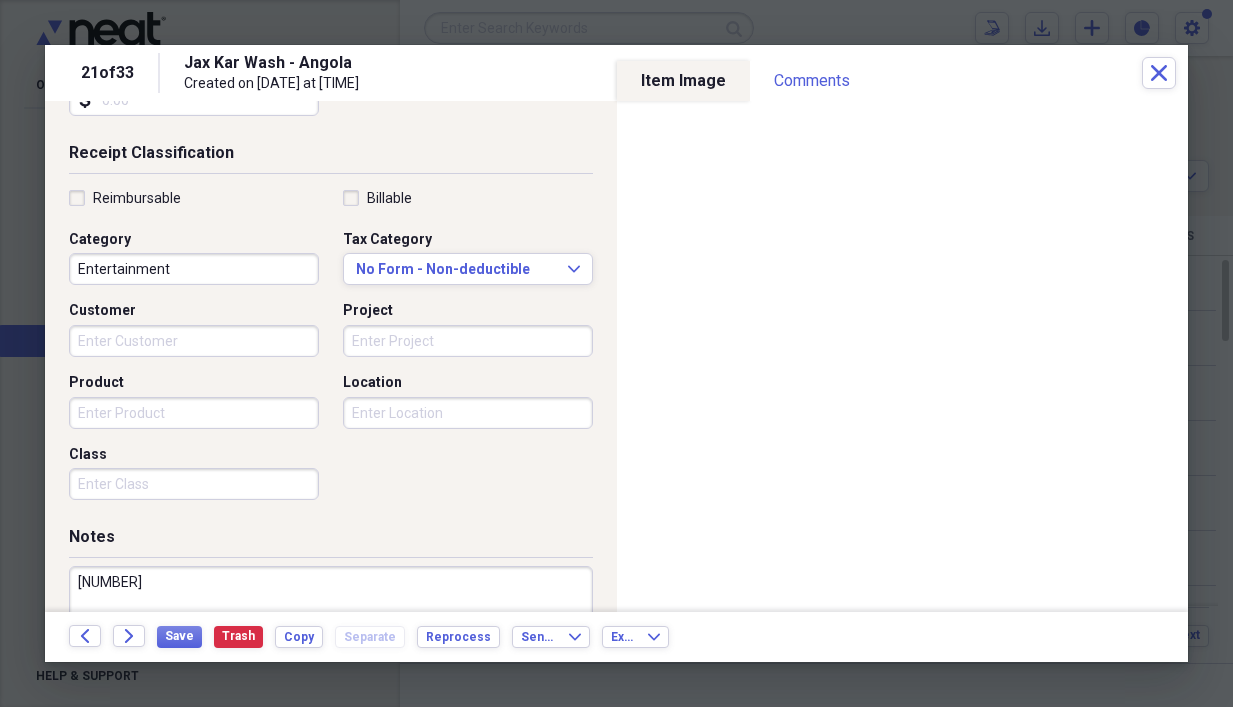 click on "[NUMBER]" at bounding box center (331, 631) 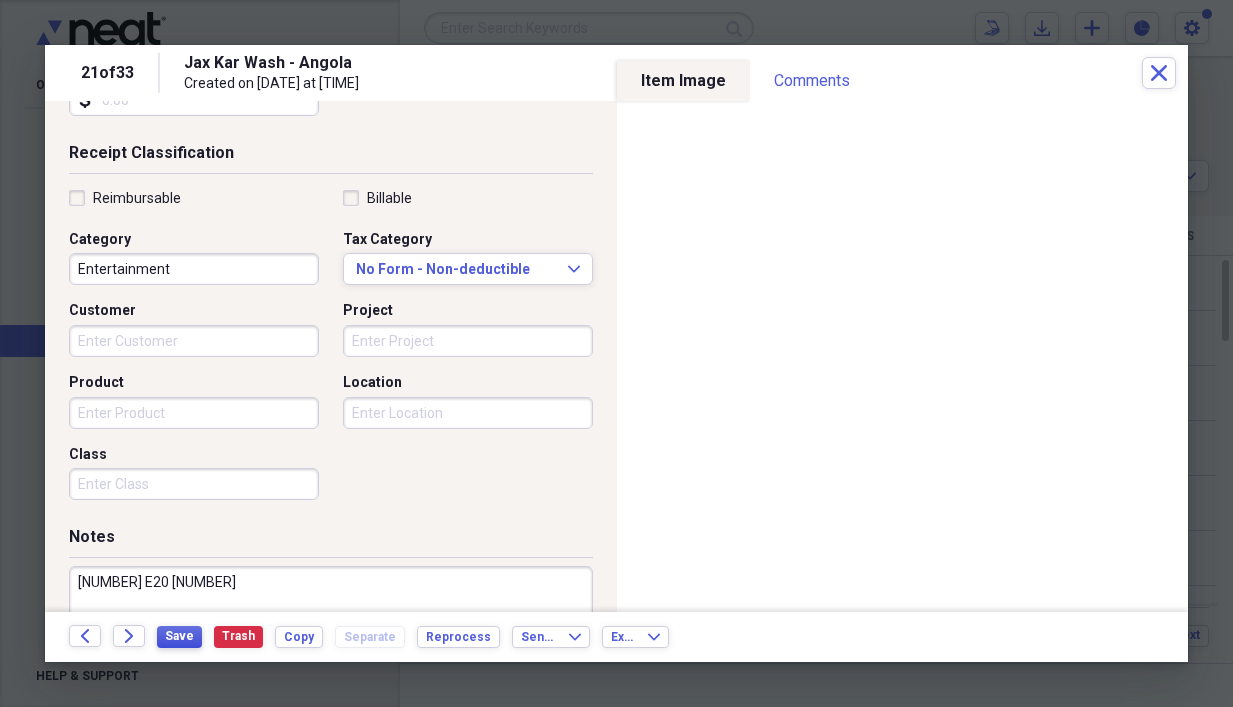 type on "[NUMBER] E20 [NUMBER]" 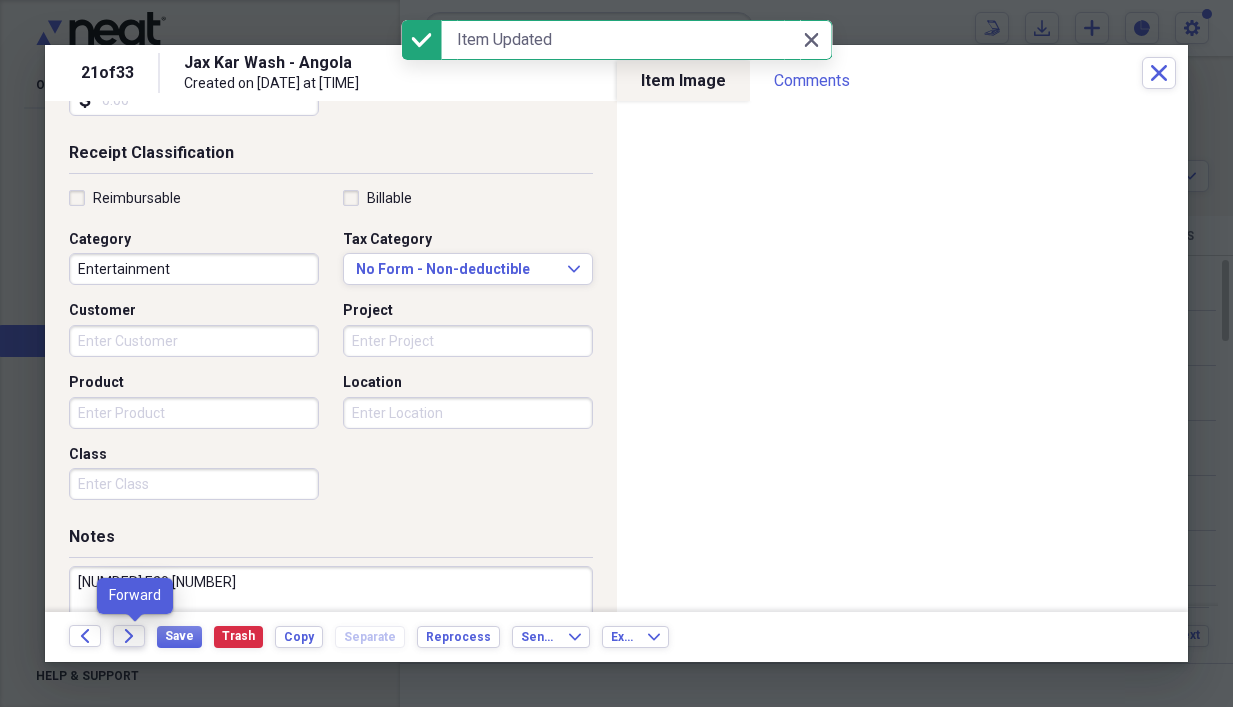 click 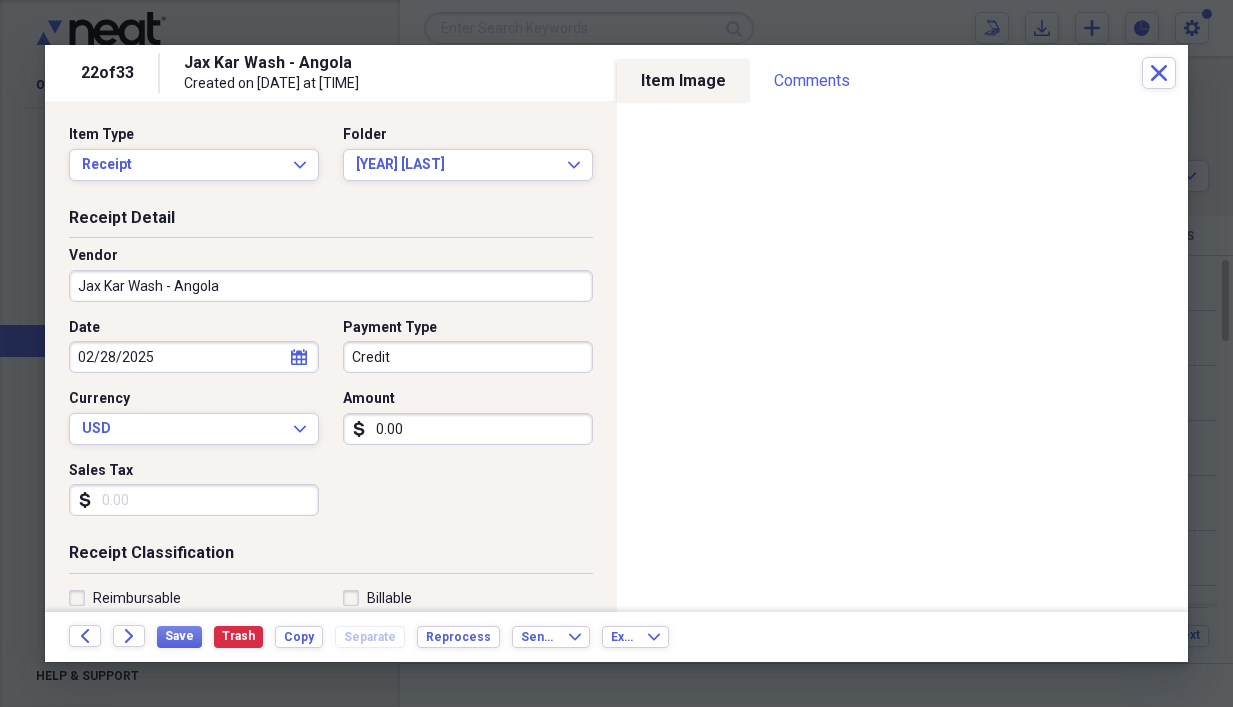 click on "Credit" at bounding box center [468, 357] 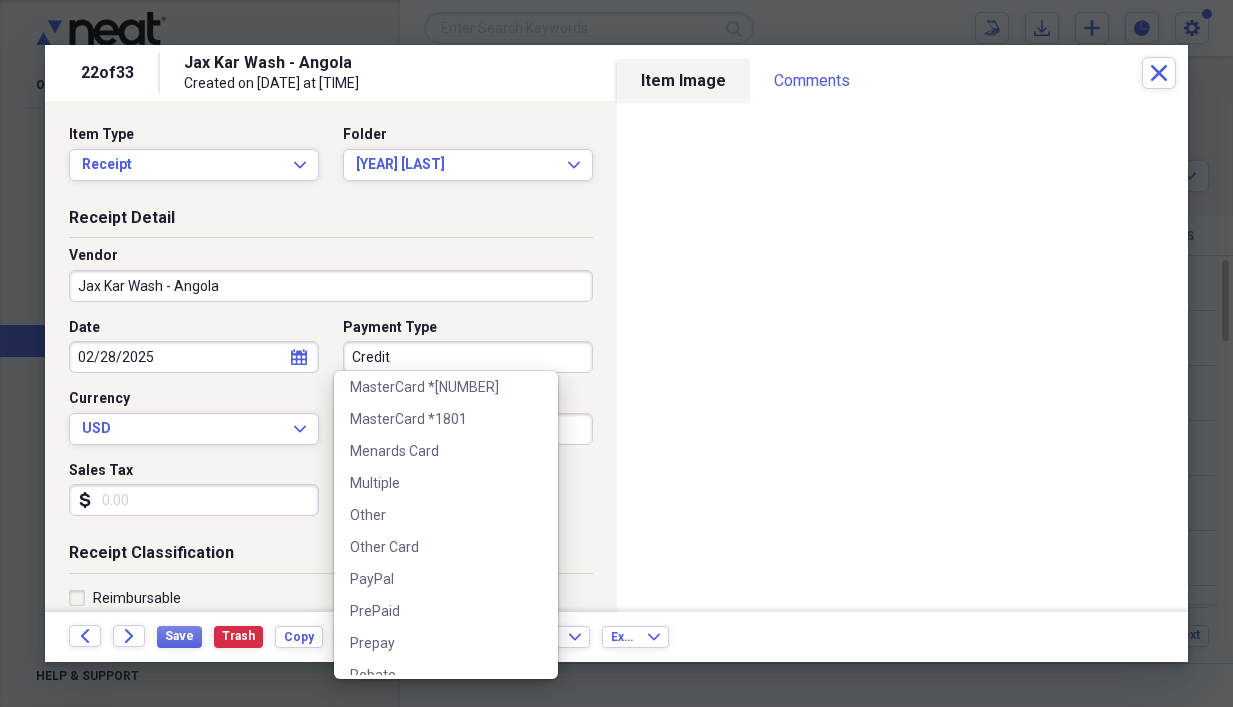 scroll, scrollTop: 1083, scrollLeft: 0, axis: vertical 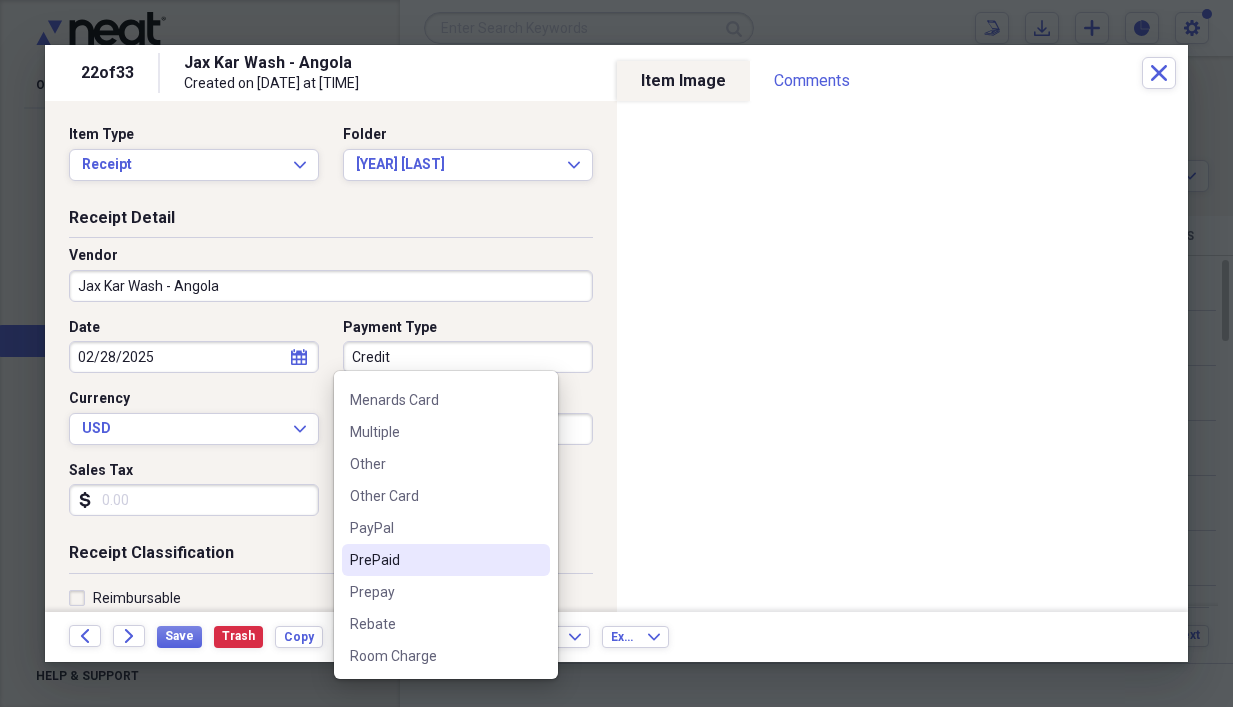 click on "PrePaid" at bounding box center [434, 560] 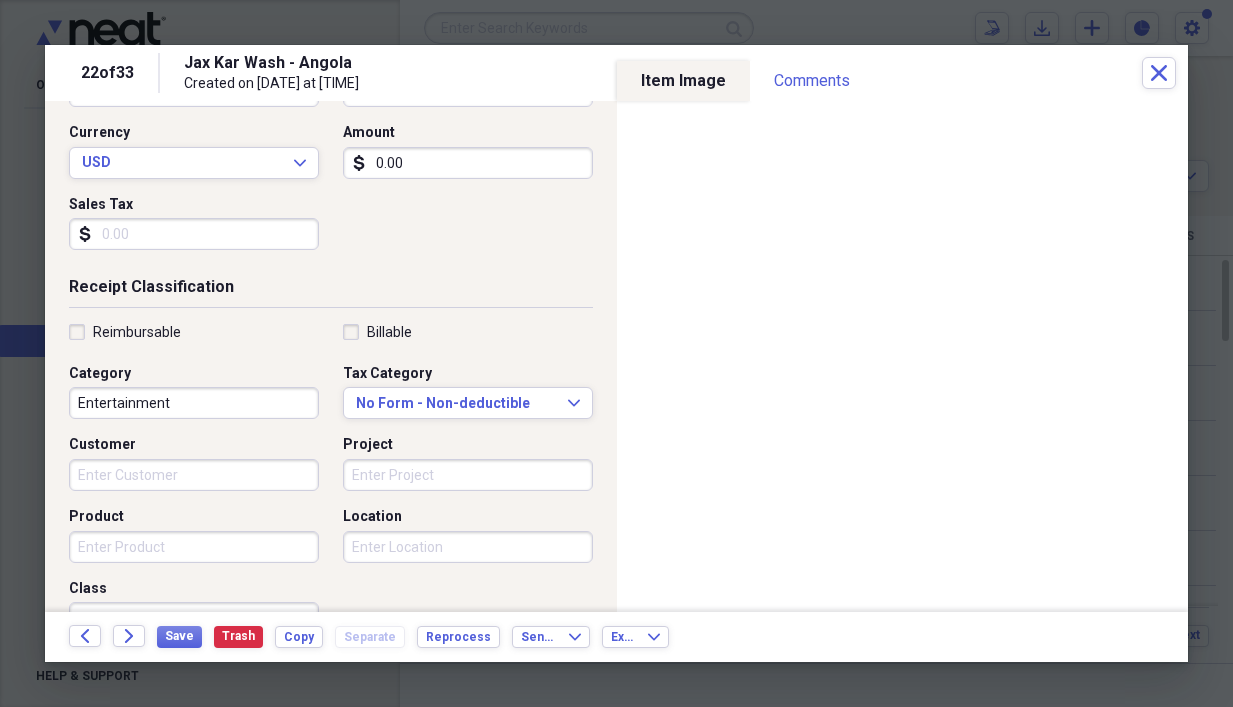 scroll, scrollTop: 400, scrollLeft: 0, axis: vertical 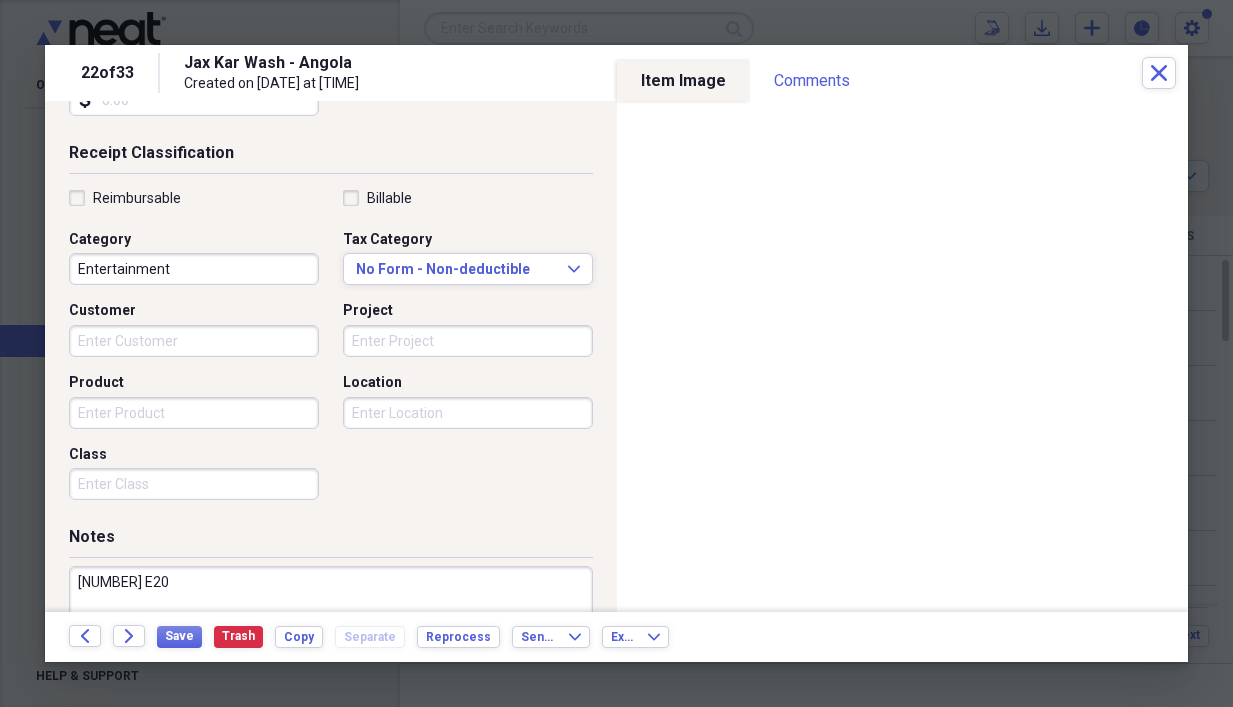 click on "[NUMBER] E20" at bounding box center [331, 631] 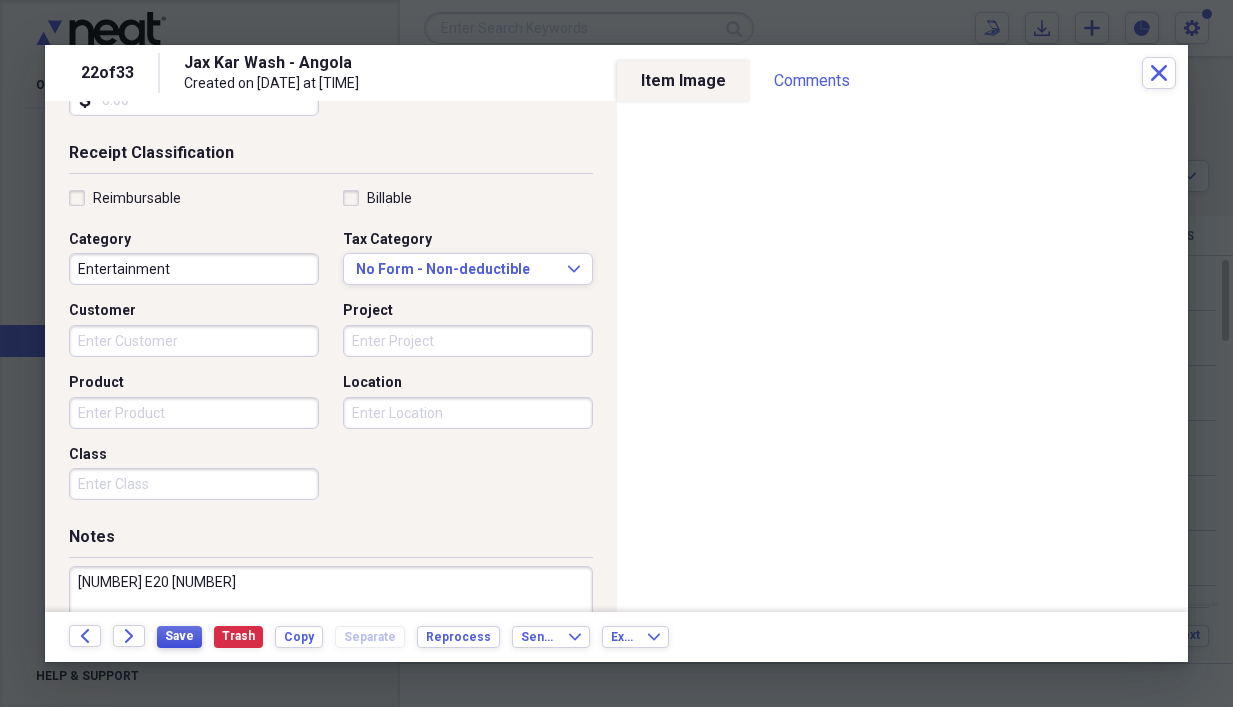 type on "[NUMBER] E20 [NUMBER]" 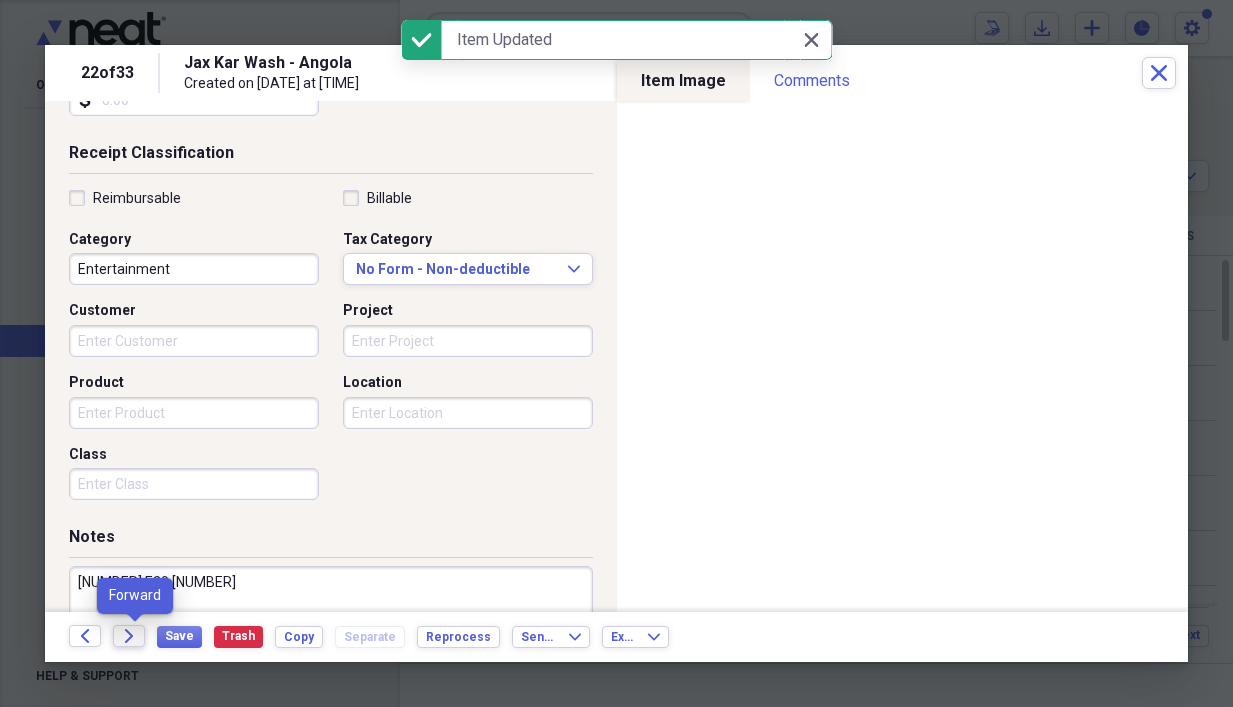 click 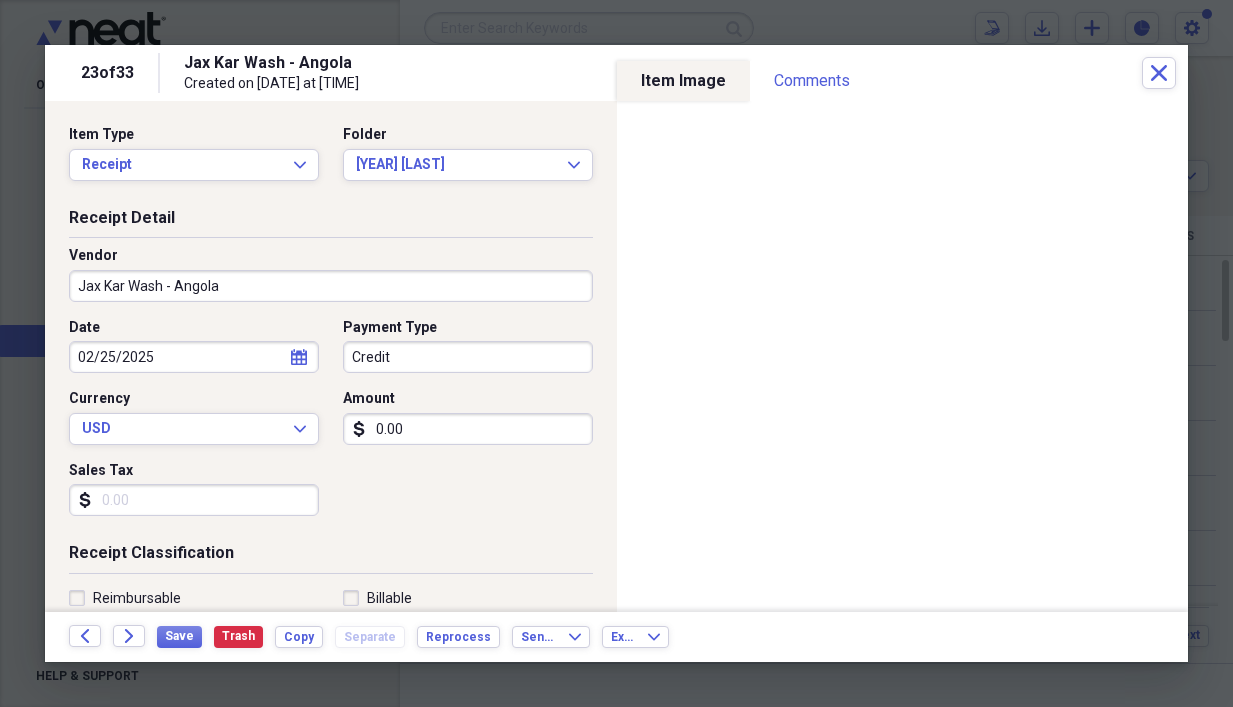 scroll, scrollTop: 133, scrollLeft: 0, axis: vertical 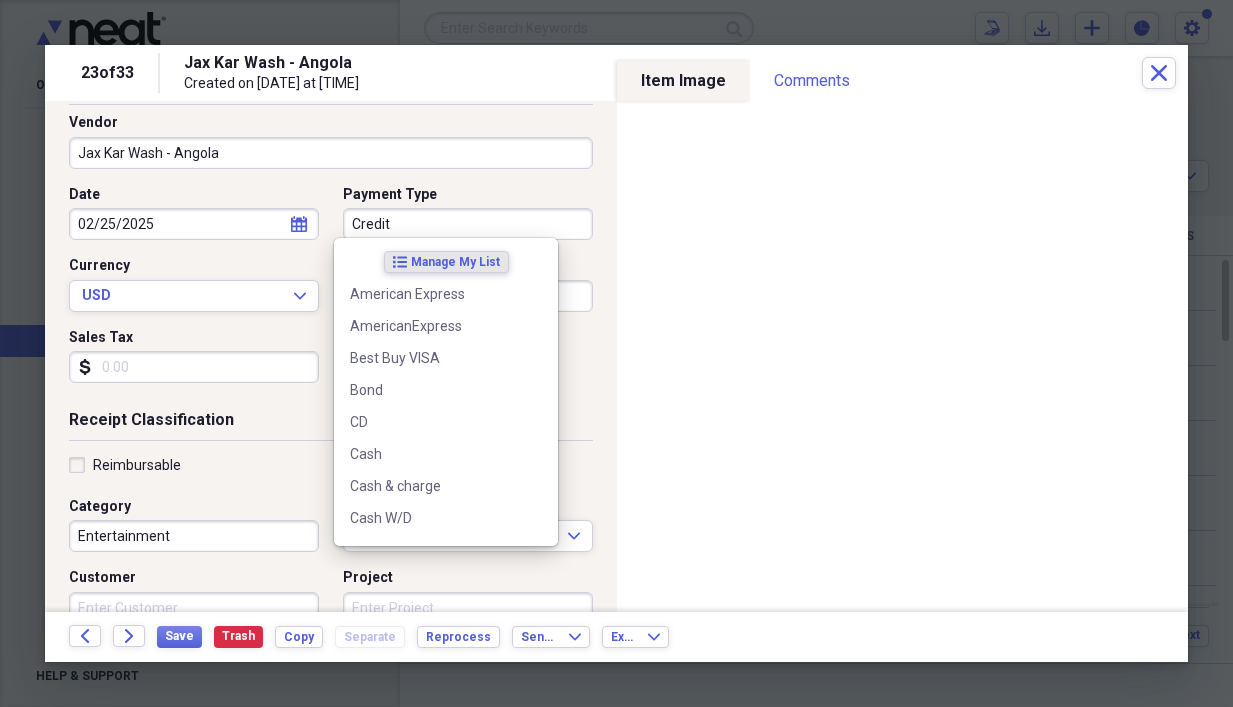 click on "Credit" at bounding box center [468, 224] 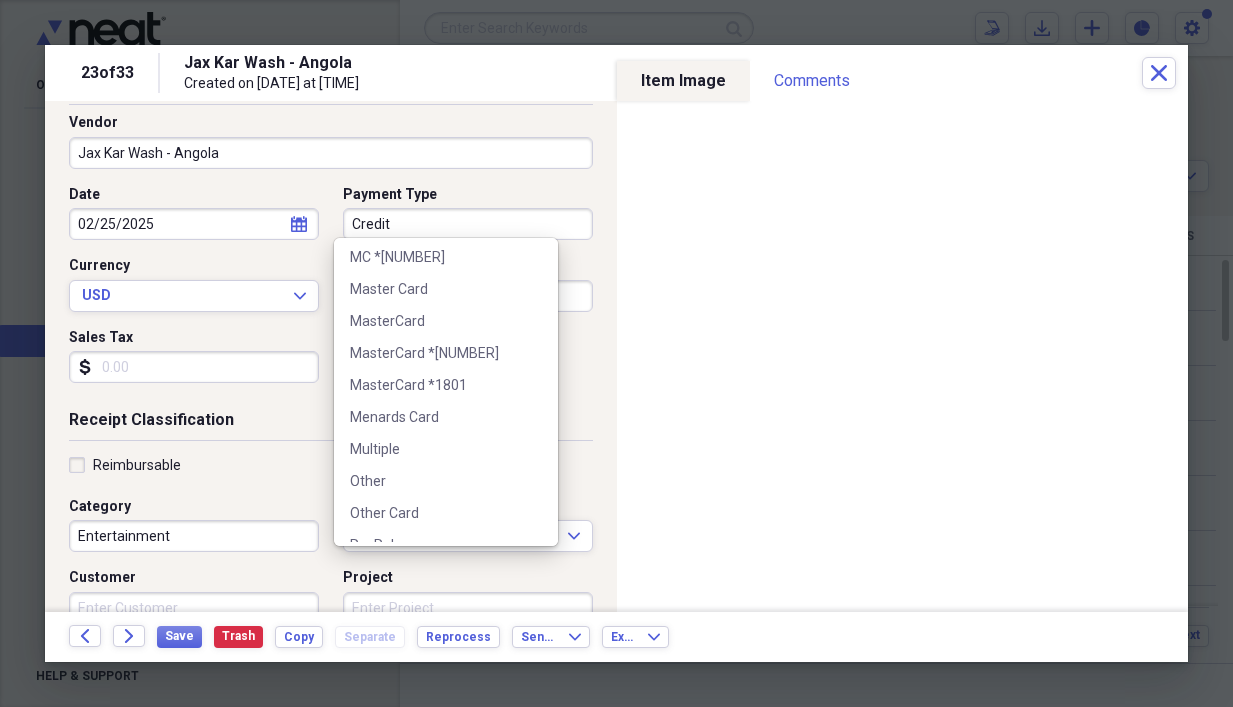scroll, scrollTop: 1066, scrollLeft: 0, axis: vertical 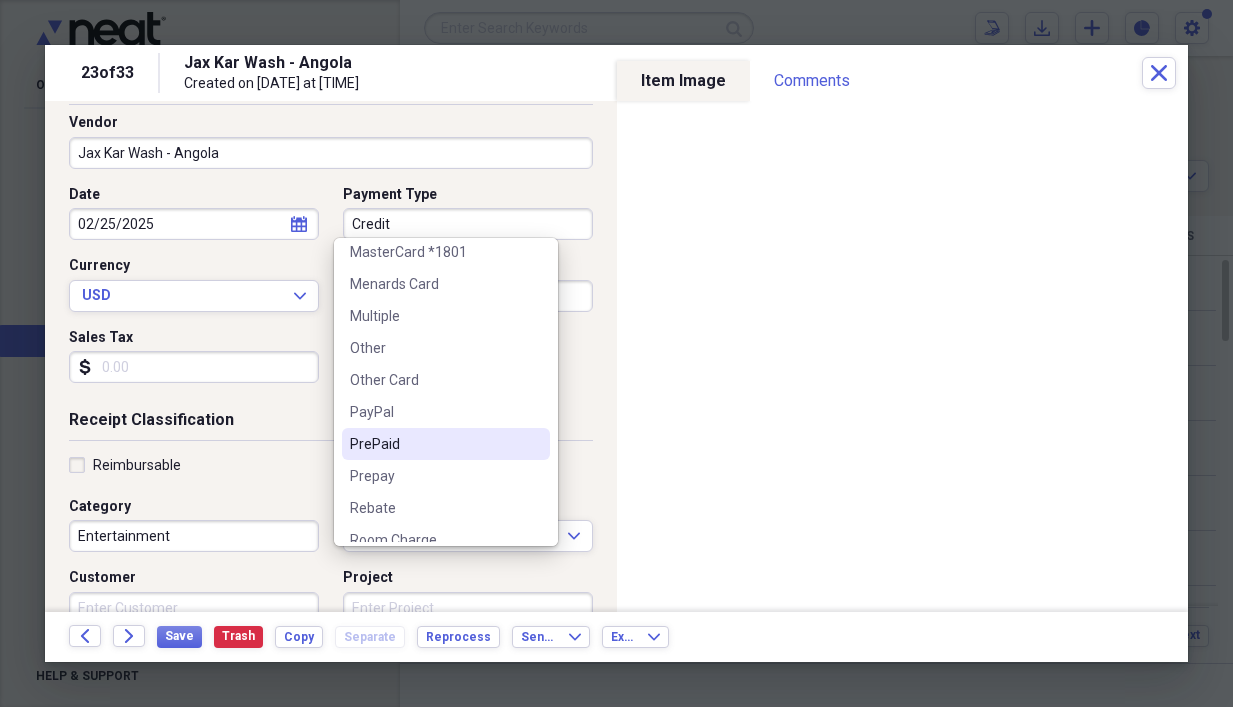 click on "PrePaid" at bounding box center (434, 444) 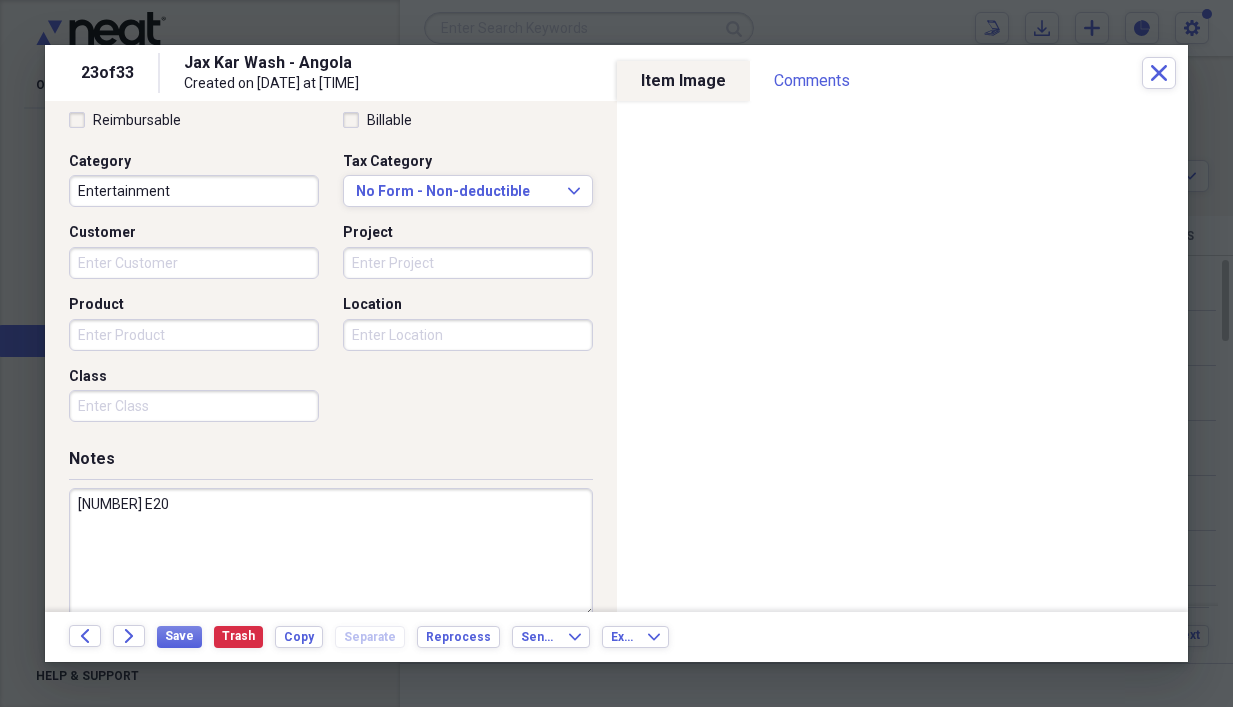 scroll, scrollTop: 503, scrollLeft: 0, axis: vertical 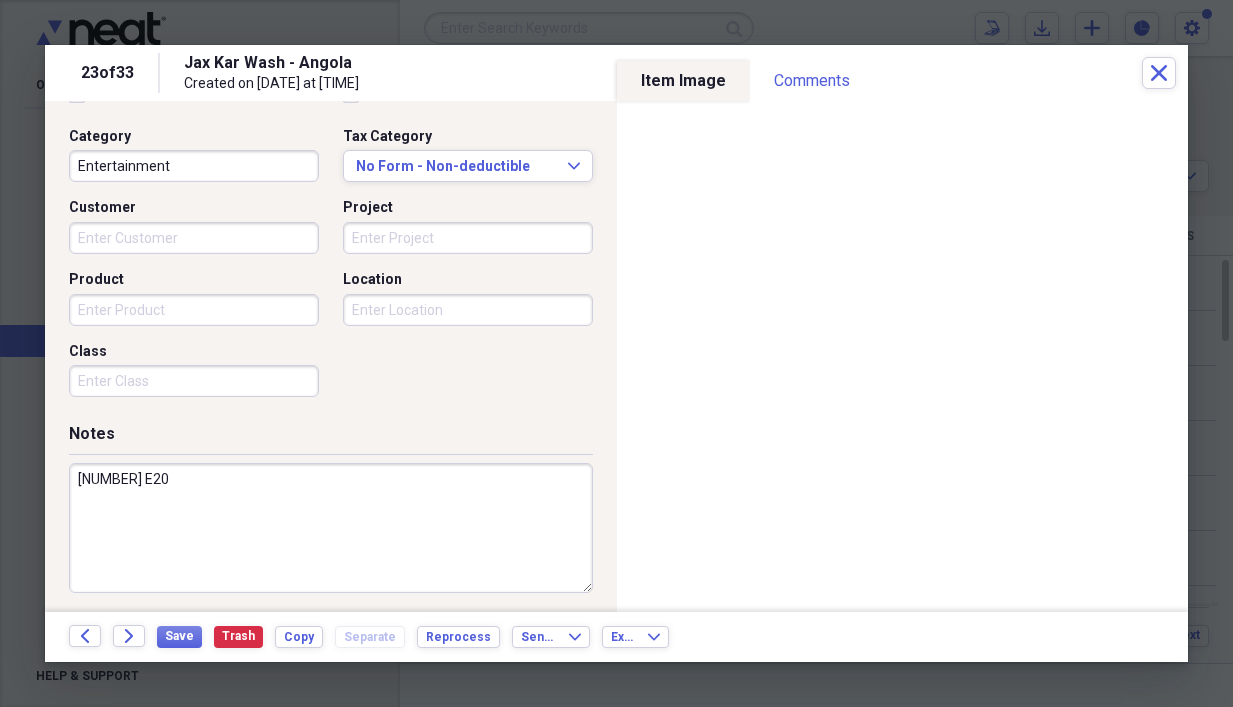 click on "[NUMBER] E20" at bounding box center (331, 528) 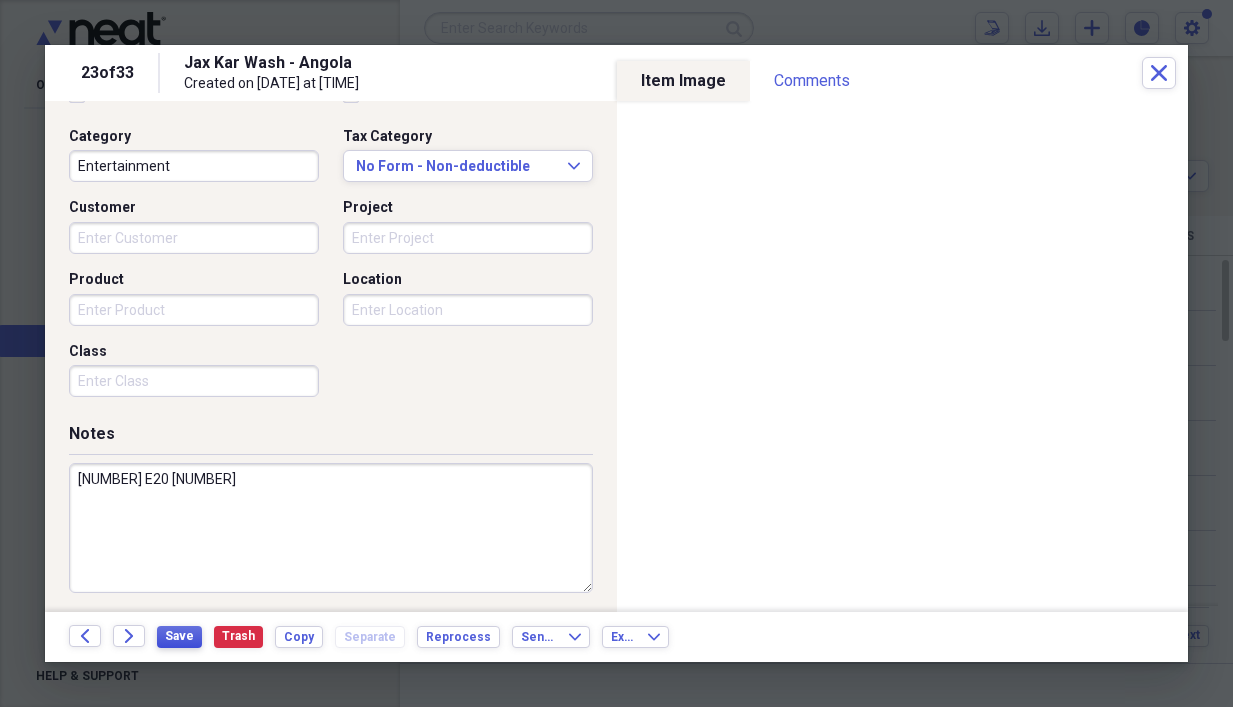 type on "[NUMBER] E20 [NUMBER]" 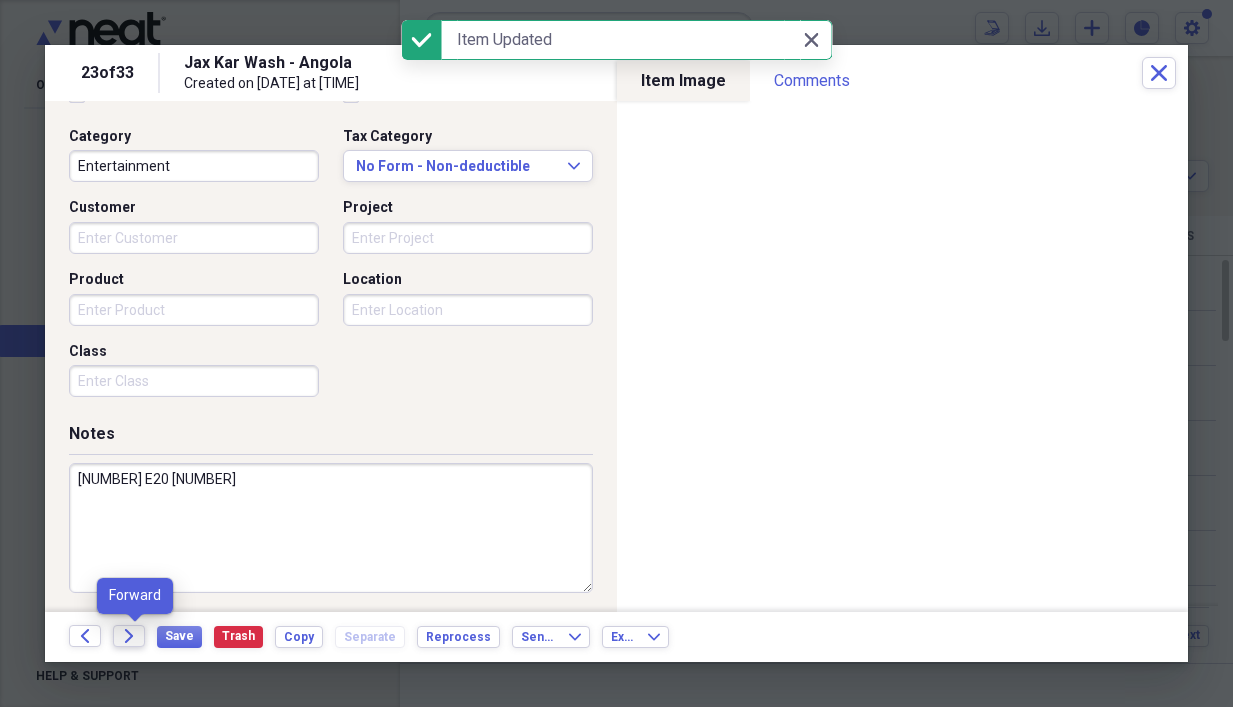 click on "Forward" 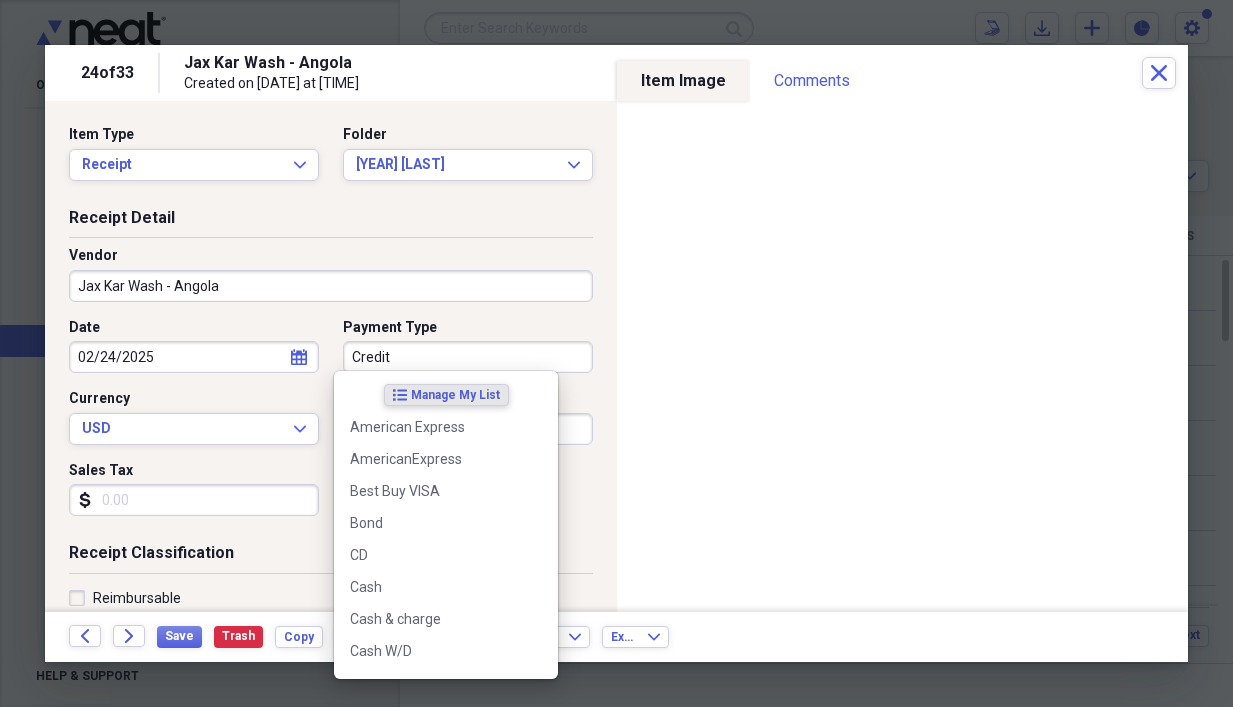 click on "Credit" at bounding box center (468, 357) 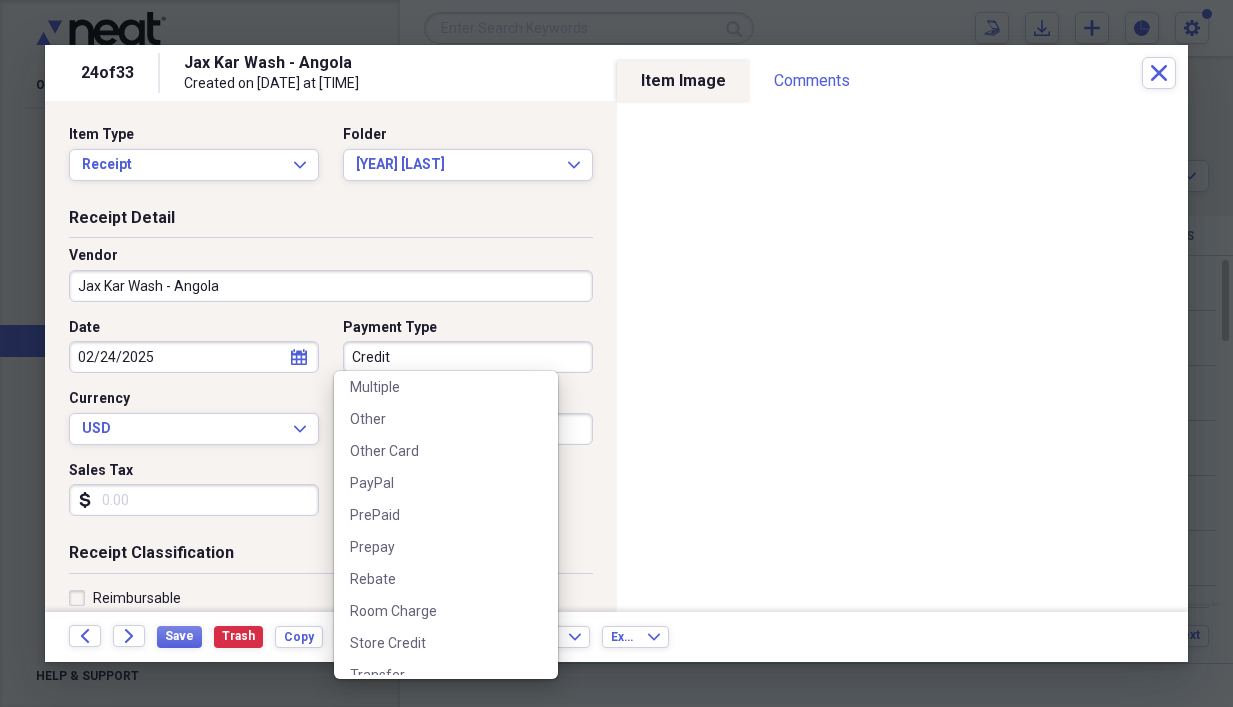 scroll, scrollTop: 1134, scrollLeft: 0, axis: vertical 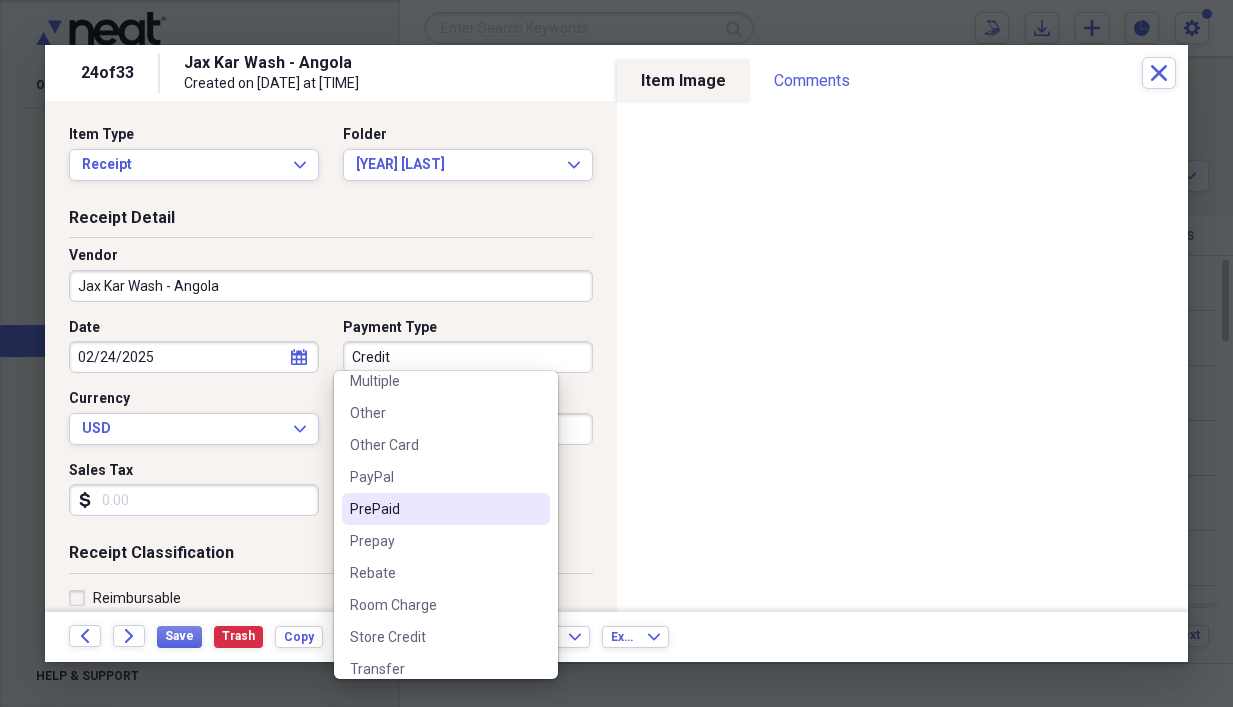 click on "PrePaid" at bounding box center [434, 509] 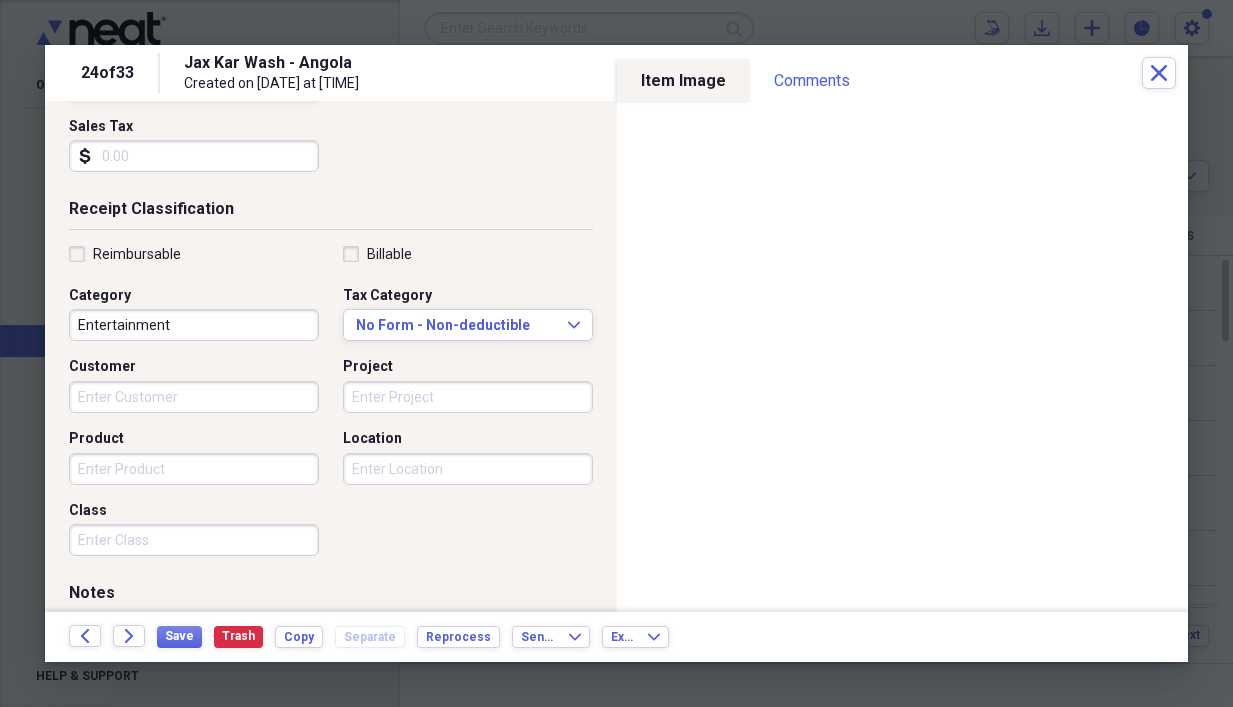 scroll, scrollTop: 400, scrollLeft: 0, axis: vertical 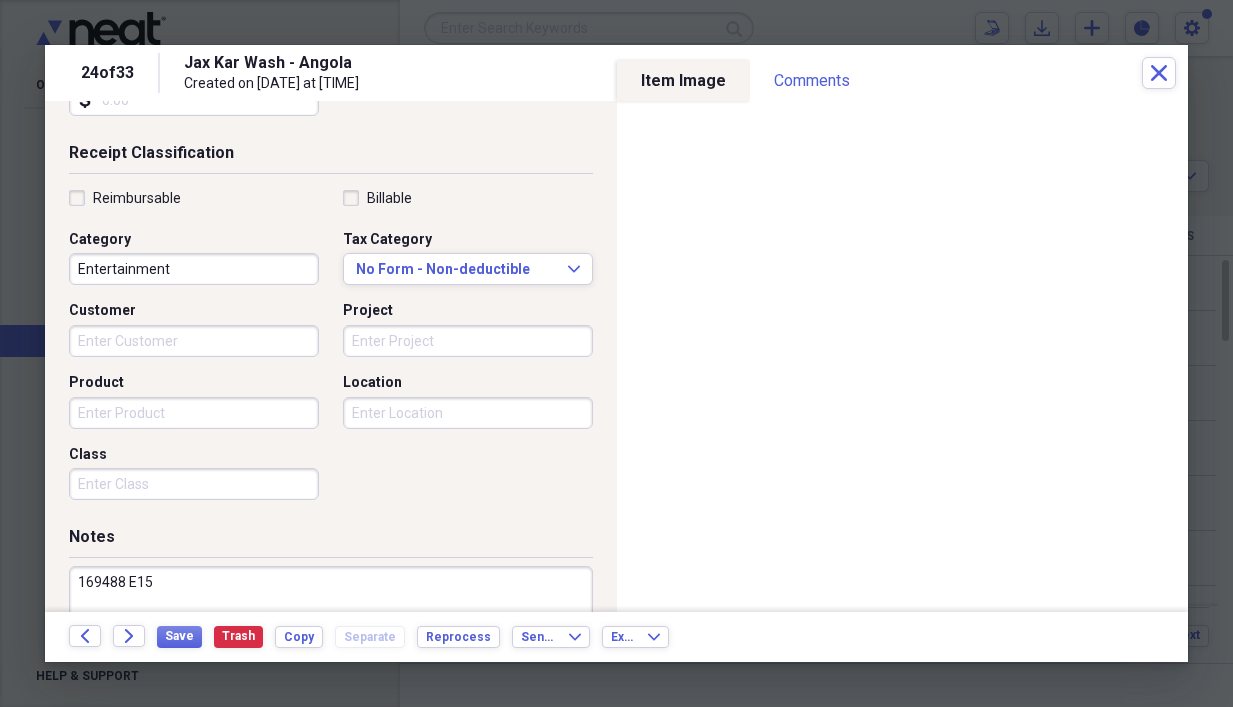 click on "169488 E15" at bounding box center [331, 631] 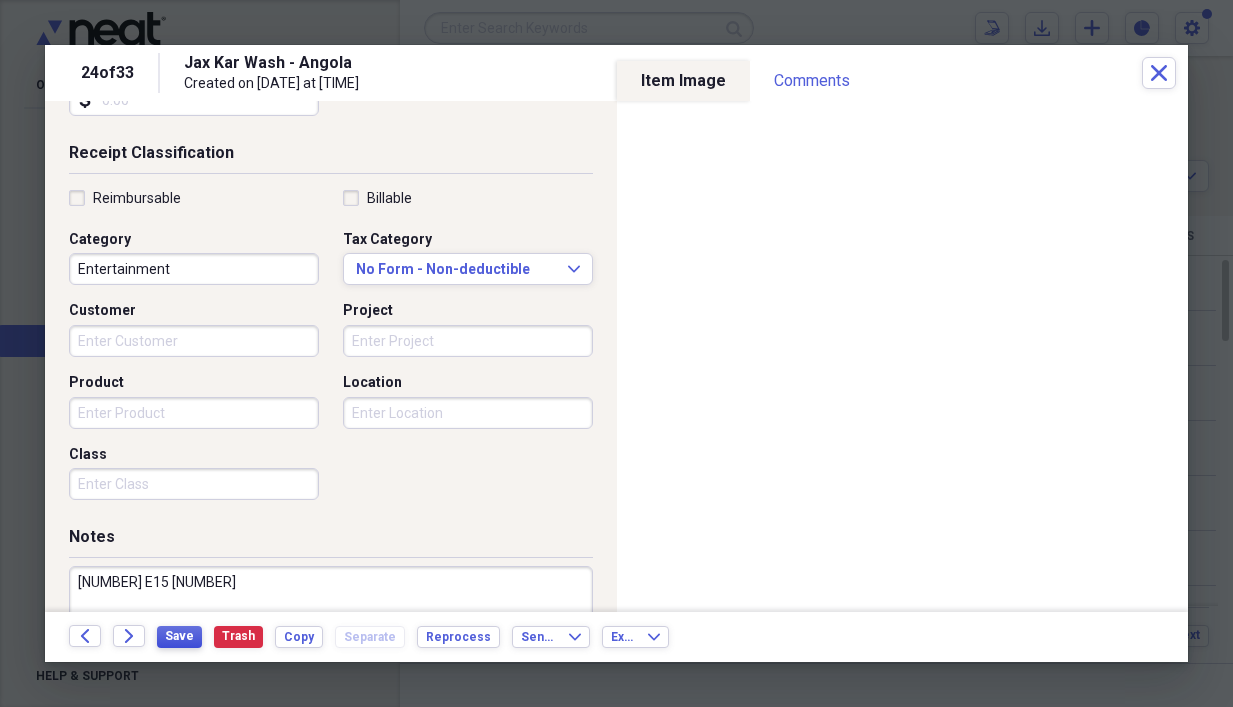 type on "[NUMBER] E15 [NUMBER]" 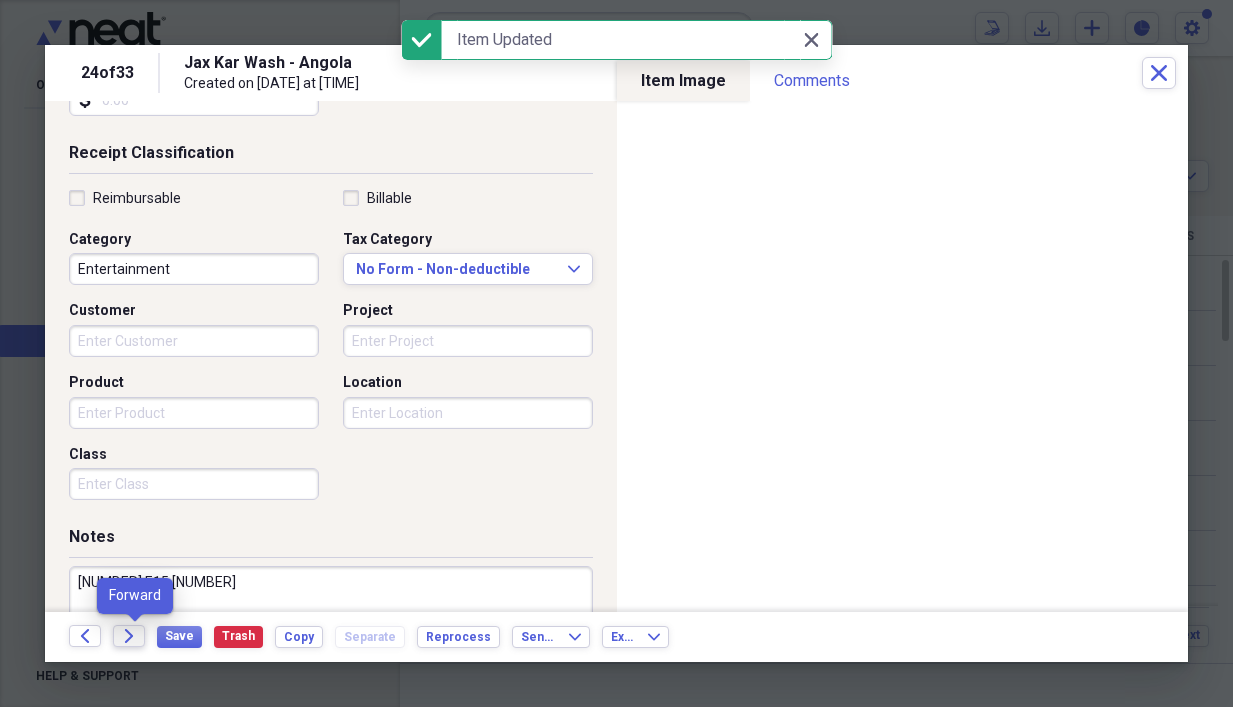 click on "Forward" 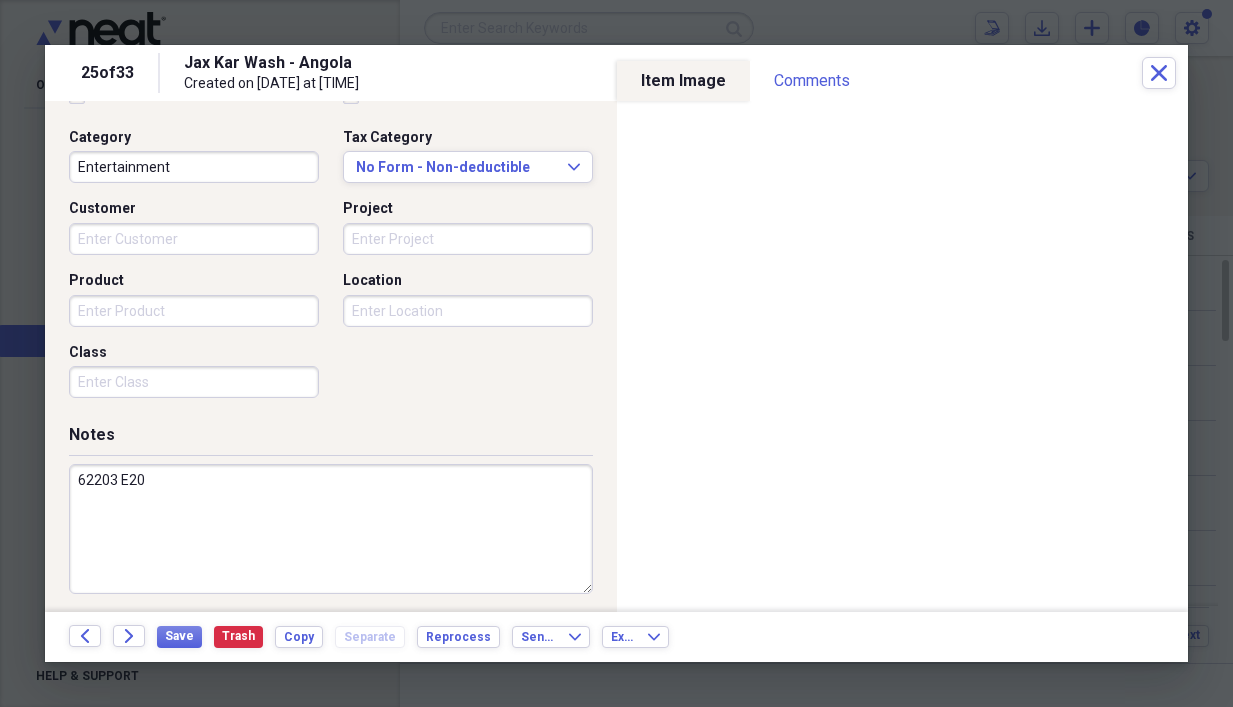scroll, scrollTop: 503, scrollLeft: 0, axis: vertical 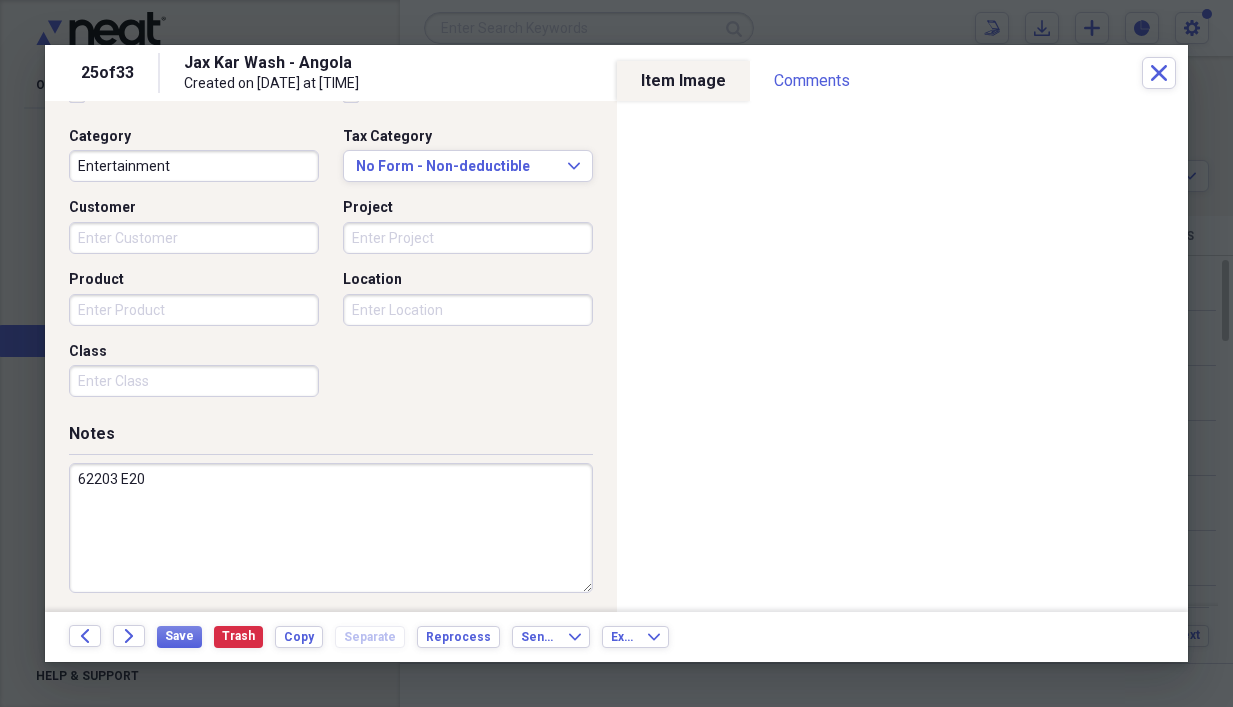 click on "62203 E20" at bounding box center [331, 528] 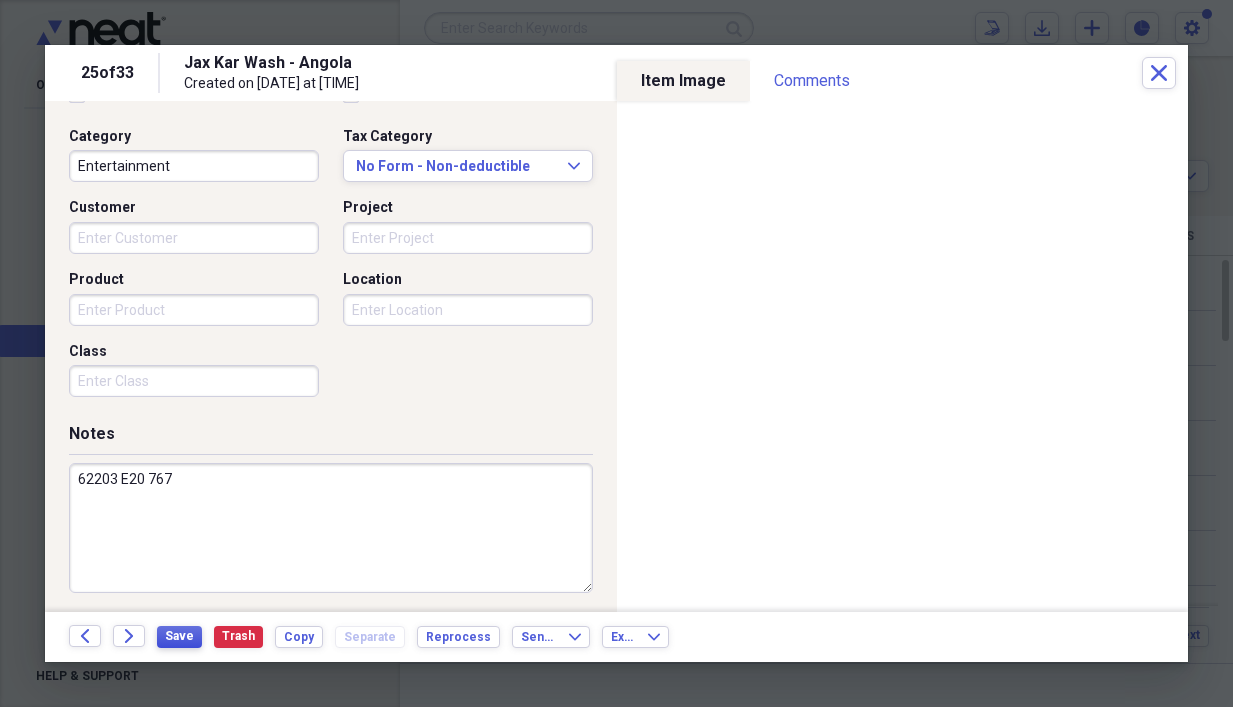 type on "62203 E20 767" 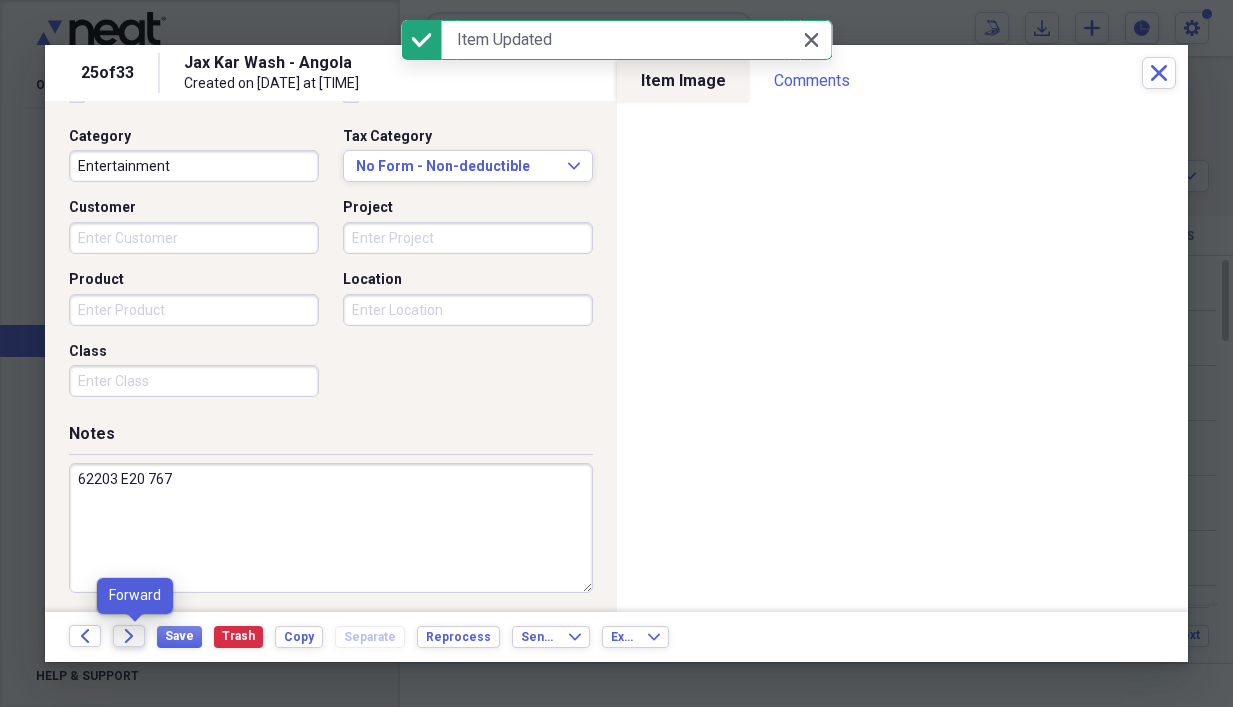 click on "Forward" 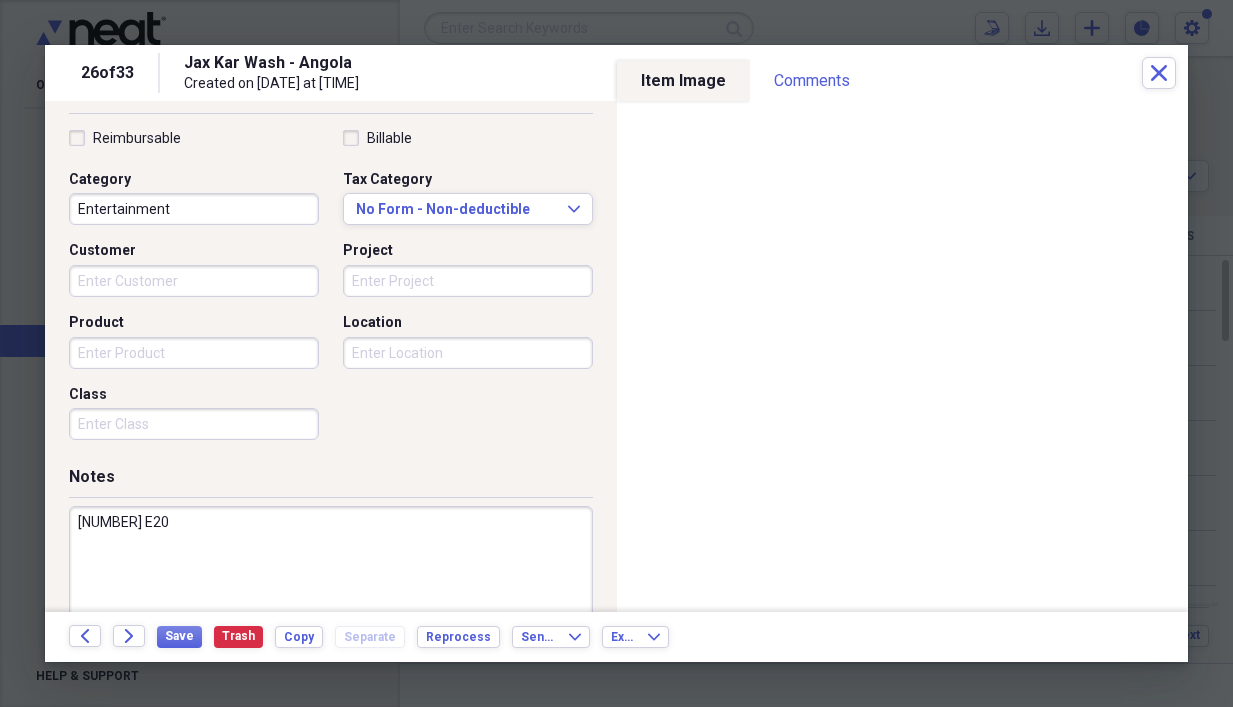 scroll, scrollTop: 503, scrollLeft: 0, axis: vertical 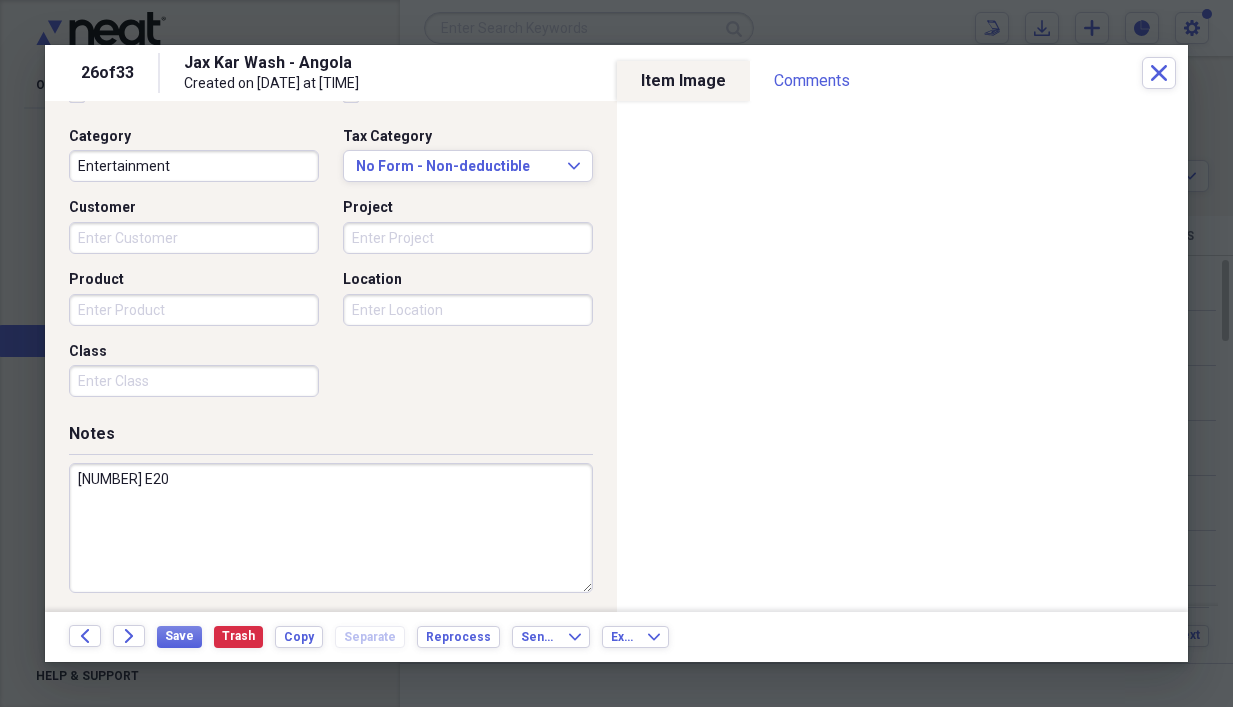 click on "[NUMBER] E20" at bounding box center (331, 528) 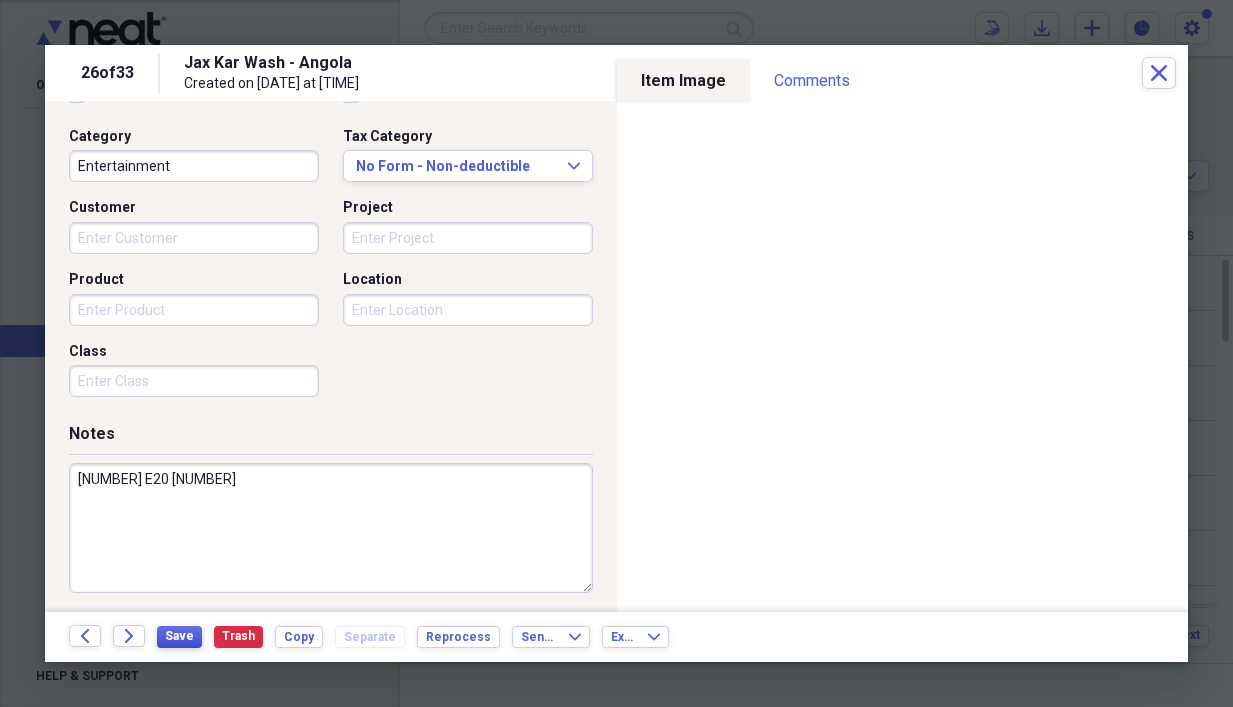 type on "[NUMBER] E20 [NUMBER]" 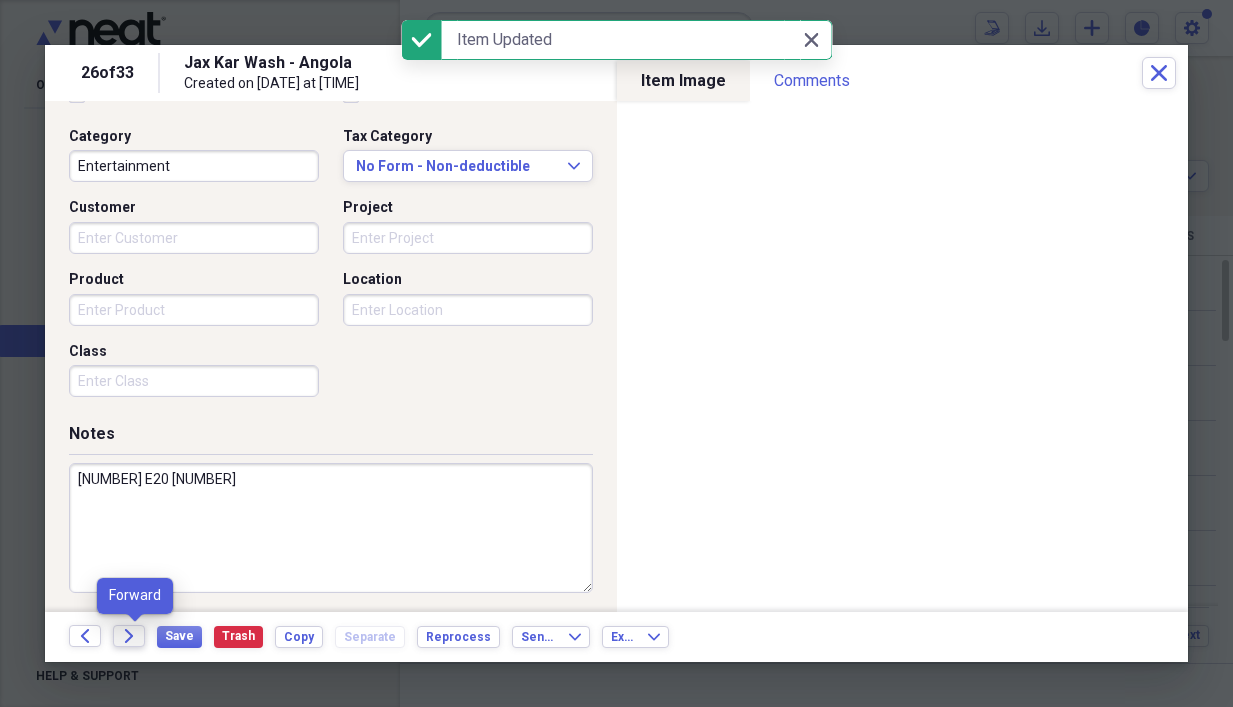 click 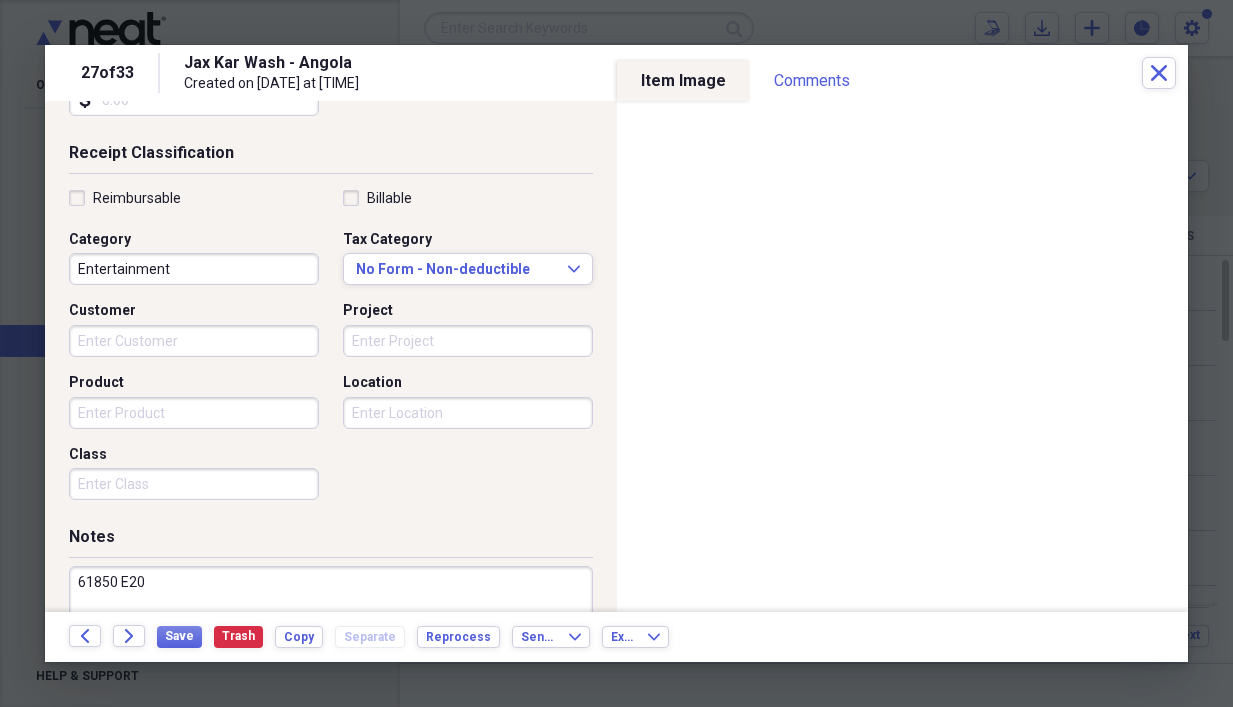 scroll, scrollTop: 503, scrollLeft: 0, axis: vertical 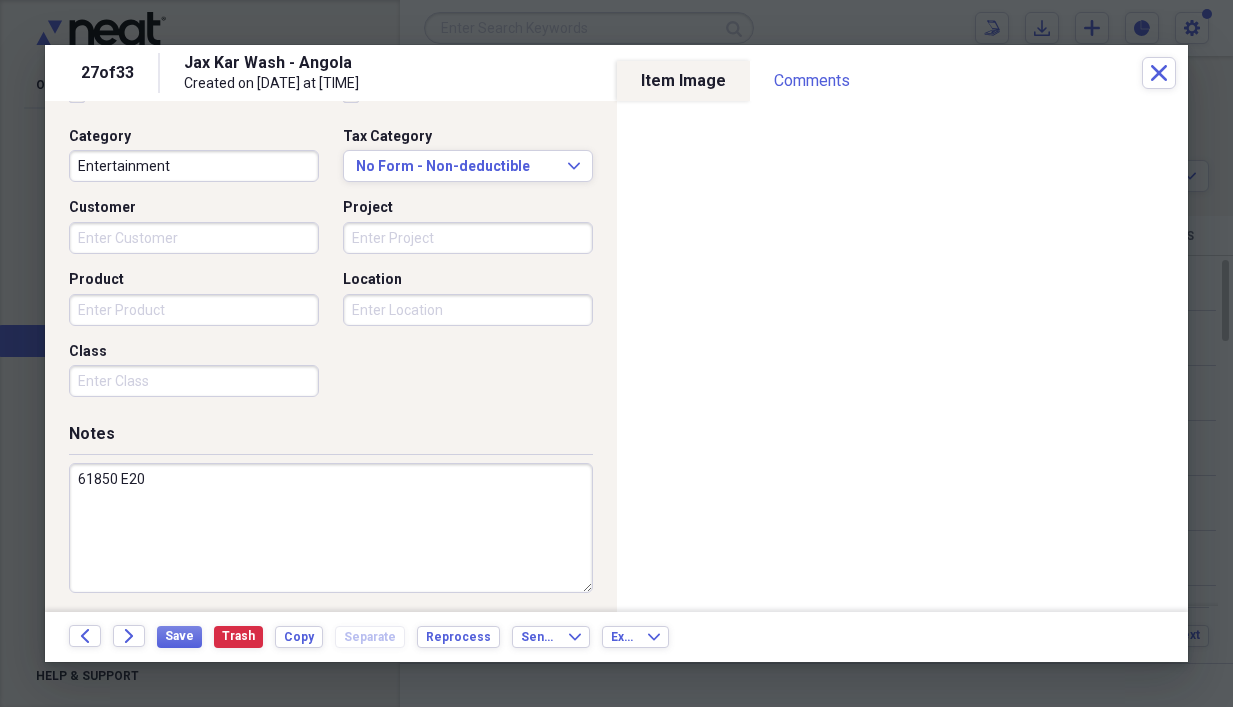 click on "61850 E20" at bounding box center [331, 528] 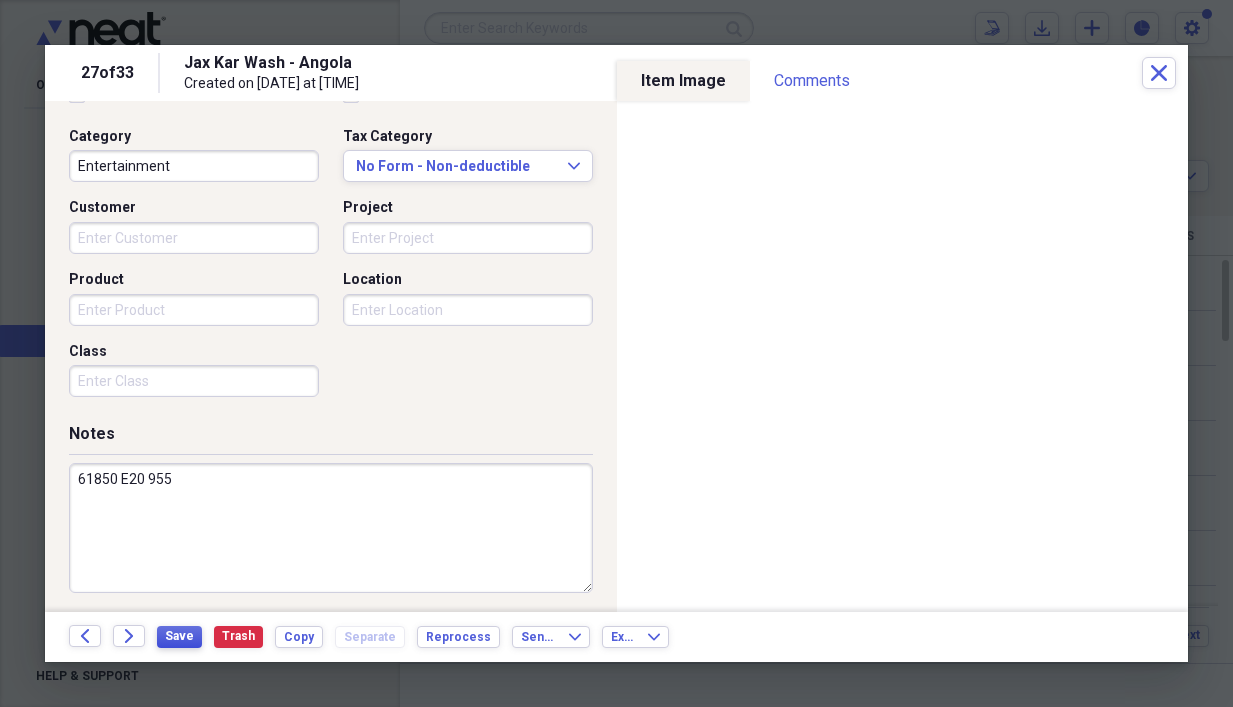 type on "61850 E20 955" 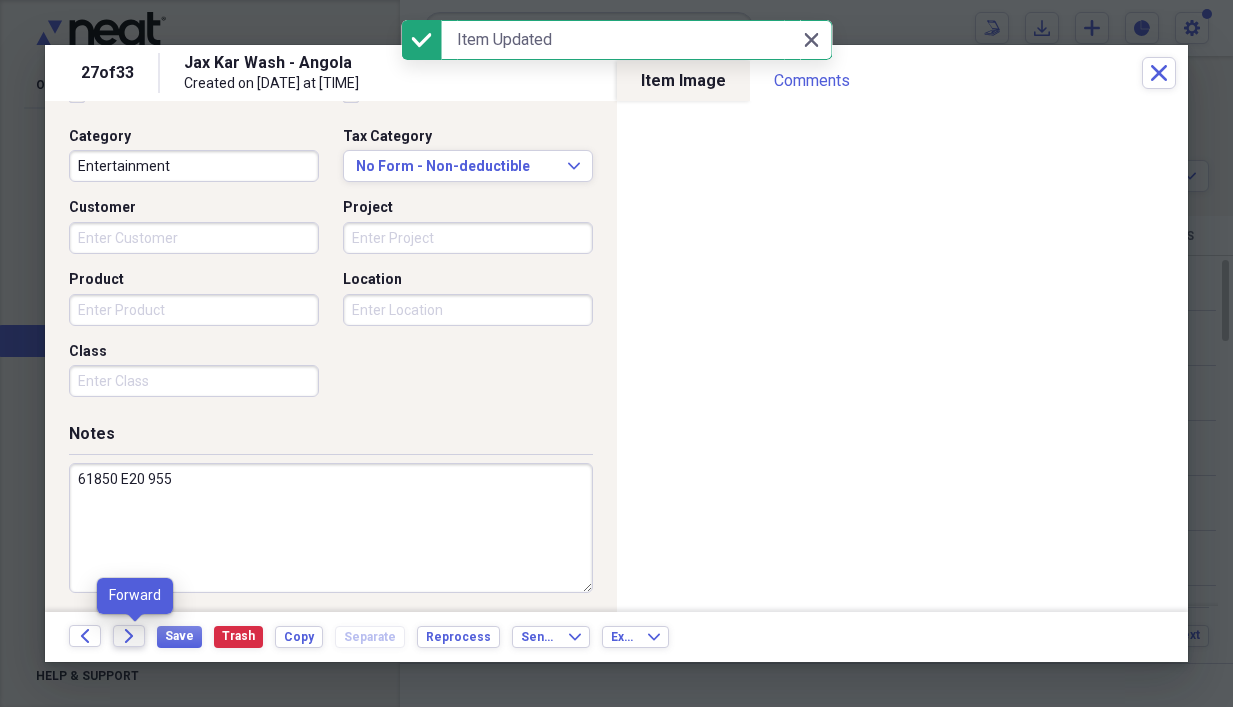 click on "Forward" 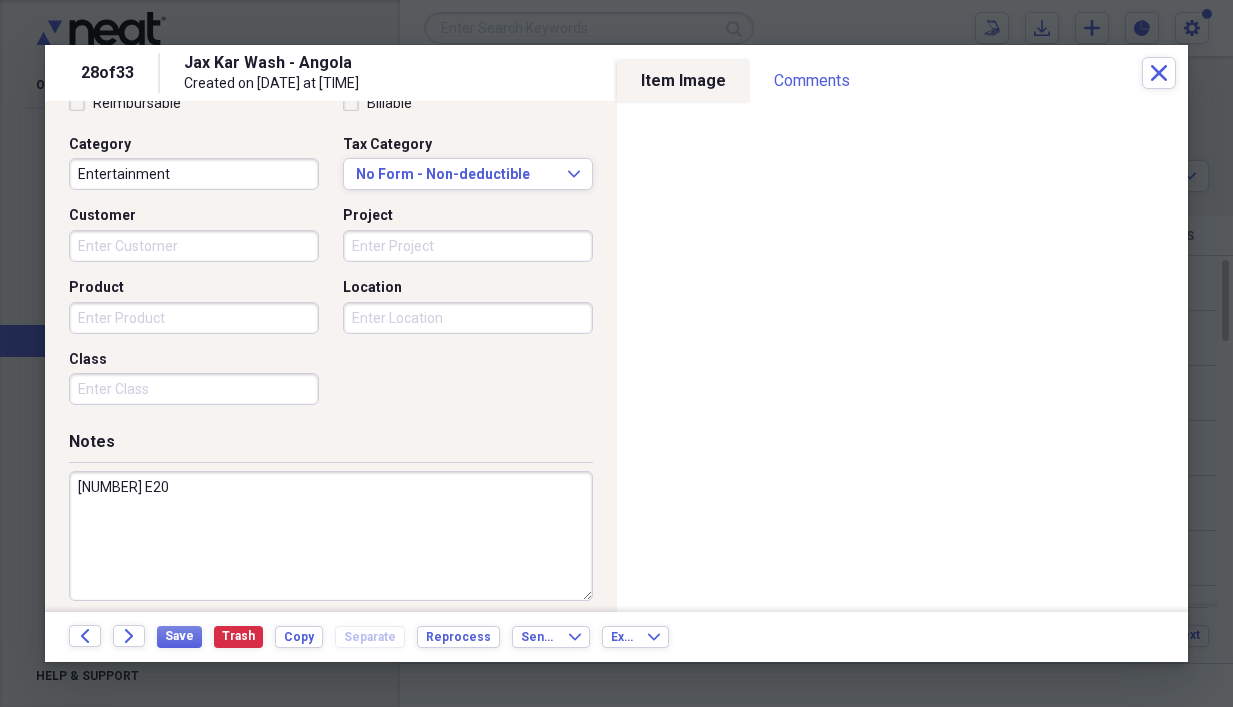 scroll, scrollTop: 503, scrollLeft: 0, axis: vertical 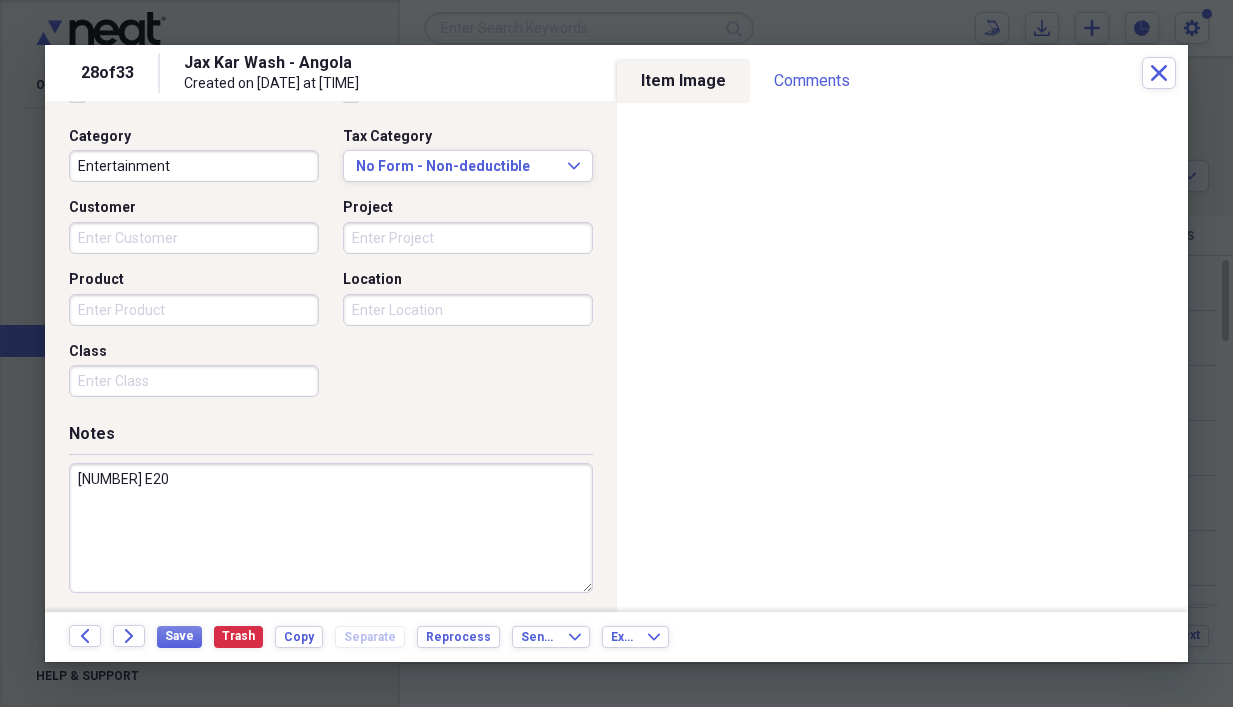 click on "[NUMBER] E20" at bounding box center (331, 528) 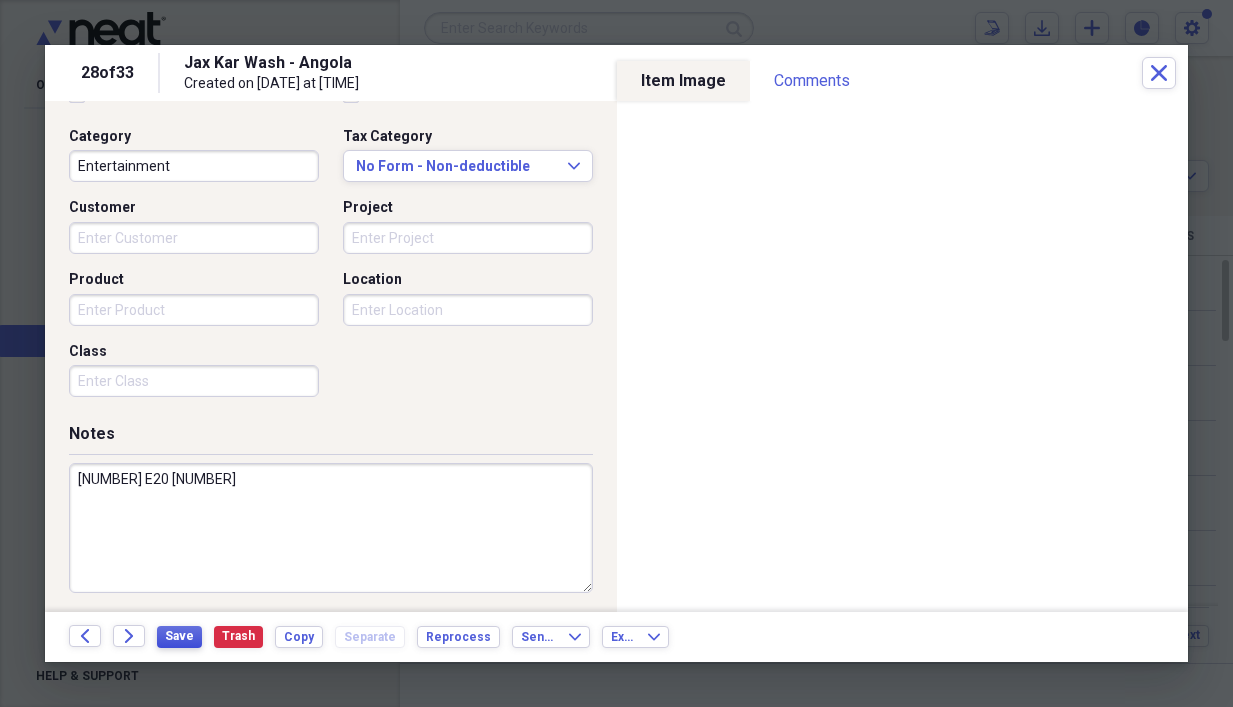 type on "[NUMBER] E20 [NUMBER]" 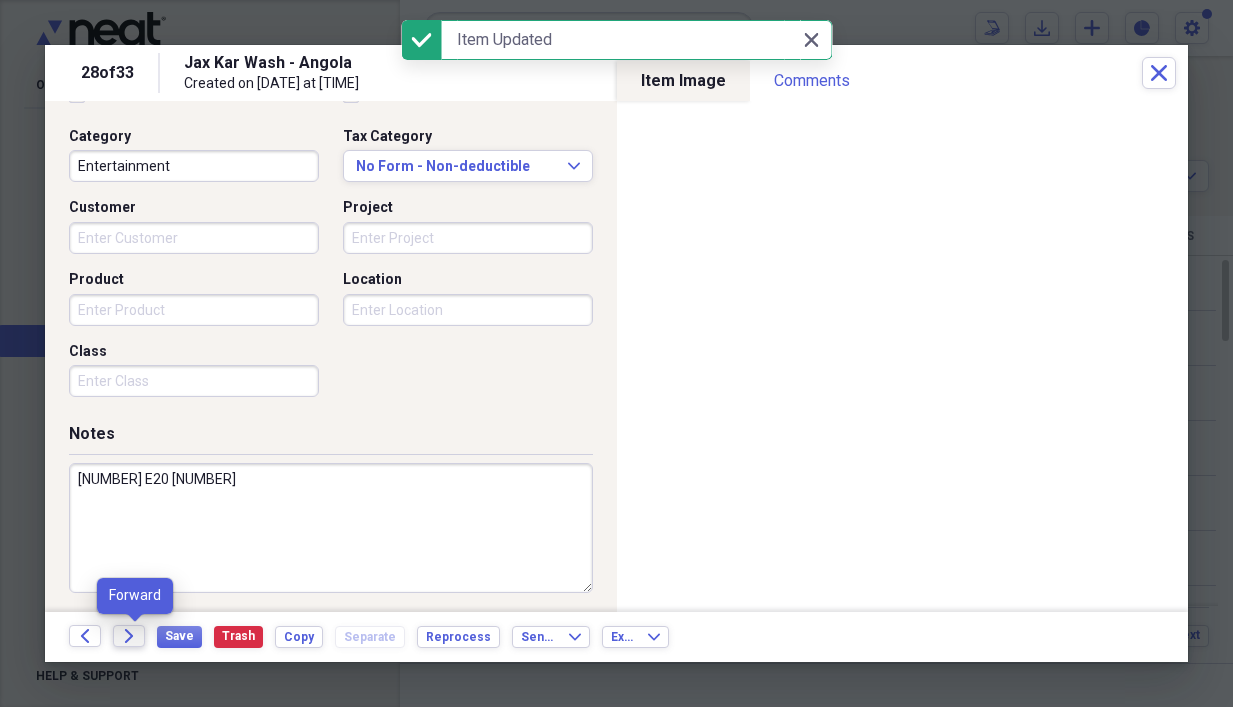 click on "Forward" at bounding box center [129, 636] 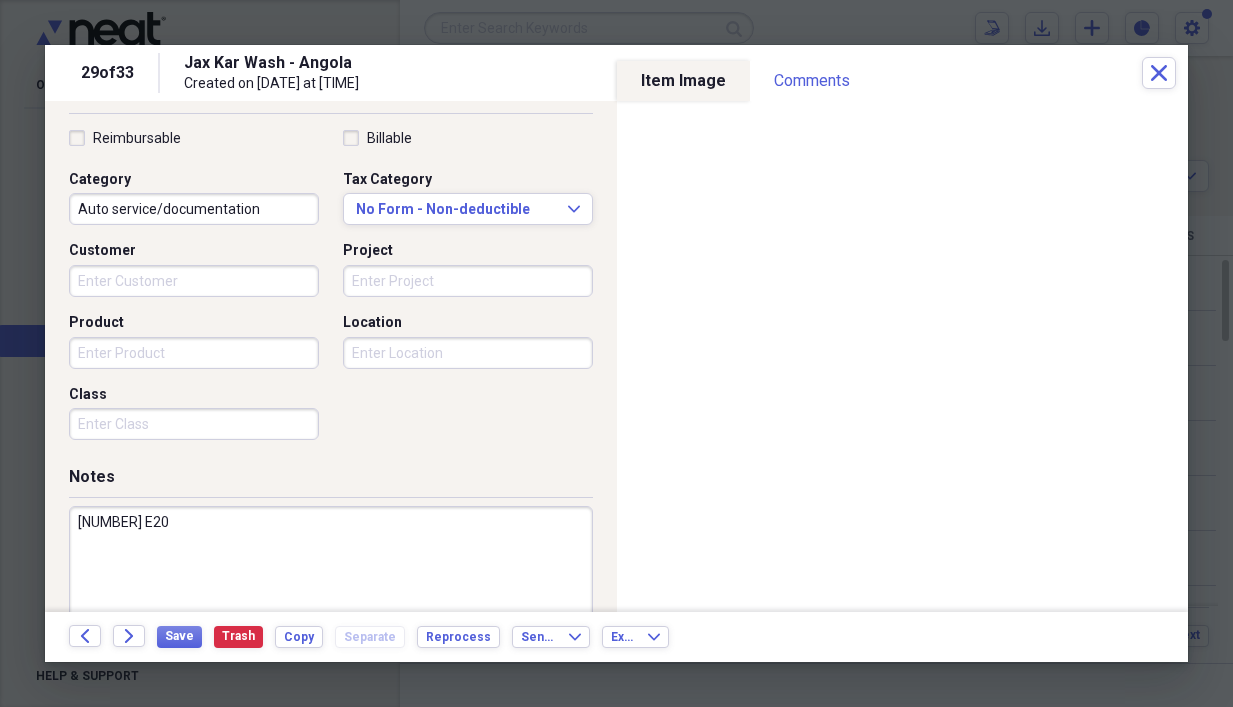 scroll, scrollTop: 503, scrollLeft: 0, axis: vertical 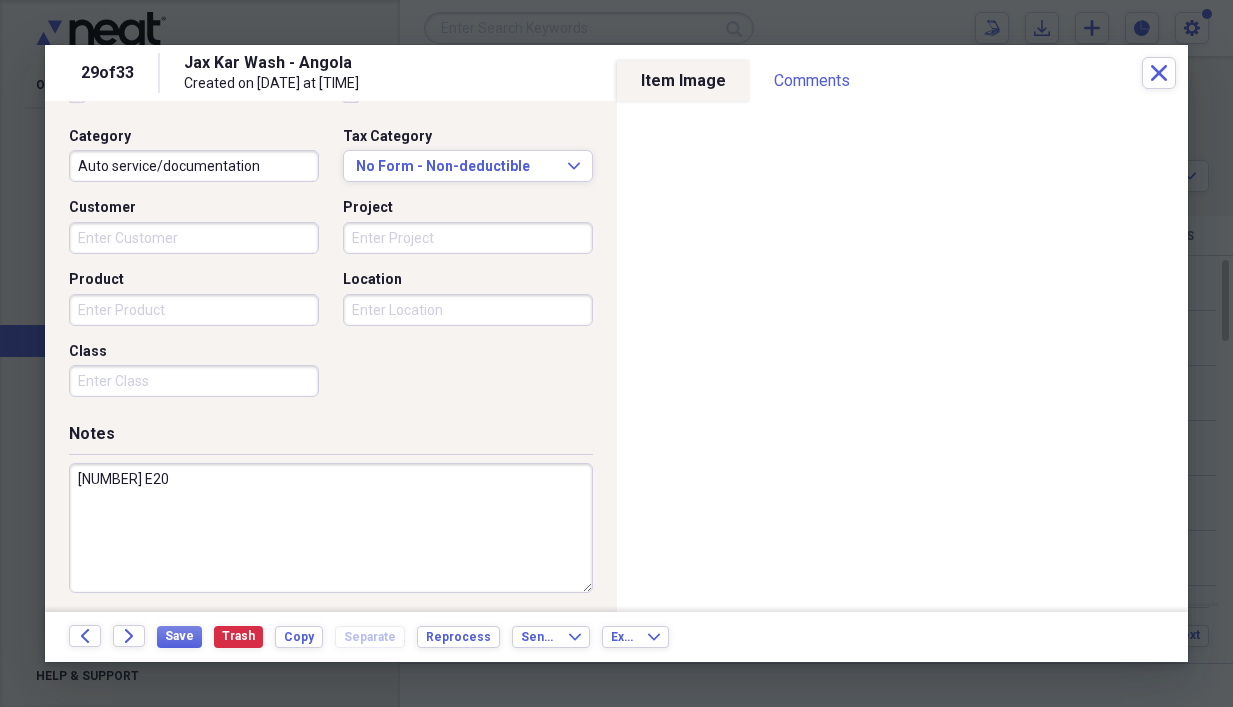 click on "[NUMBER] E20" at bounding box center (331, 528) 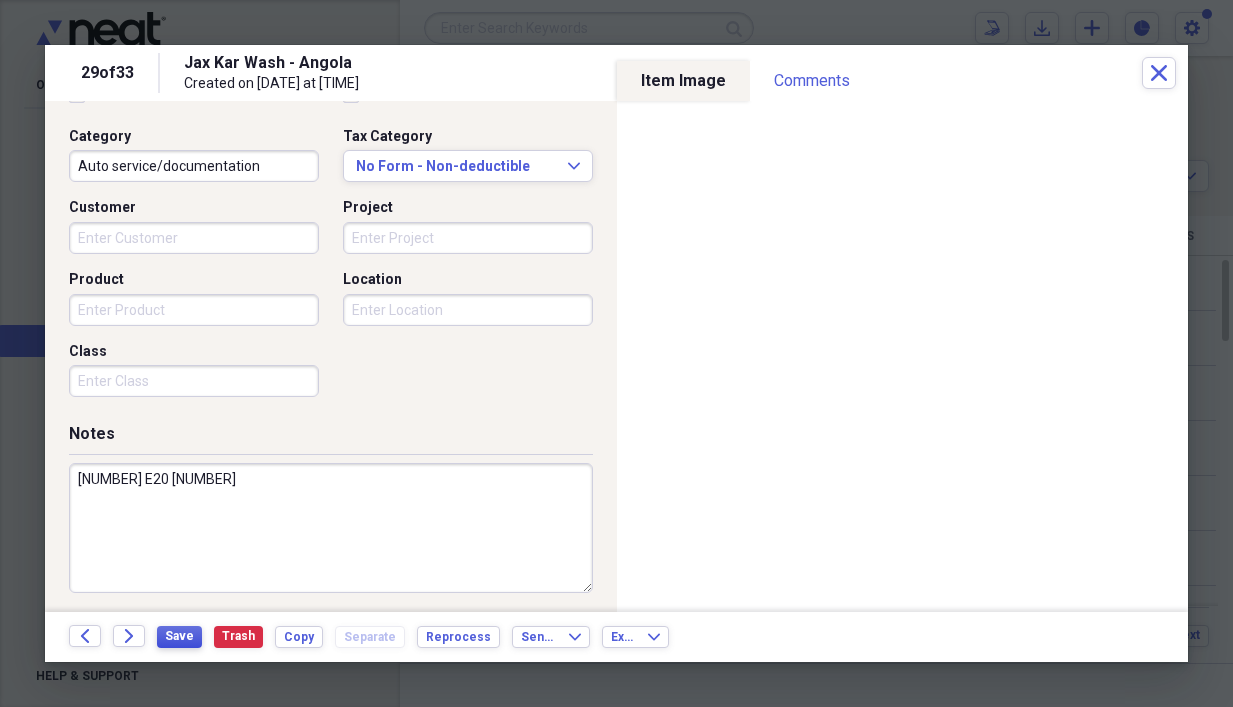 type on "[NUMBER] E20 [NUMBER]" 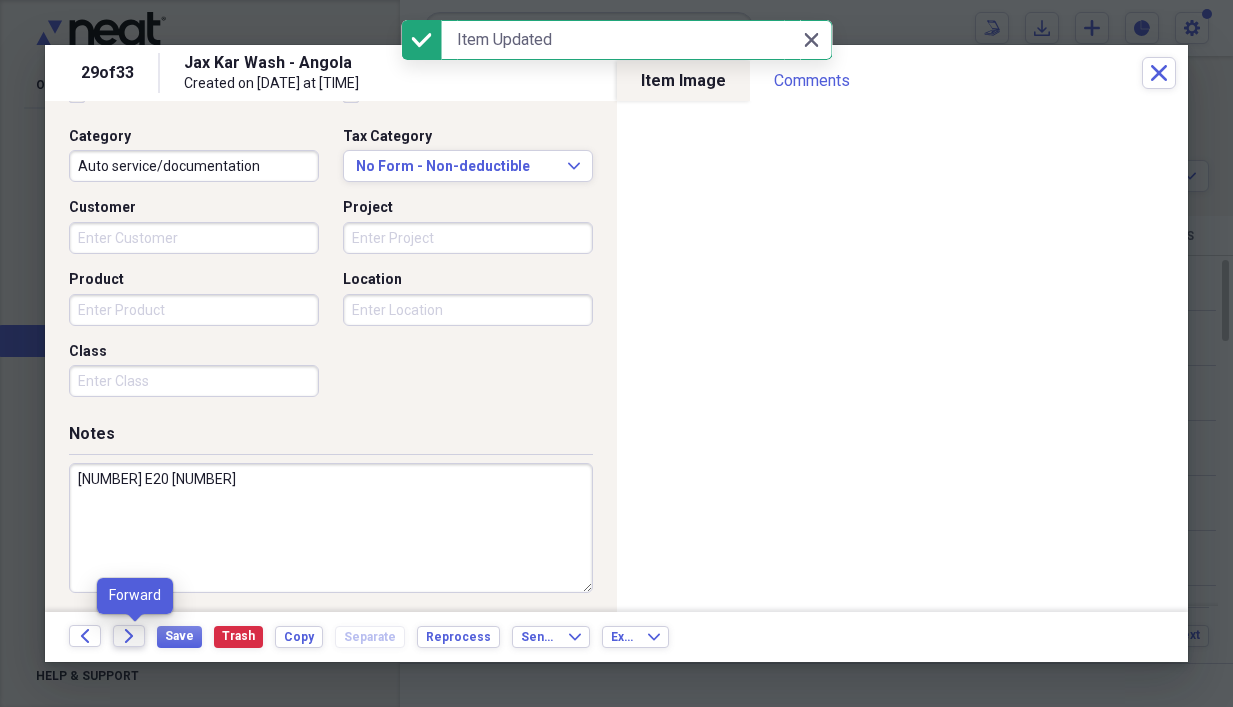 click on "Forward" 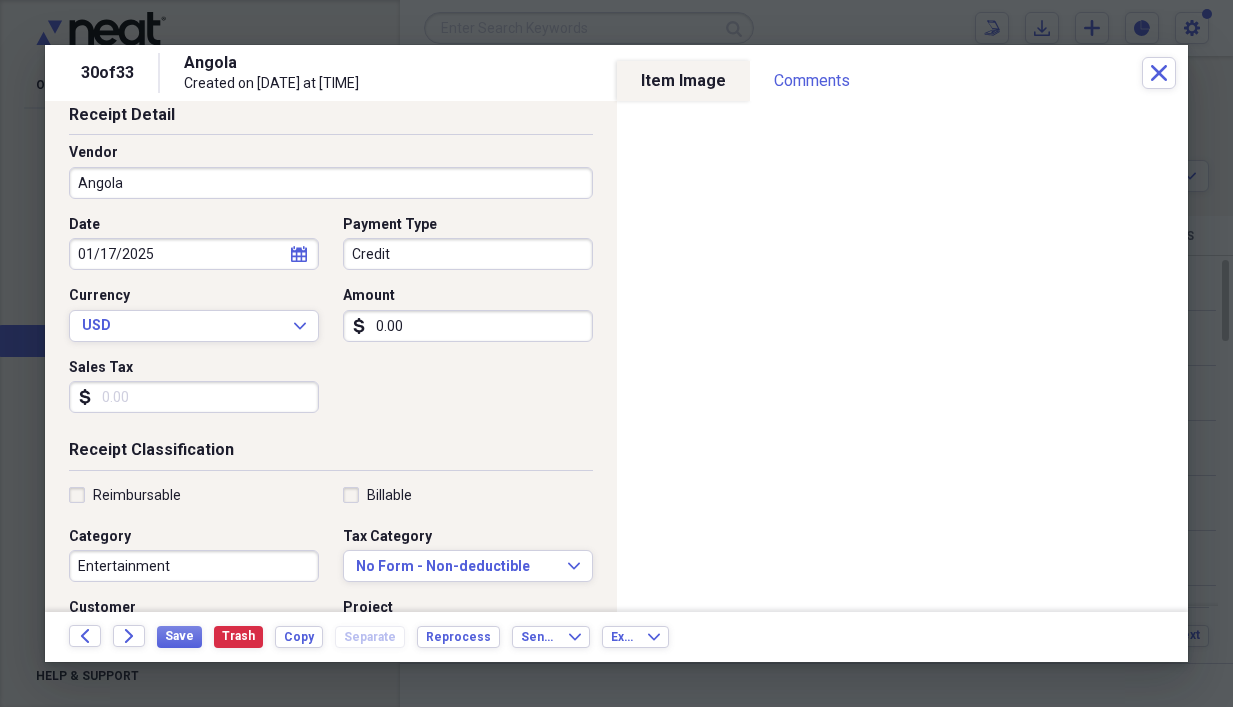 scroll, scrollTop: 0, scrollLeft: 0, axis: both 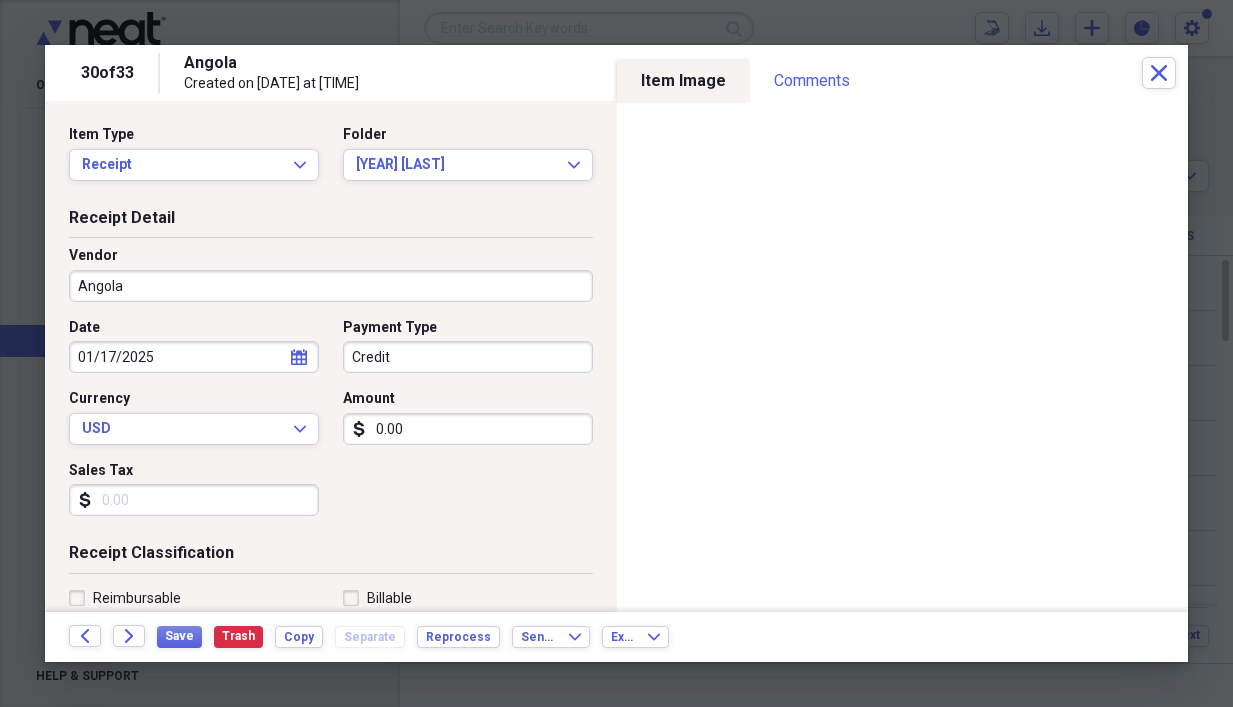click on "Credit" at bounding box center (468, 357) 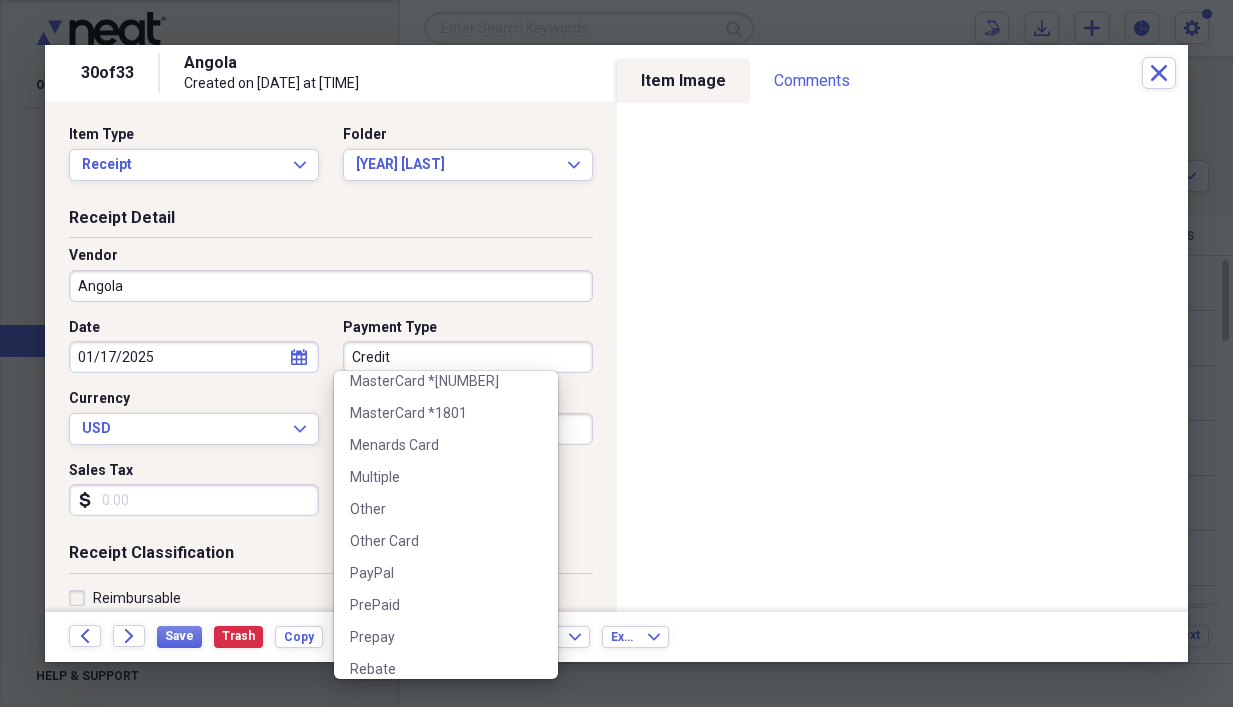 scroll, scrollTop: 1051, scrollLeft: 0, axis: vertical 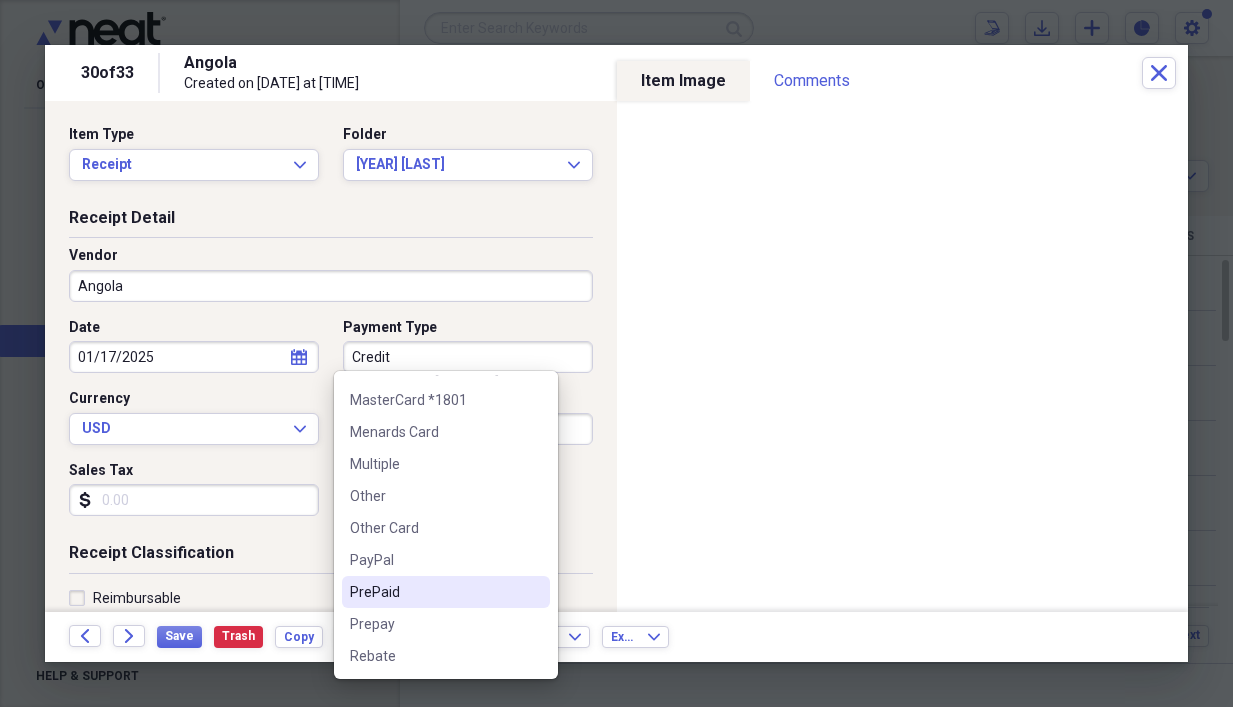 click on "PrePaid" at bounding box center (446, 592) 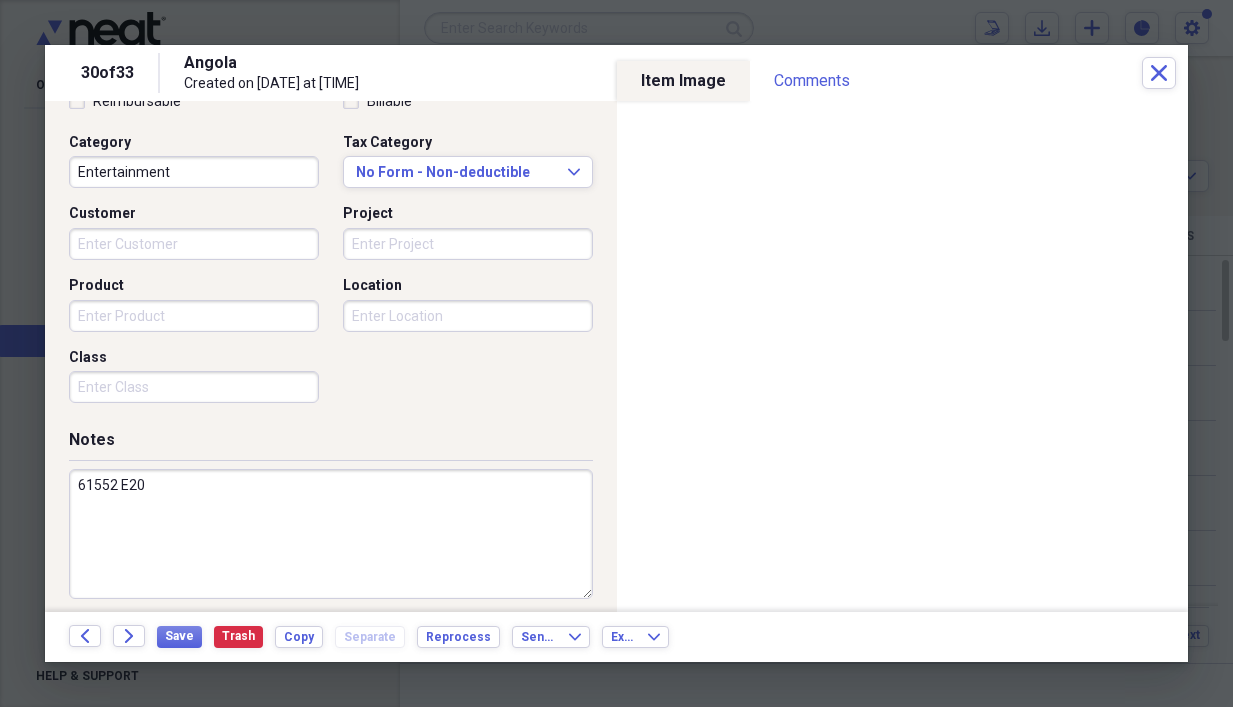 scroll, scrollTop: 503, scrollLeft: 0, axis: vertical 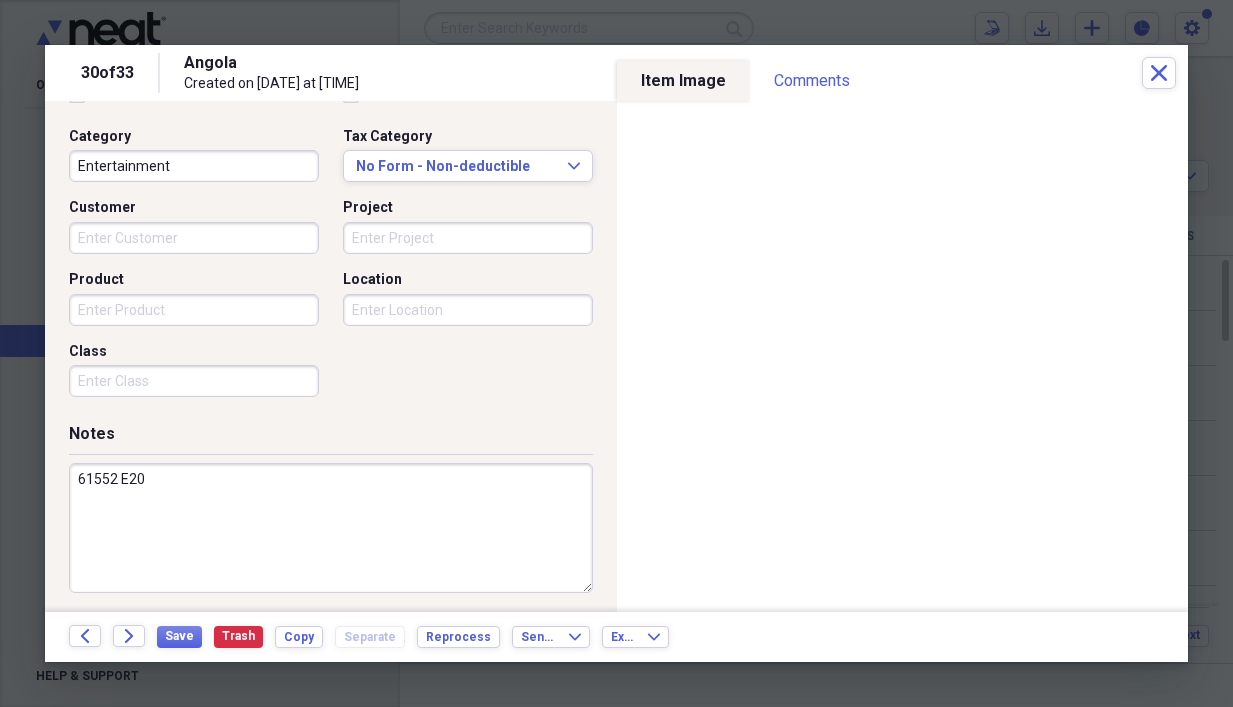 click on "61552 E20" at bounding box center (331, 528) 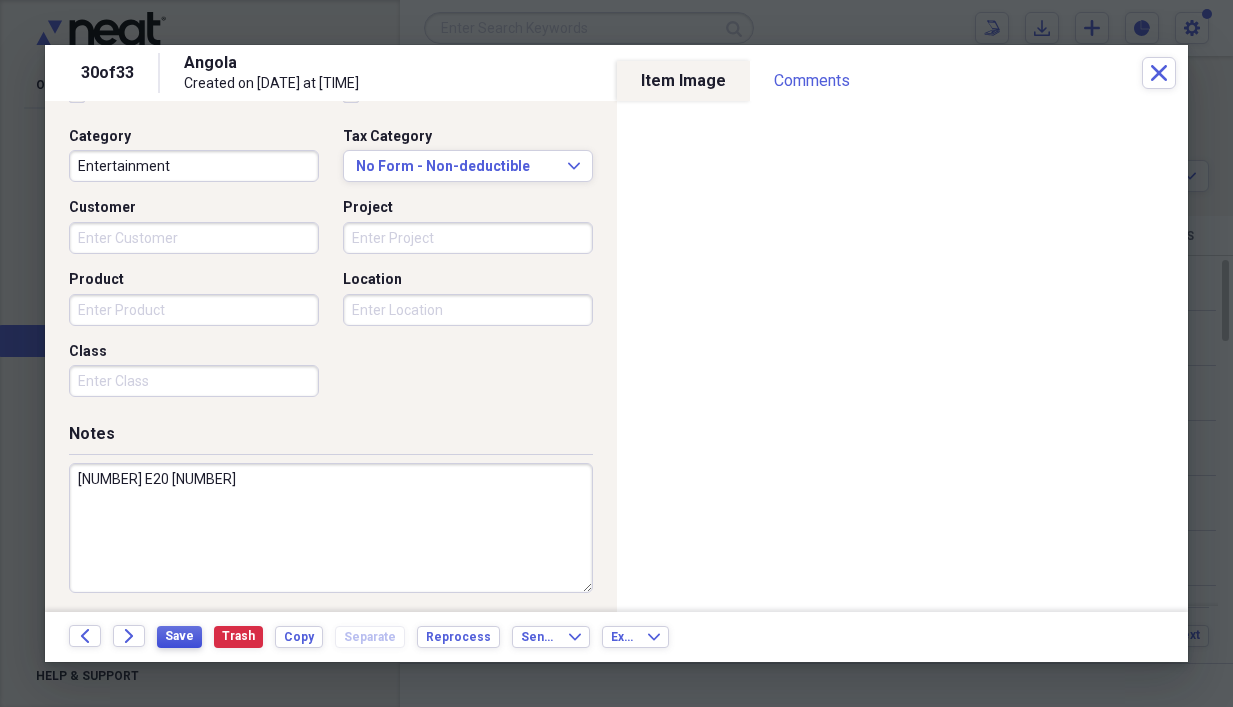 type on "[NUMBER] E20 [NUMBER]" 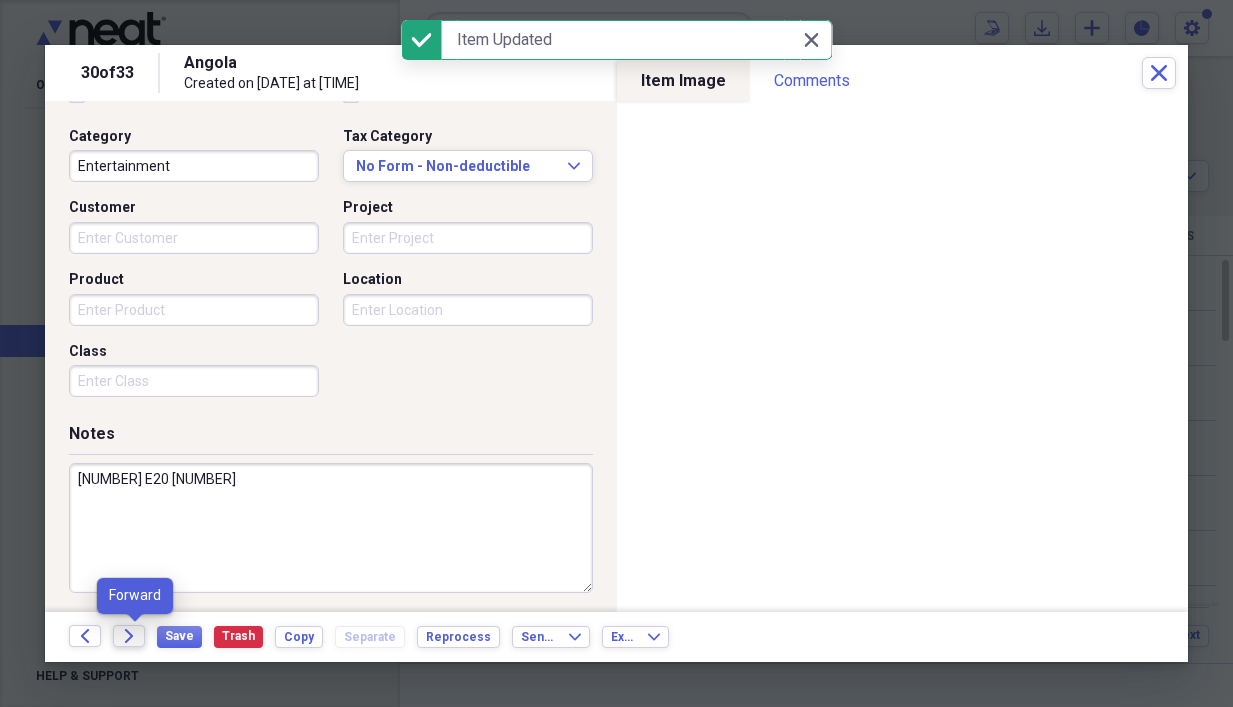 click on "Forward" 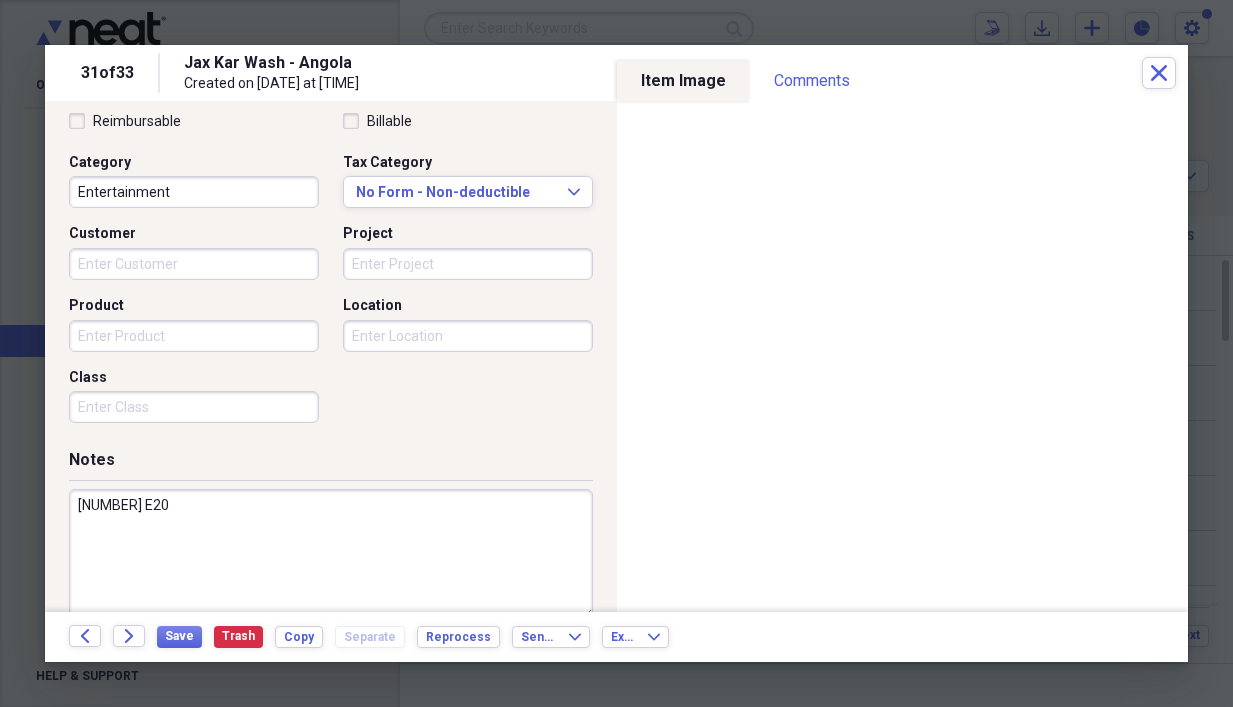 scroll, scrollTop: 503, scrollLeft: 0, axis: vertical 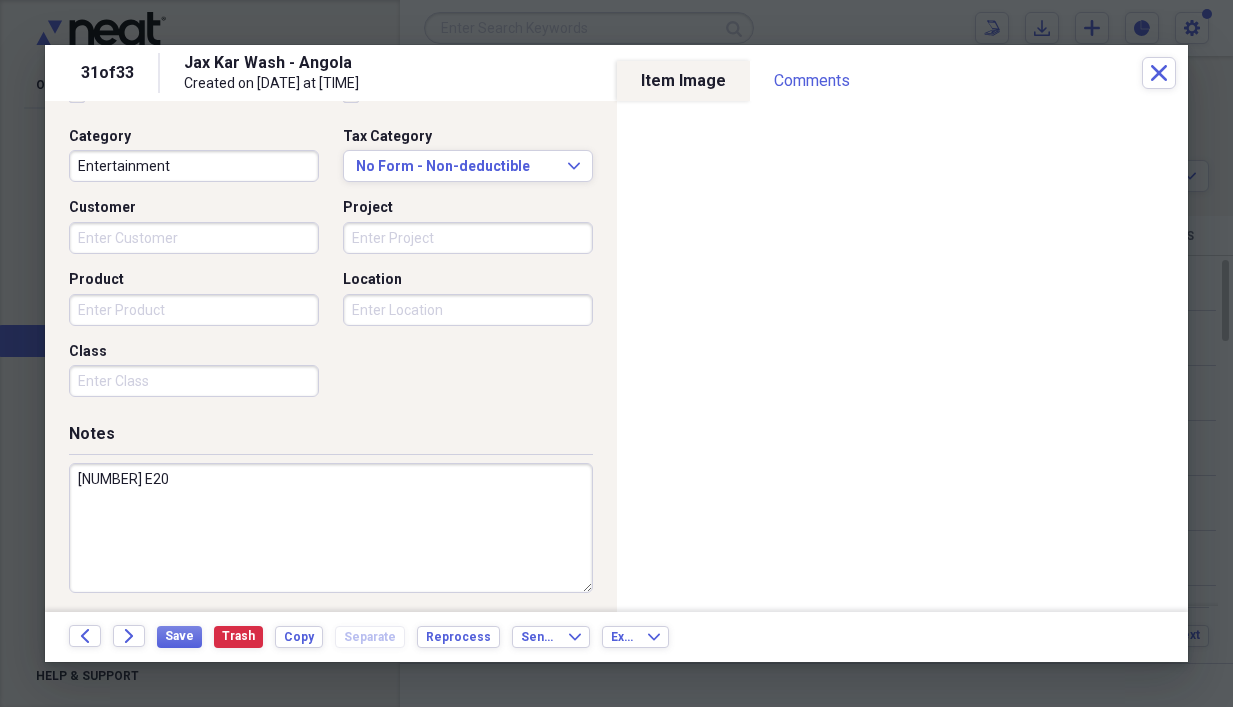 click on "[NUMBER] E20" at bounding box center [331, 528] 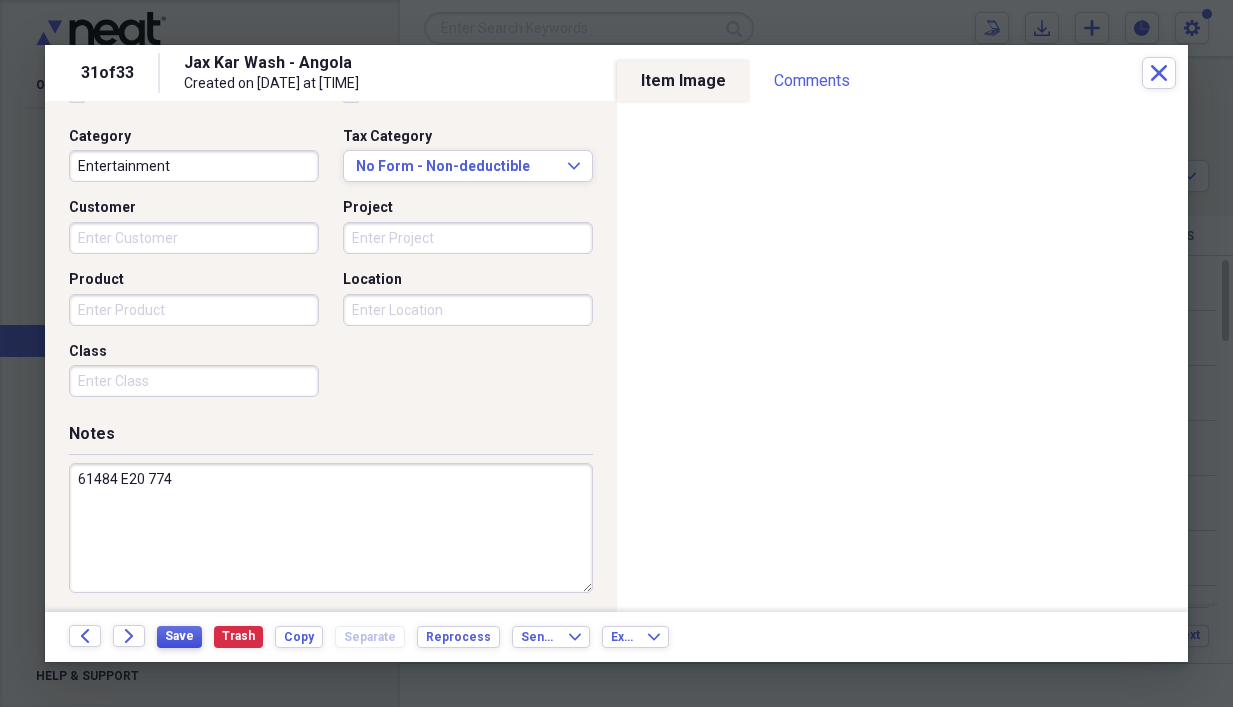 type on "61484 E20 774" 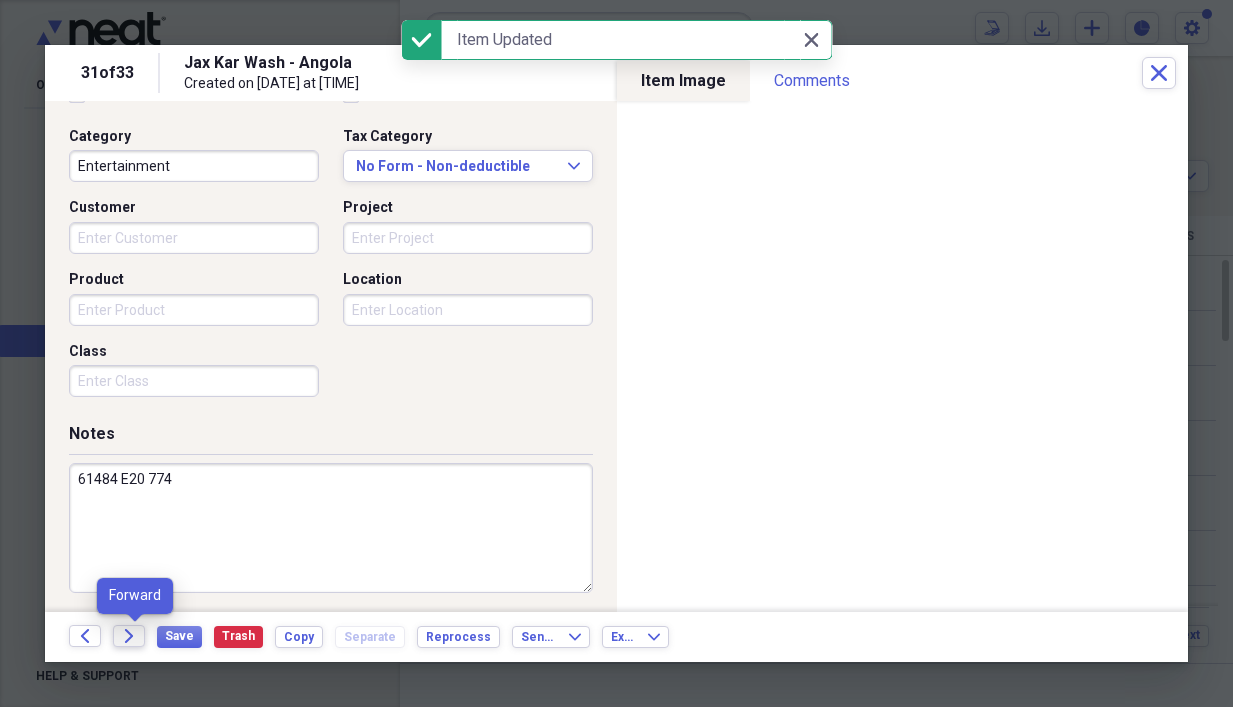 click 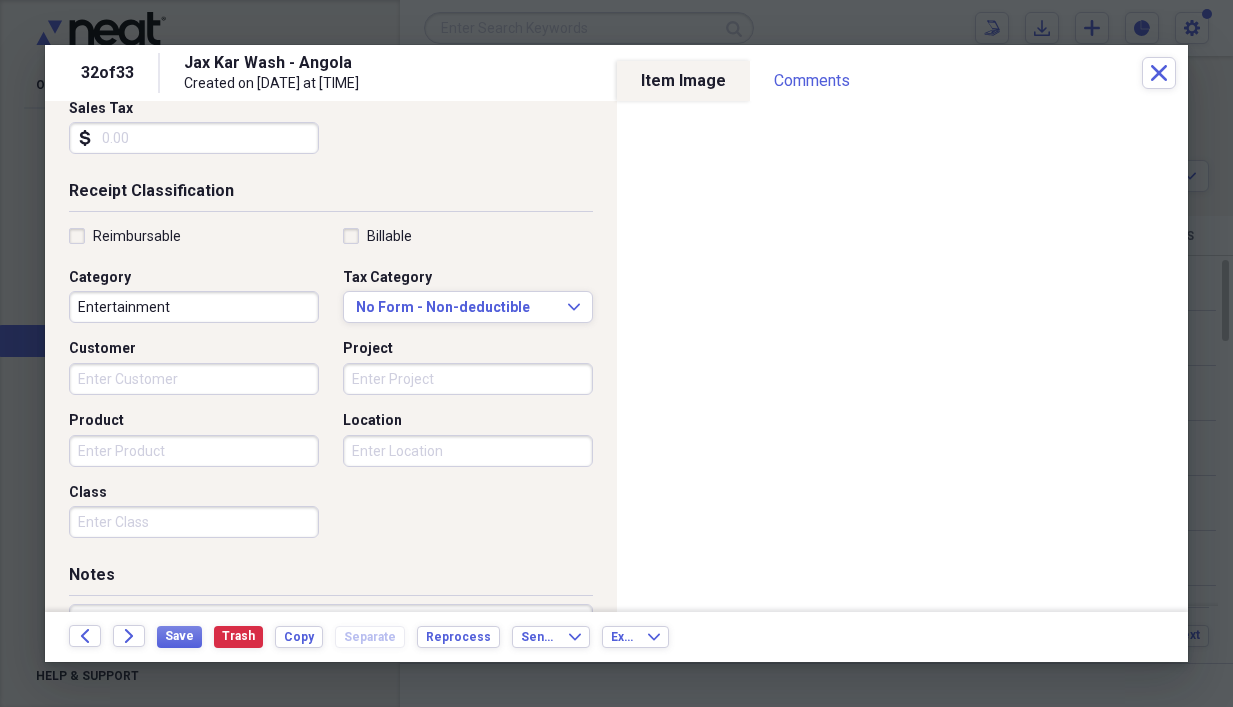 scroll, scrollTop: 400, scrollLeft: 0, axis: vertical 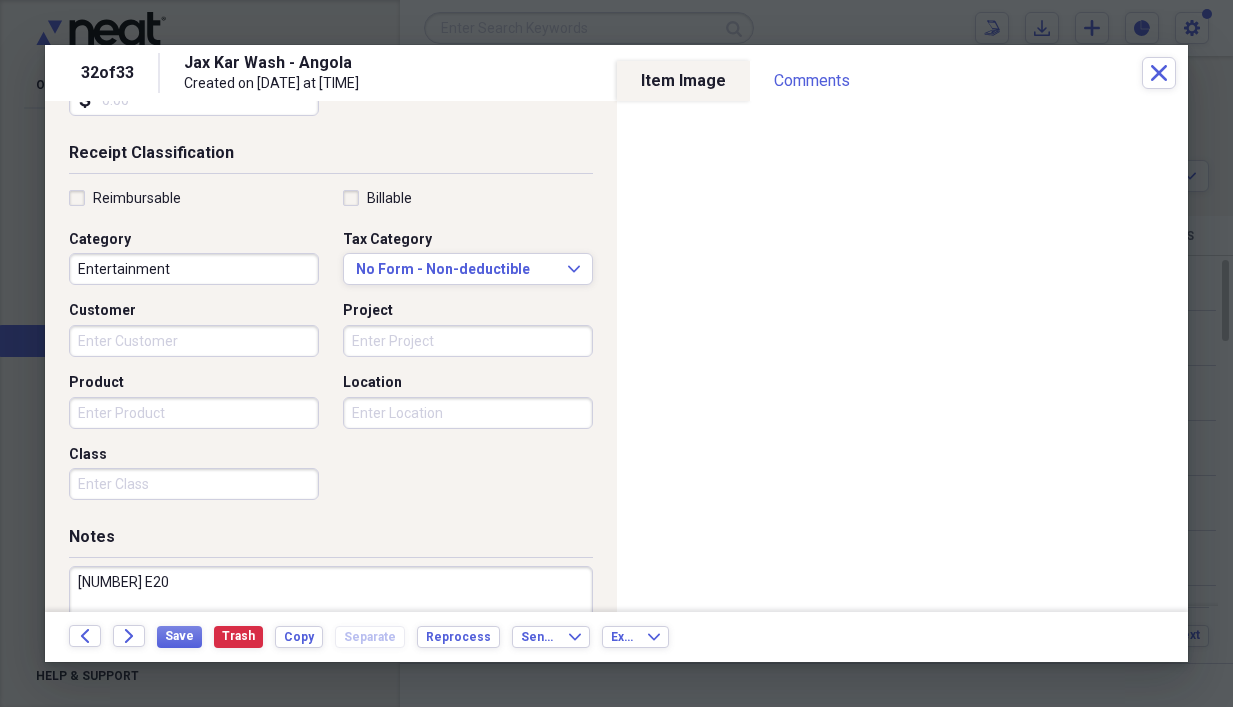 click on "[NUMBER] E20" at bounding box center (331, 631) 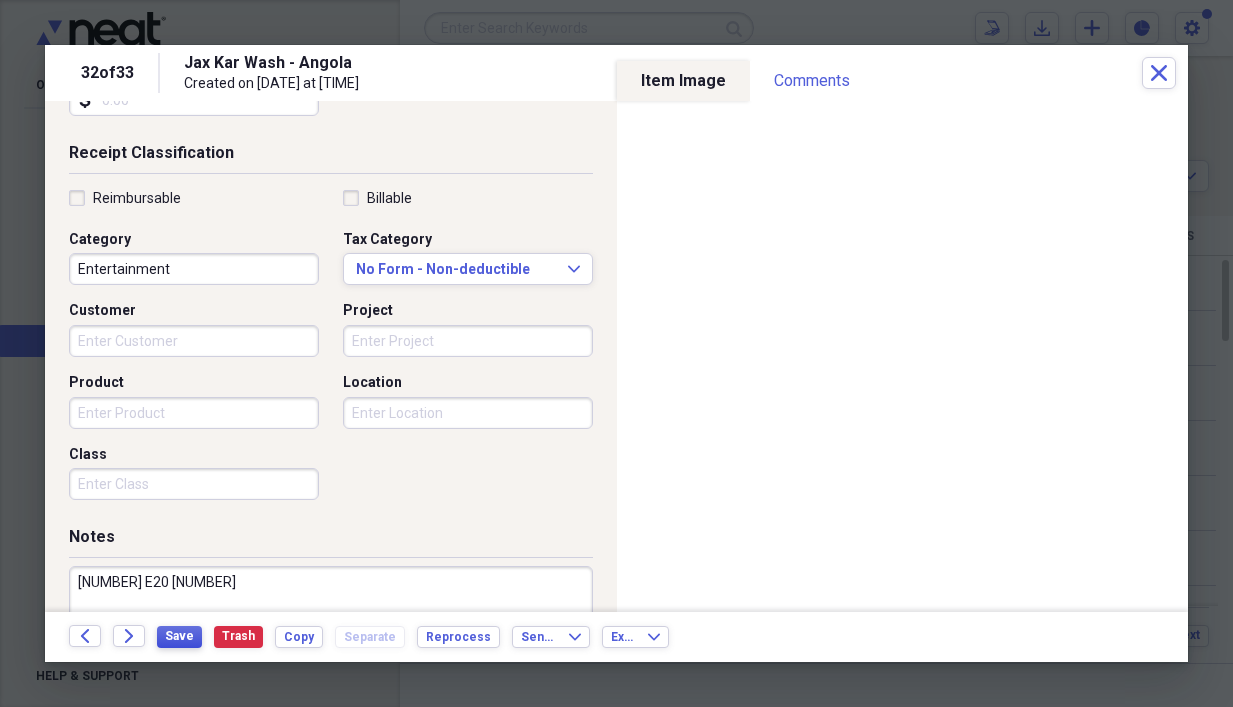 type on "[NUMBER] E20 [NUMBER]" 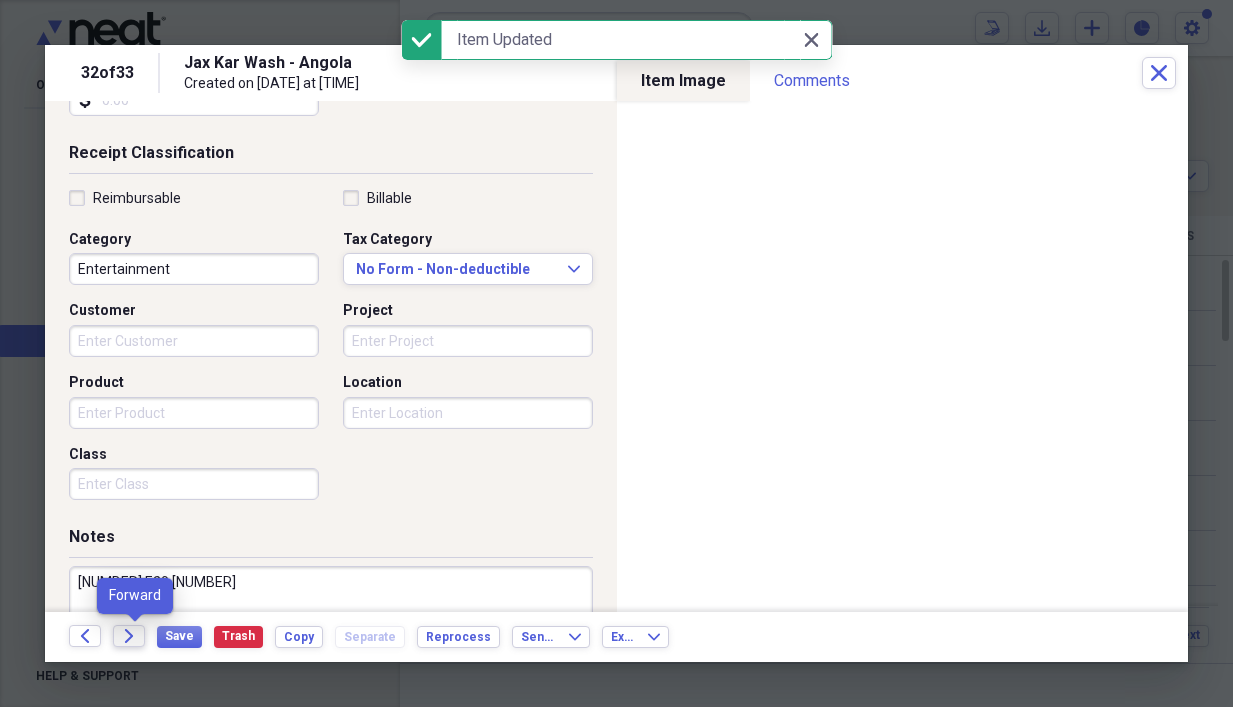 click 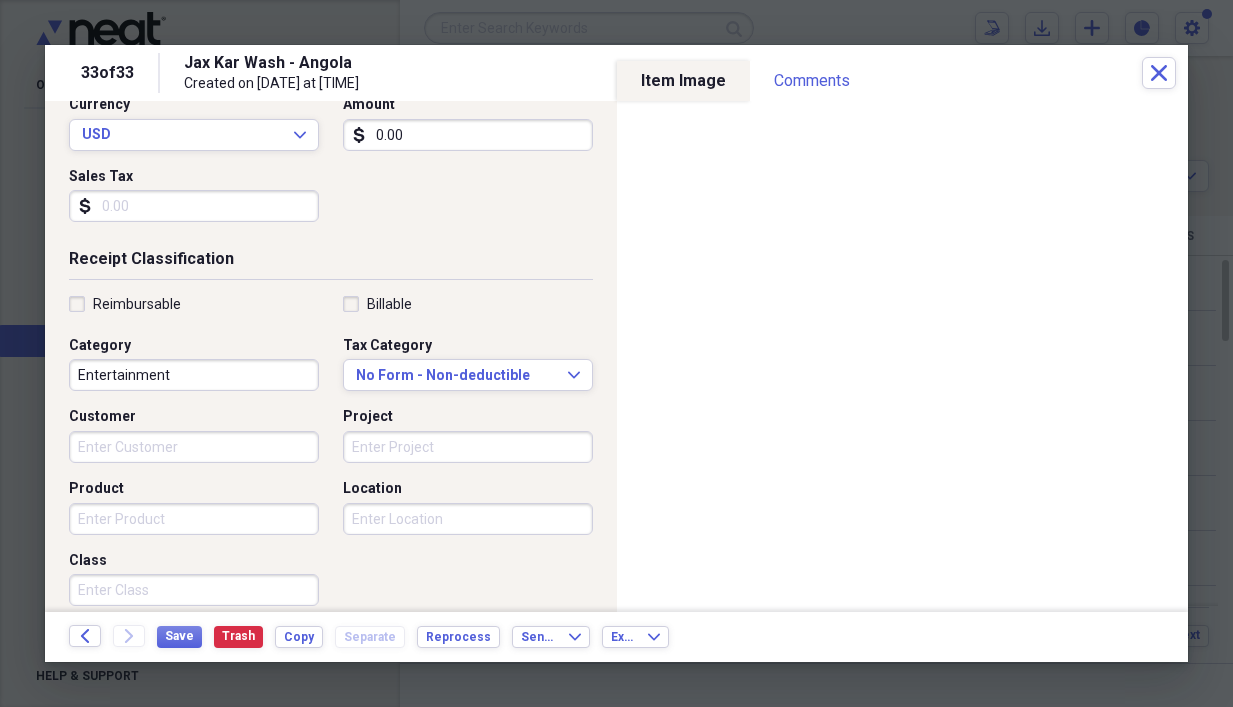 scroll, scrollTop: 503, scrollLeft: 0, axis: vertical 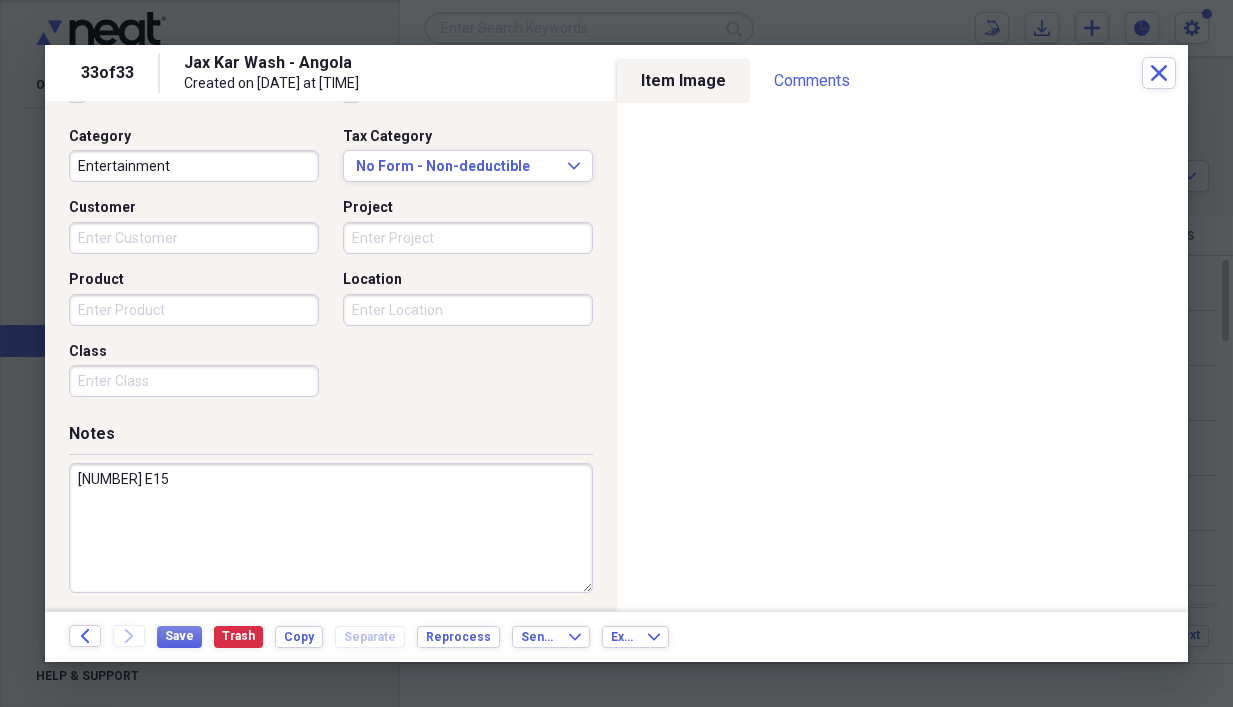 click on "[NUMBER] E15" at bounding box center (331, 528) 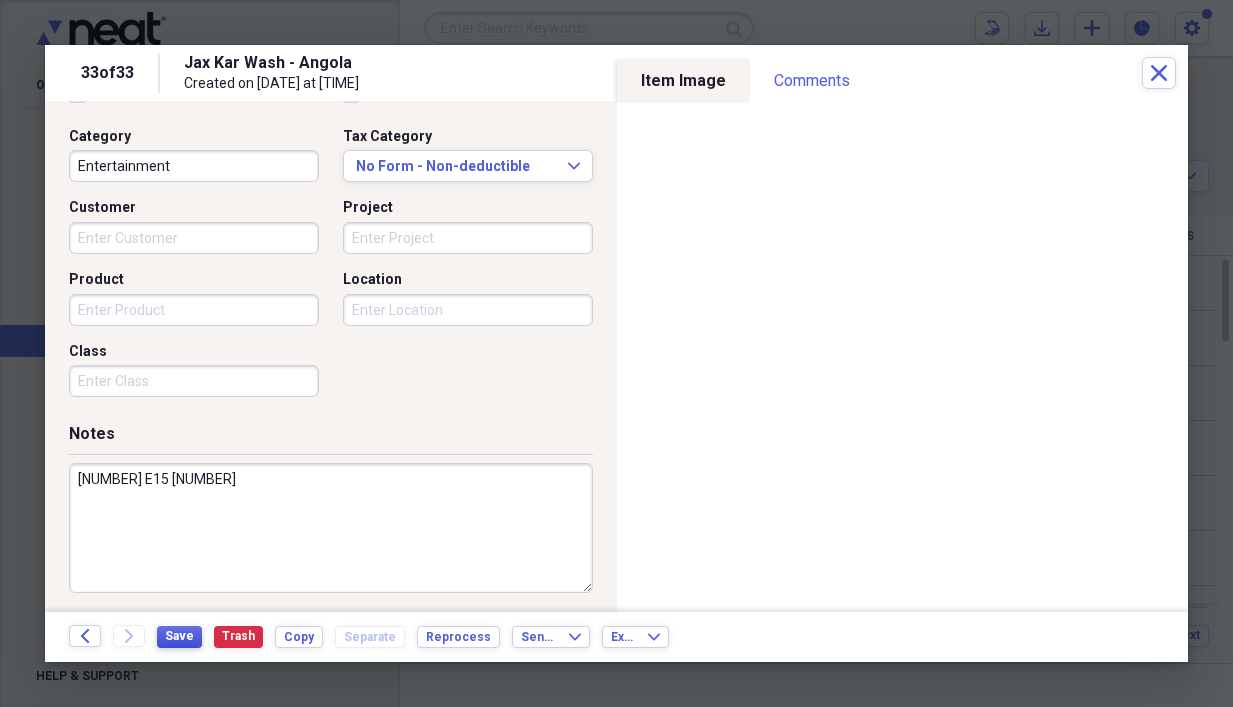 type on "[NUMBER] E15 [NUMBER]" 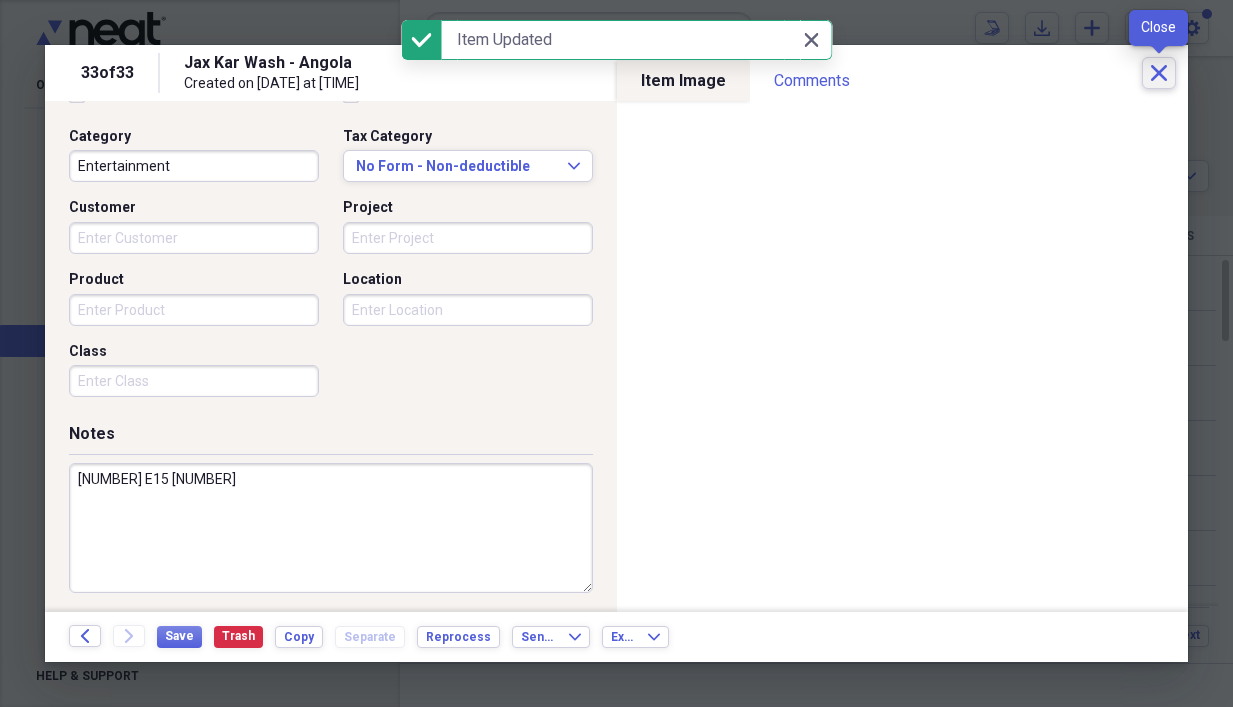 click on "Close" 